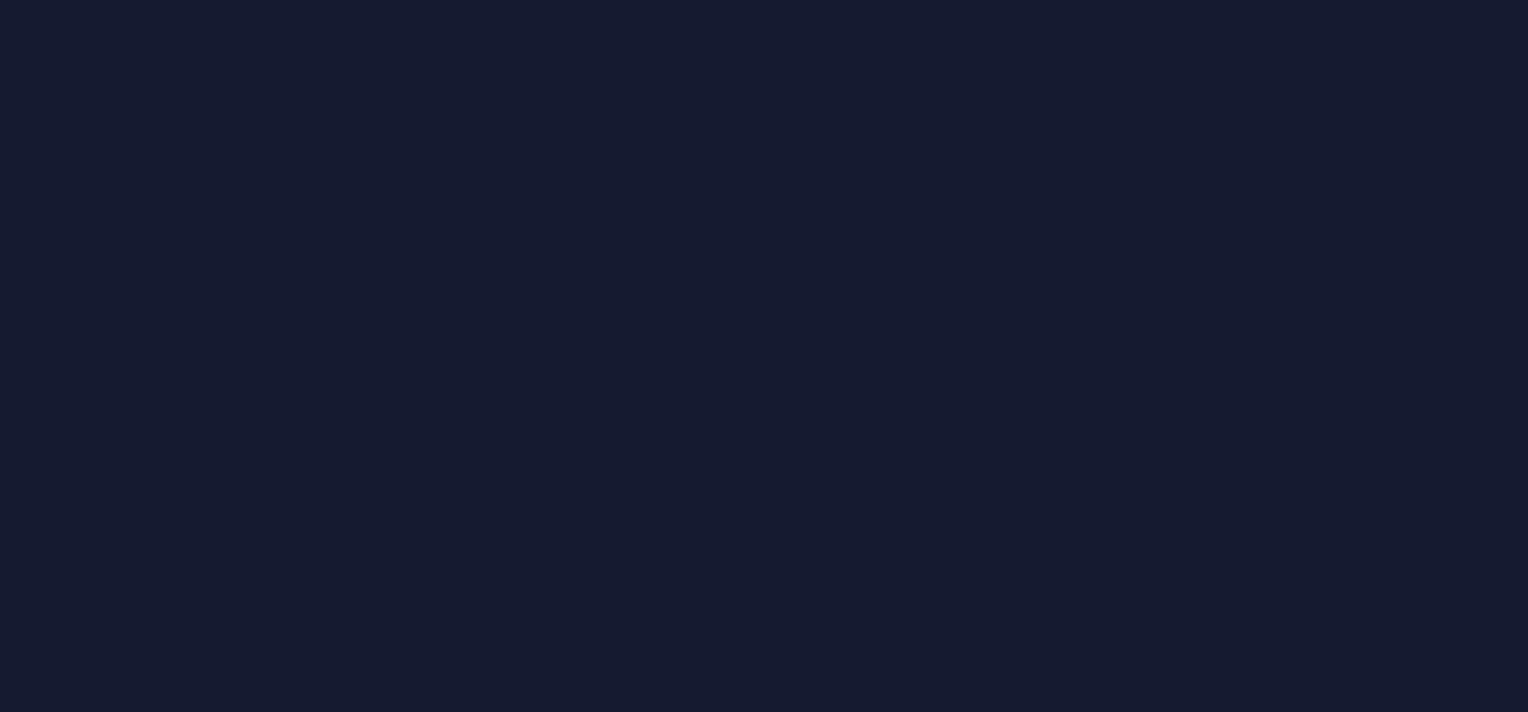 scroll, scrollTop: 0, scrollLeft: 0, axis: both 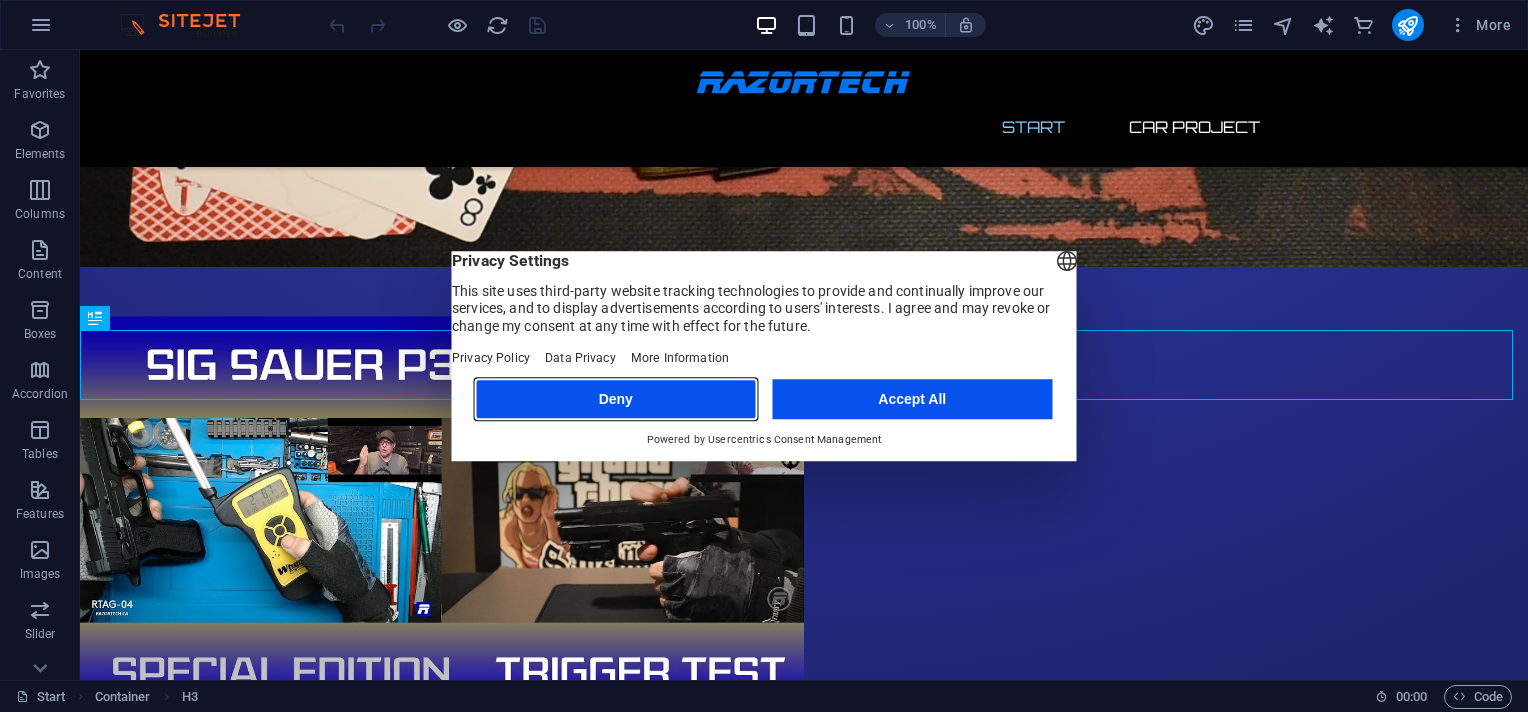click on "Deny" at bounding box center (616, 399) 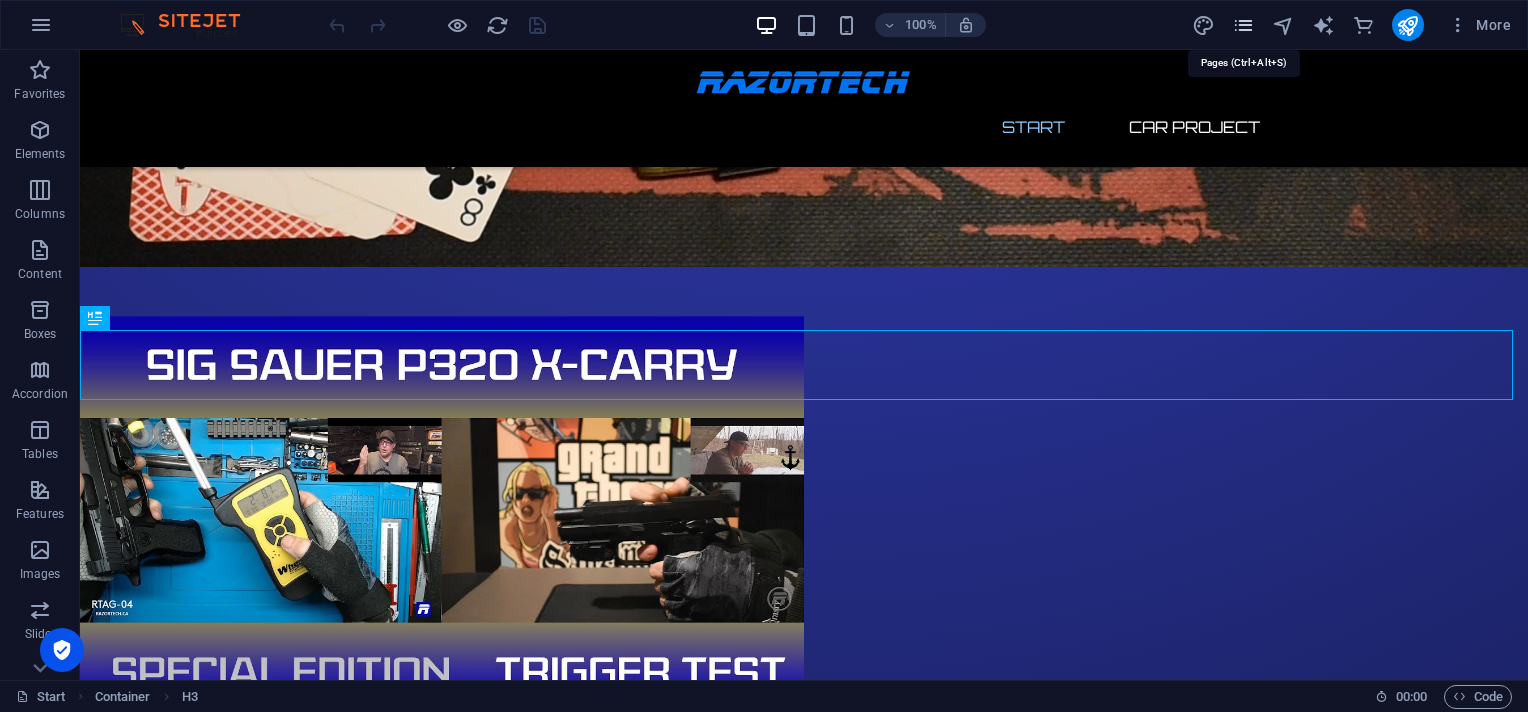 click at bounding box center (1243, 25) 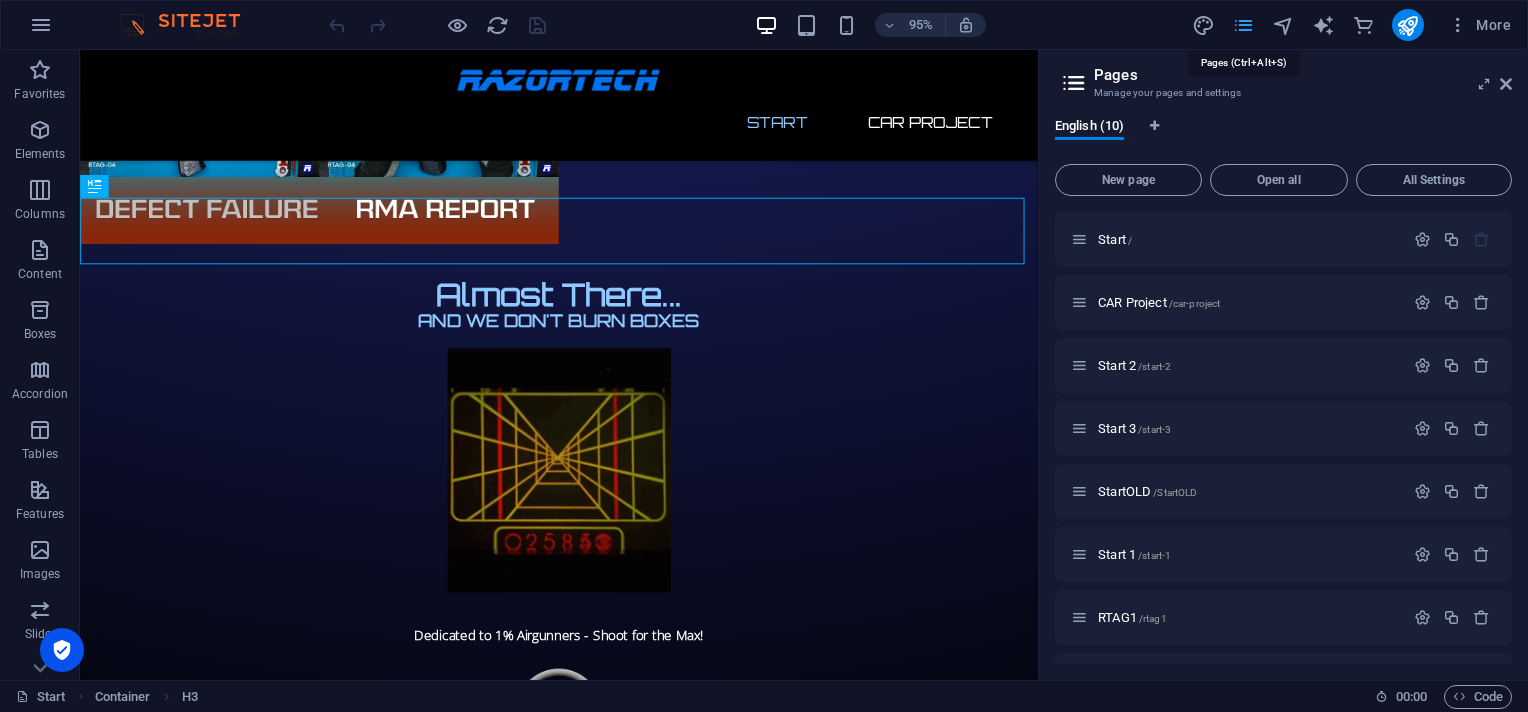 scroll, scrollTop: 2775, scrollLeft: 0, axis: vertical 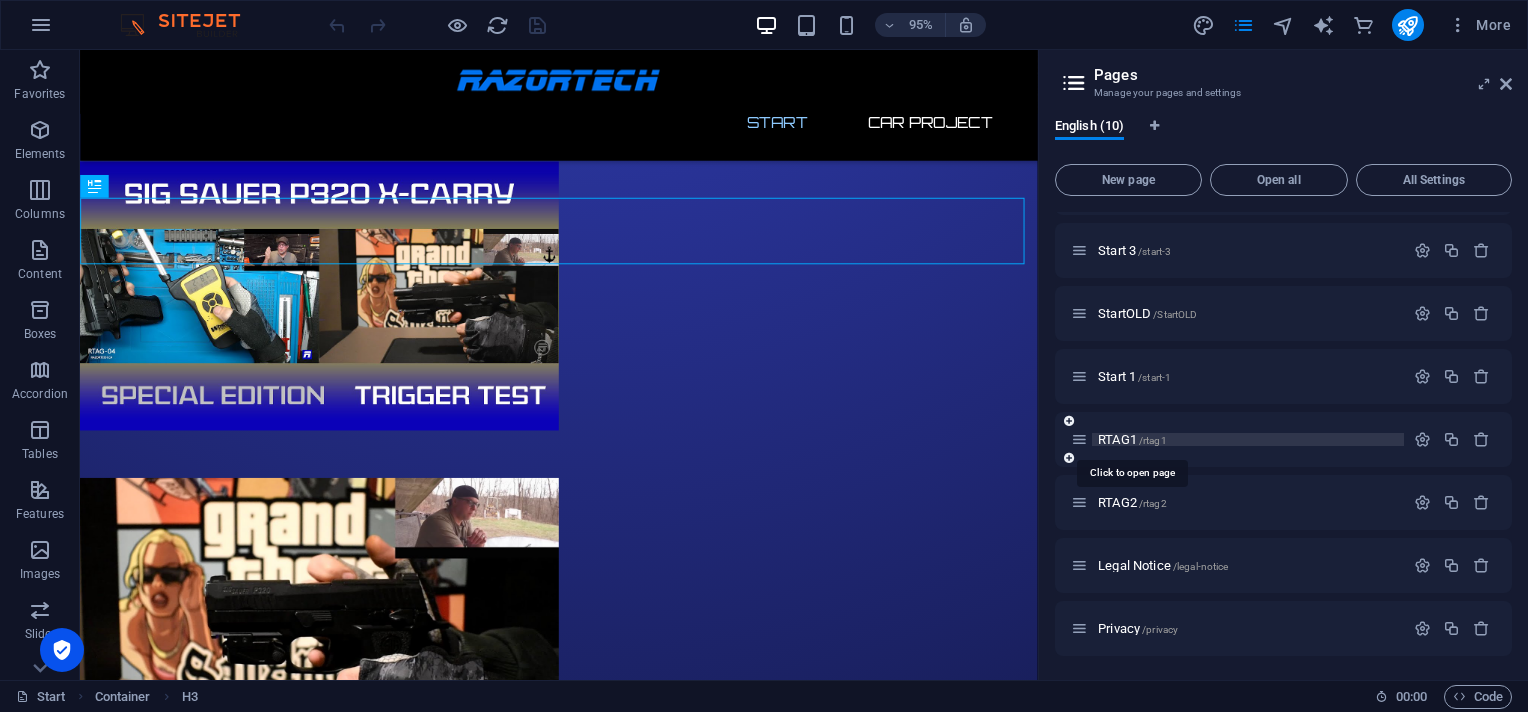 click on "RTAG1 /rtag1" at bounding box center (1132, 439) 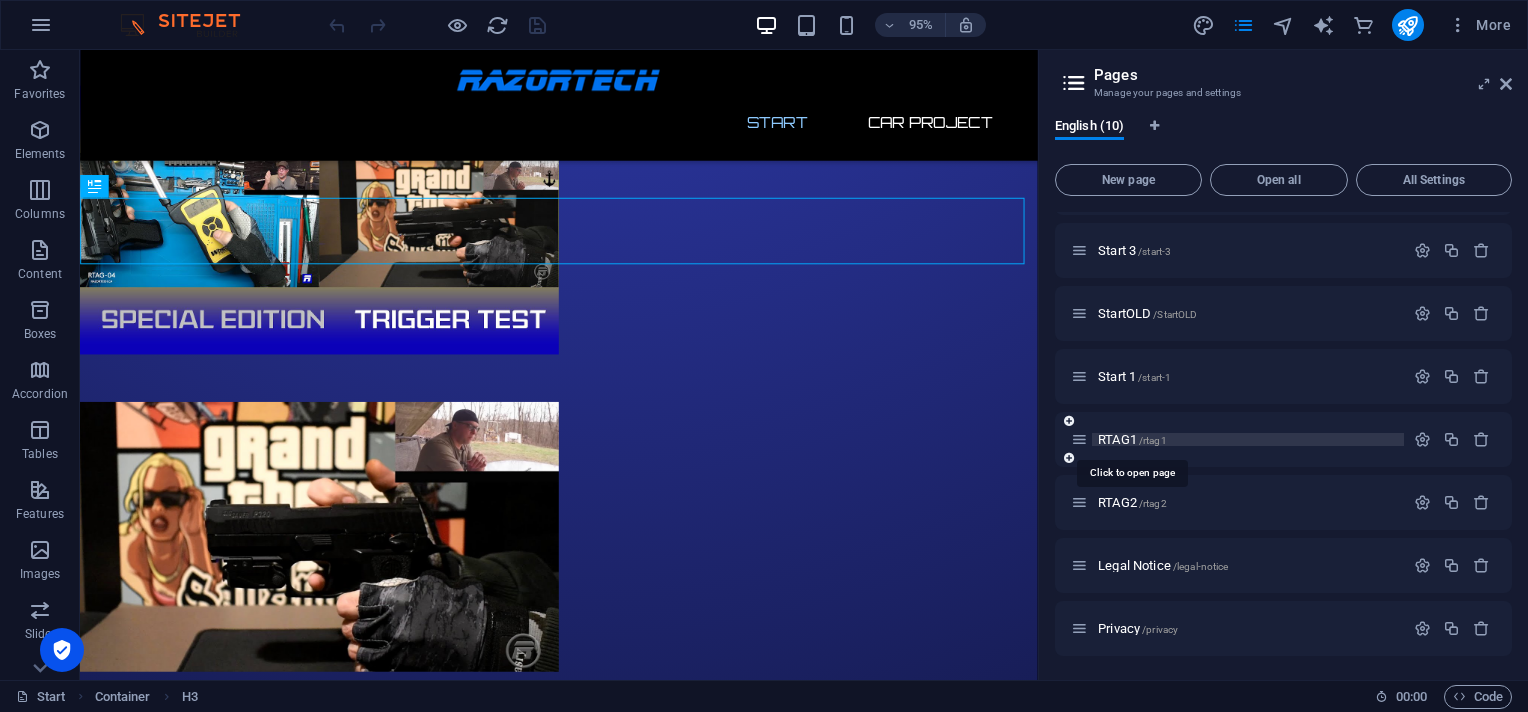 scroll, scrollTop: 127, scrollLeft: 0, axis: vertical 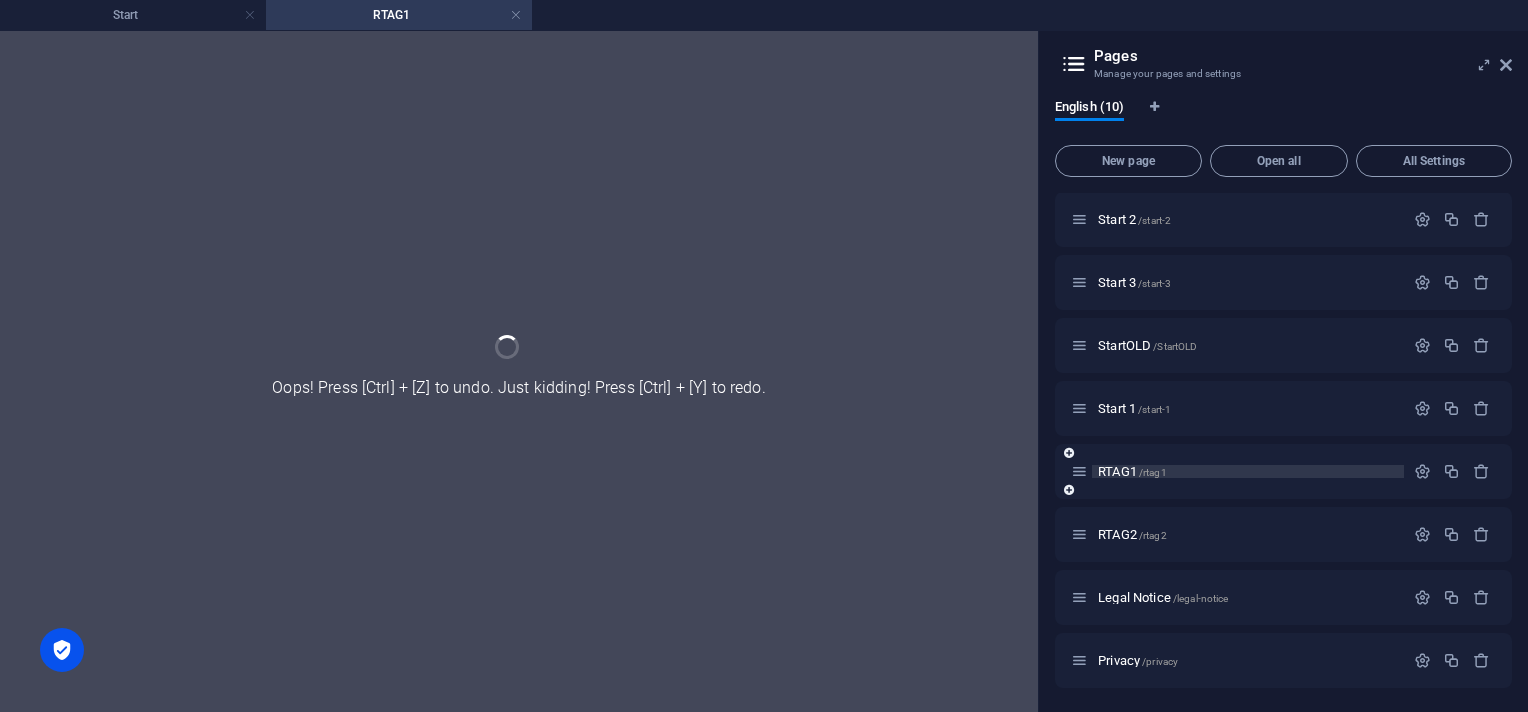 click on "Start 1 /start-1" at bounding box center (1283, 408) 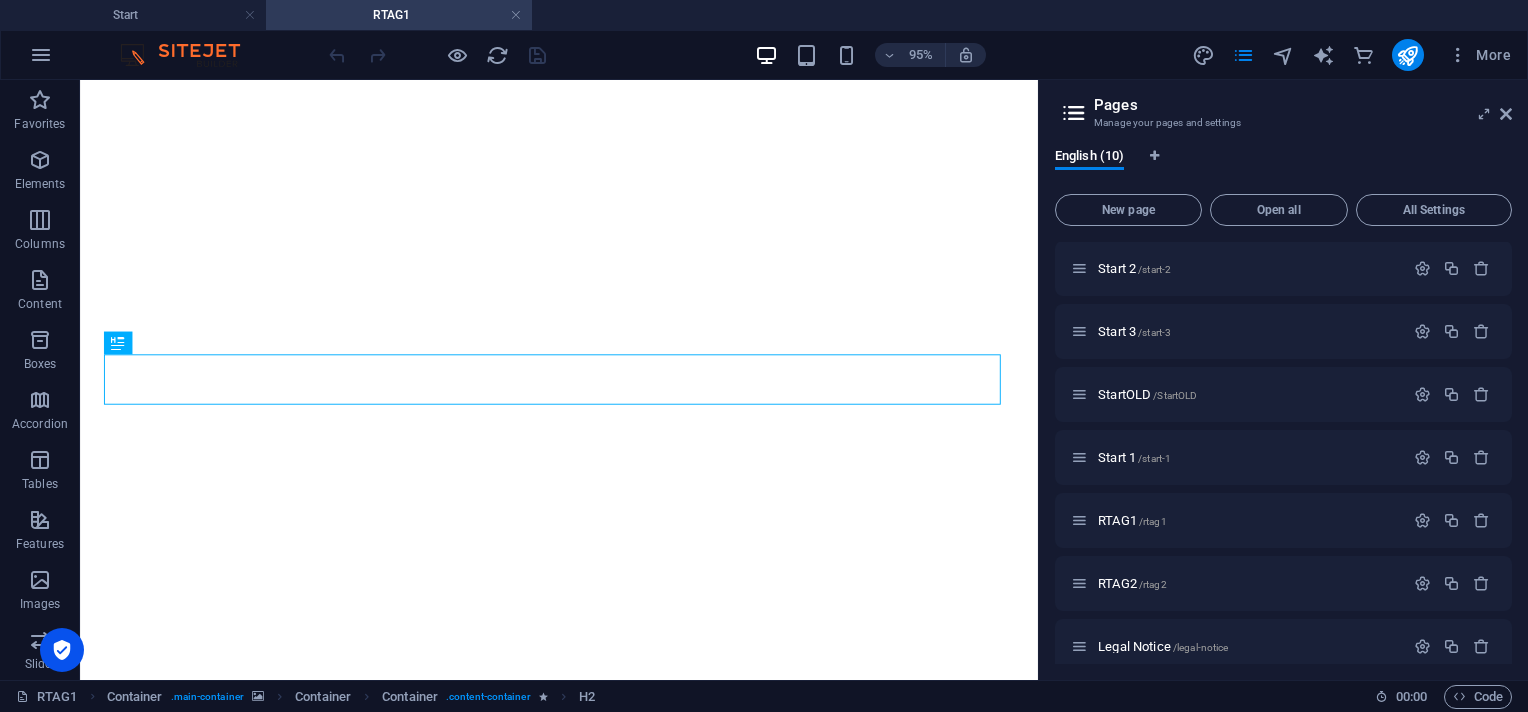 scroll, scrollTop: 0, scrollLeft: 0, axis: both 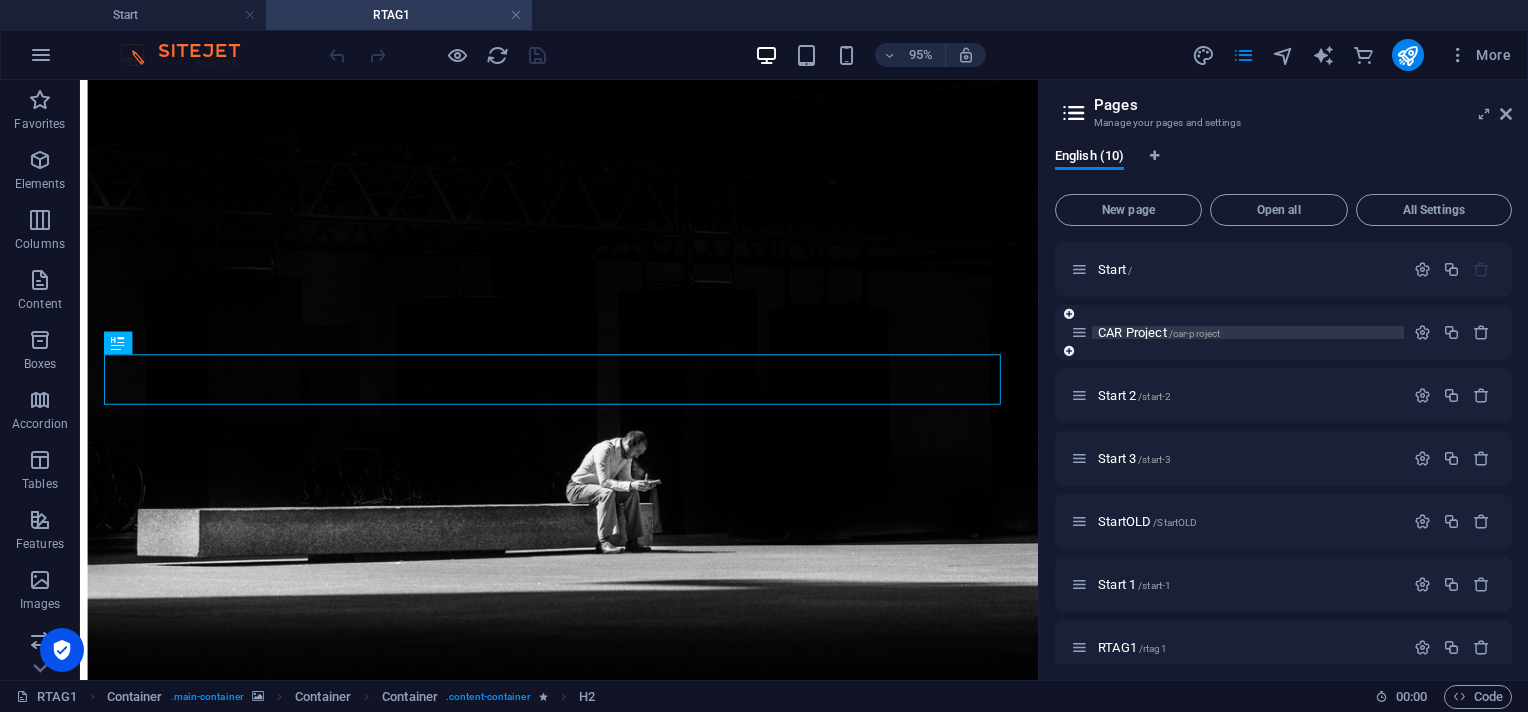click on "CAR Project /car-project" at bounding box center (1159, 332) 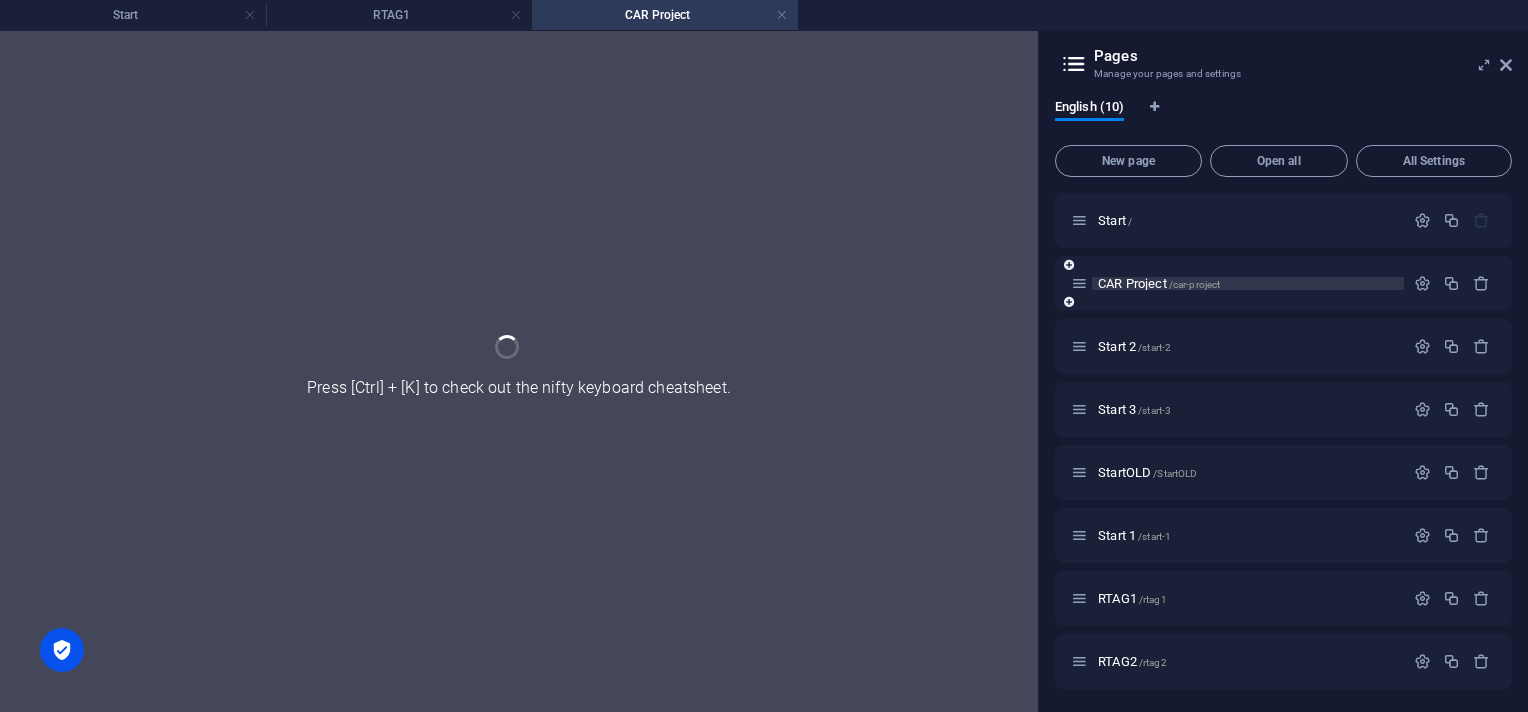 click on "Start 2 /start-2" at bounding box center (1283, 346) 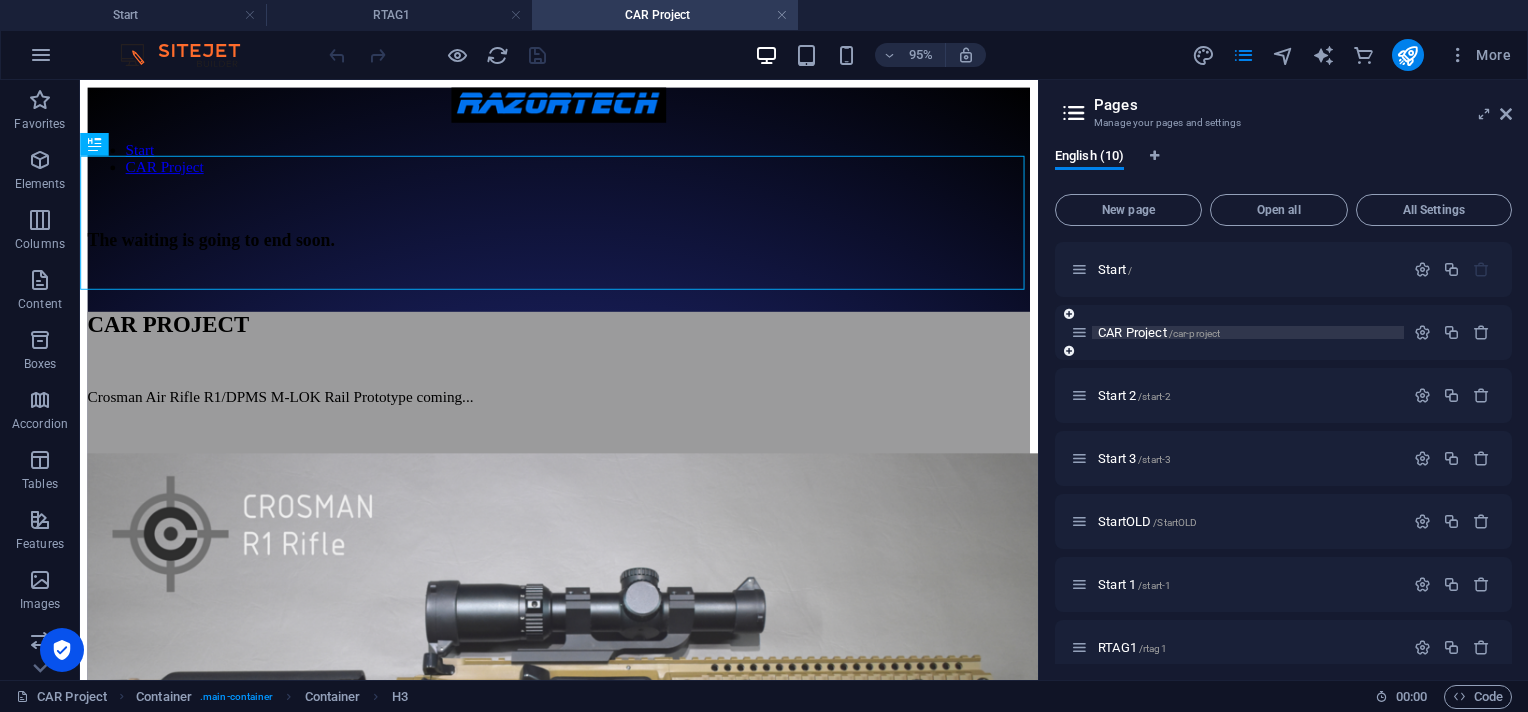 scroll, scrollTop: 0, scrollLeft: 0, axis: both 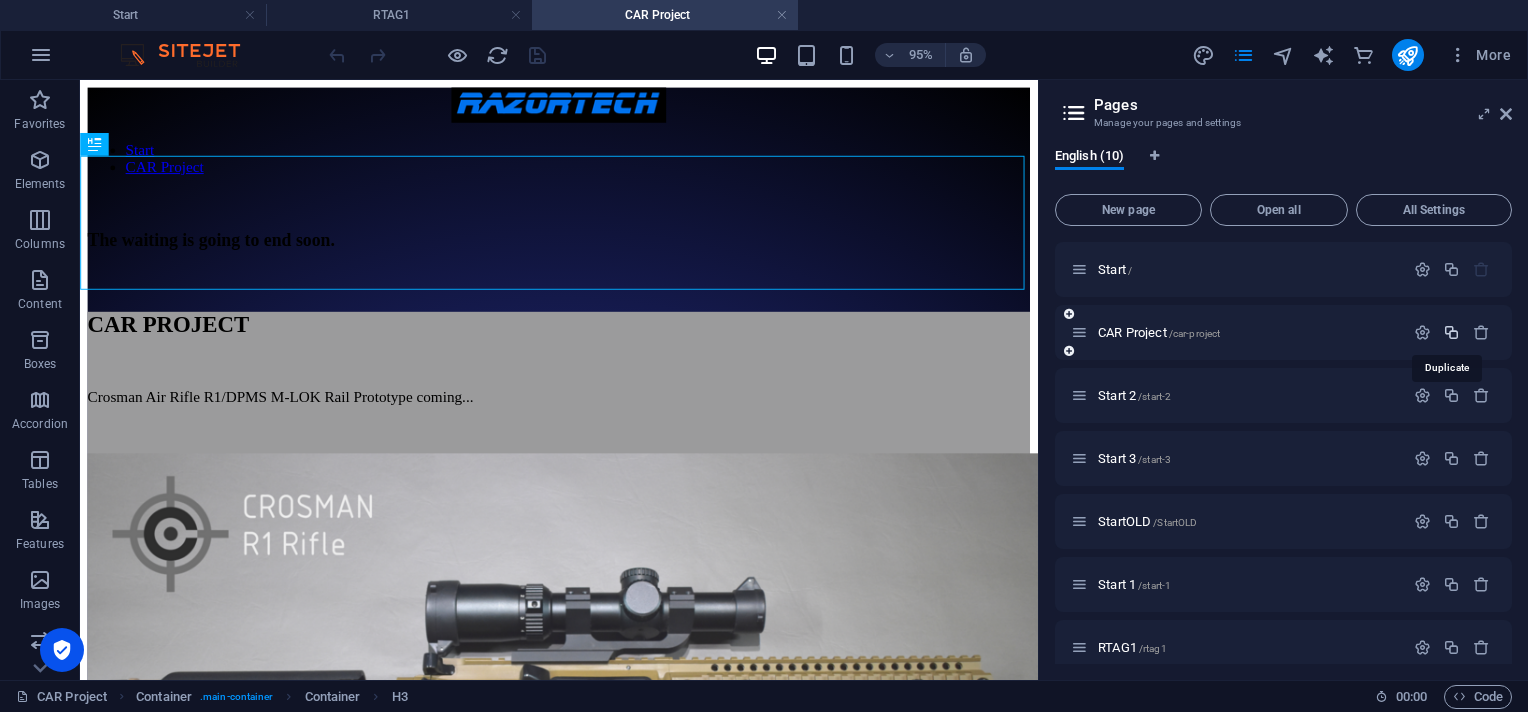 click at bounding box center (1451, 332) 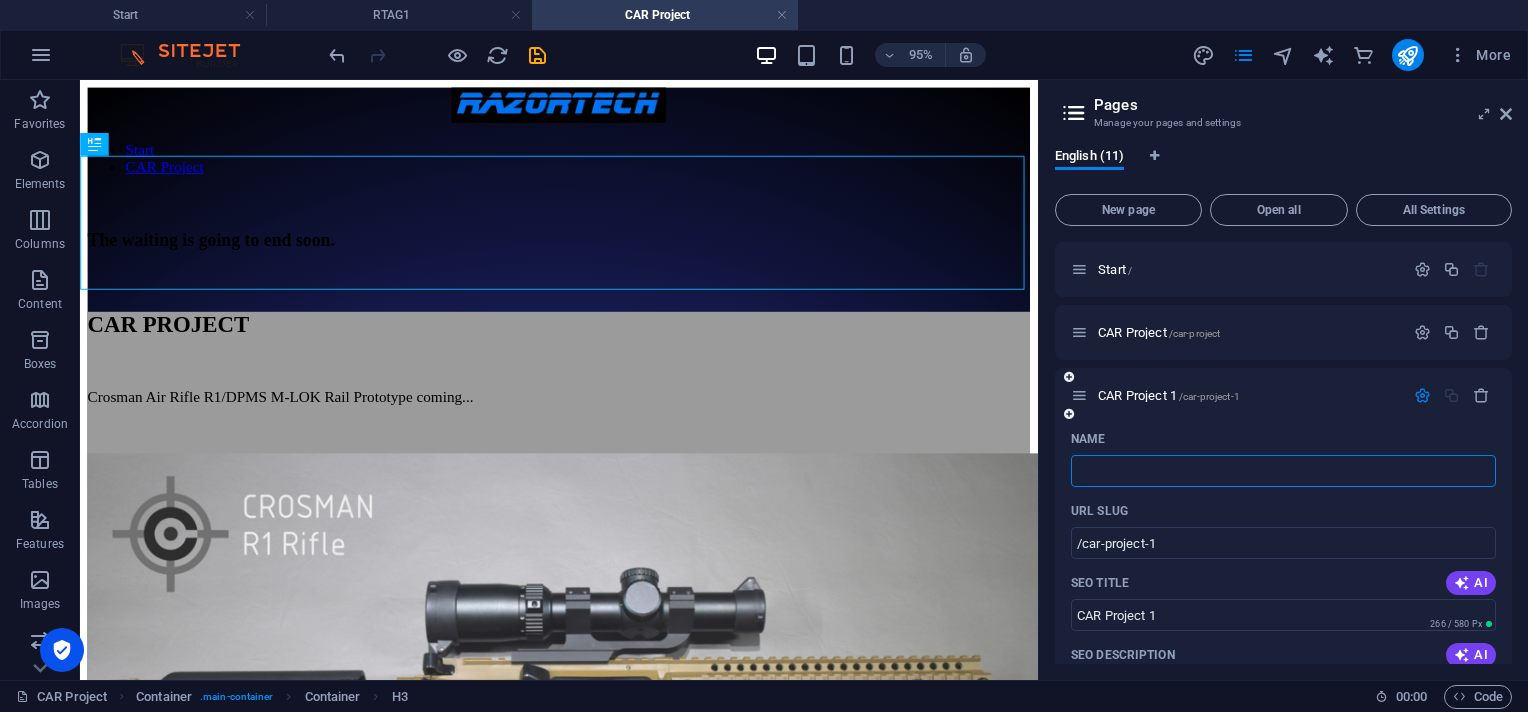 type 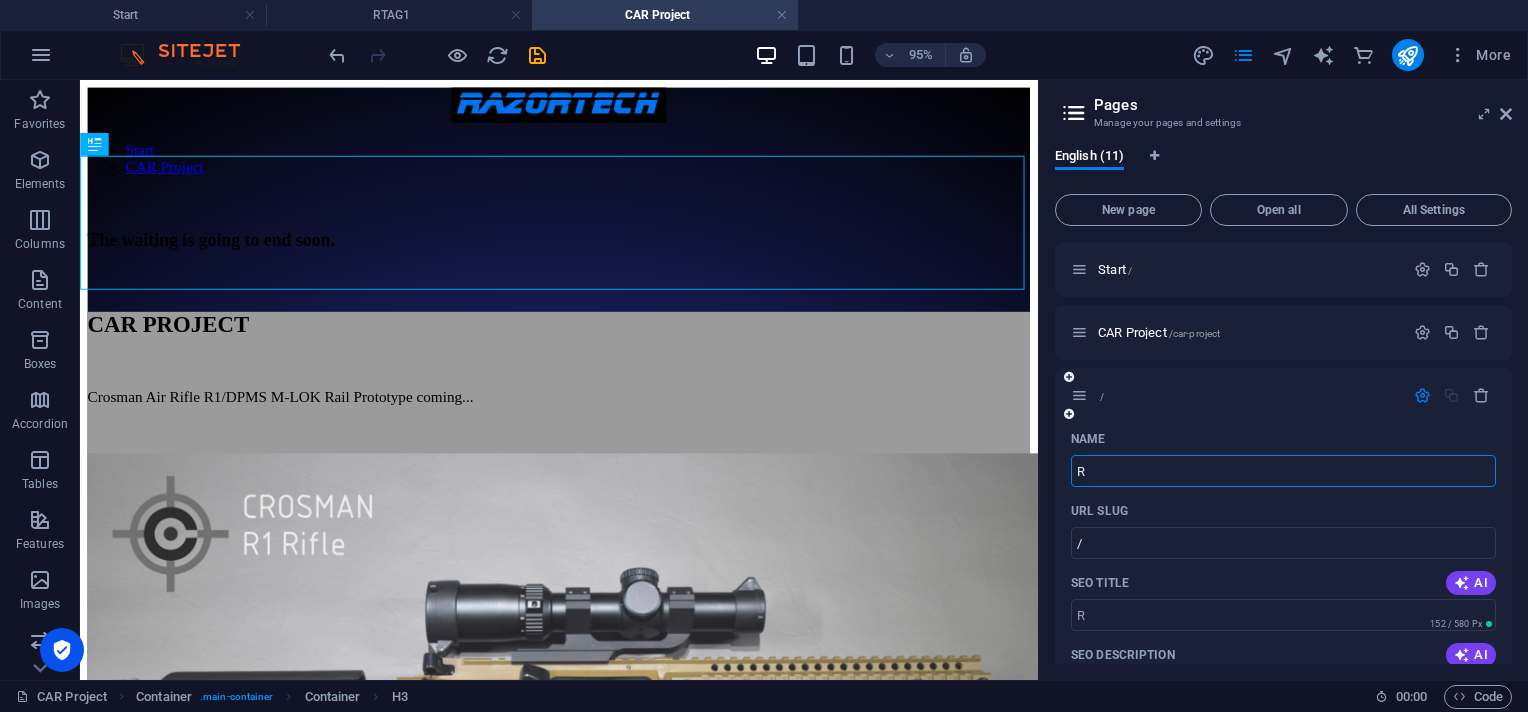 type on "R" 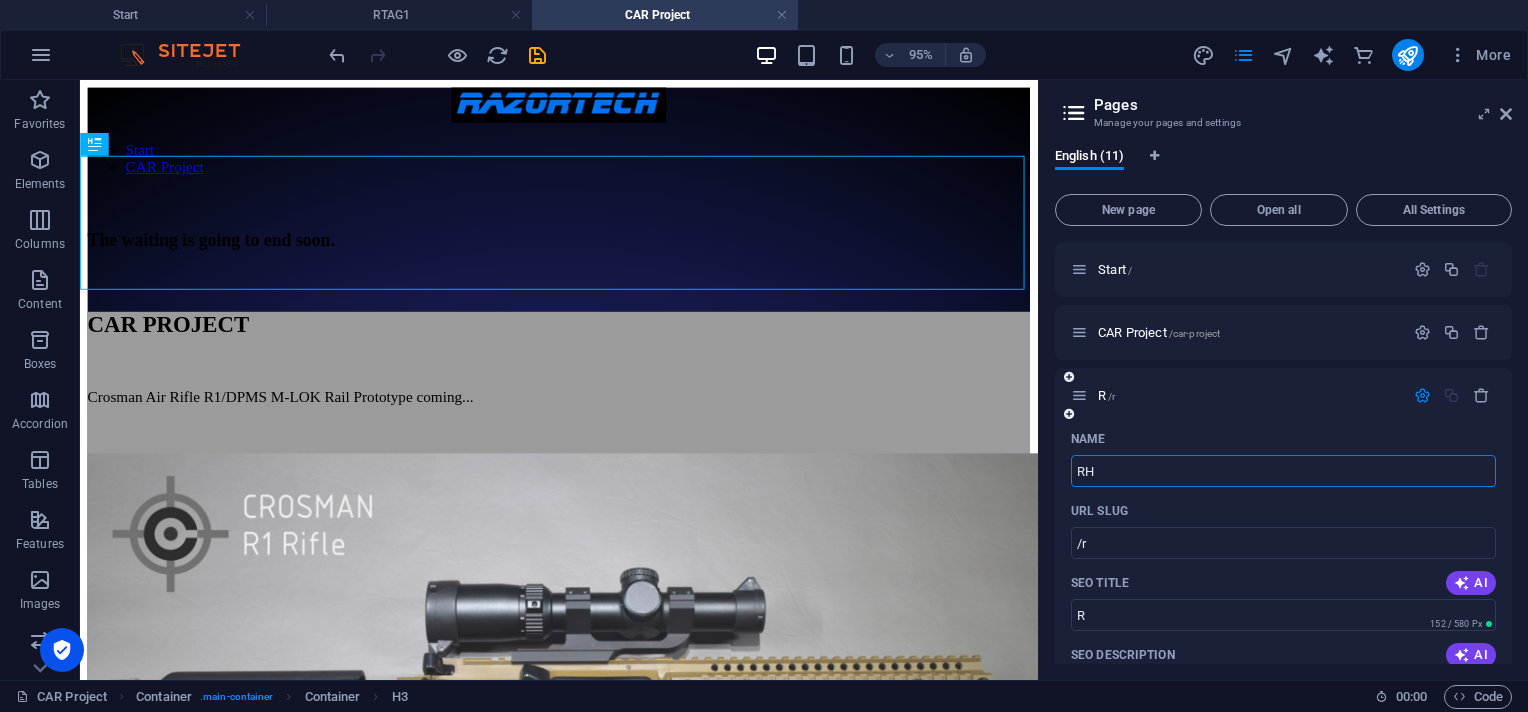 type on "RHN" 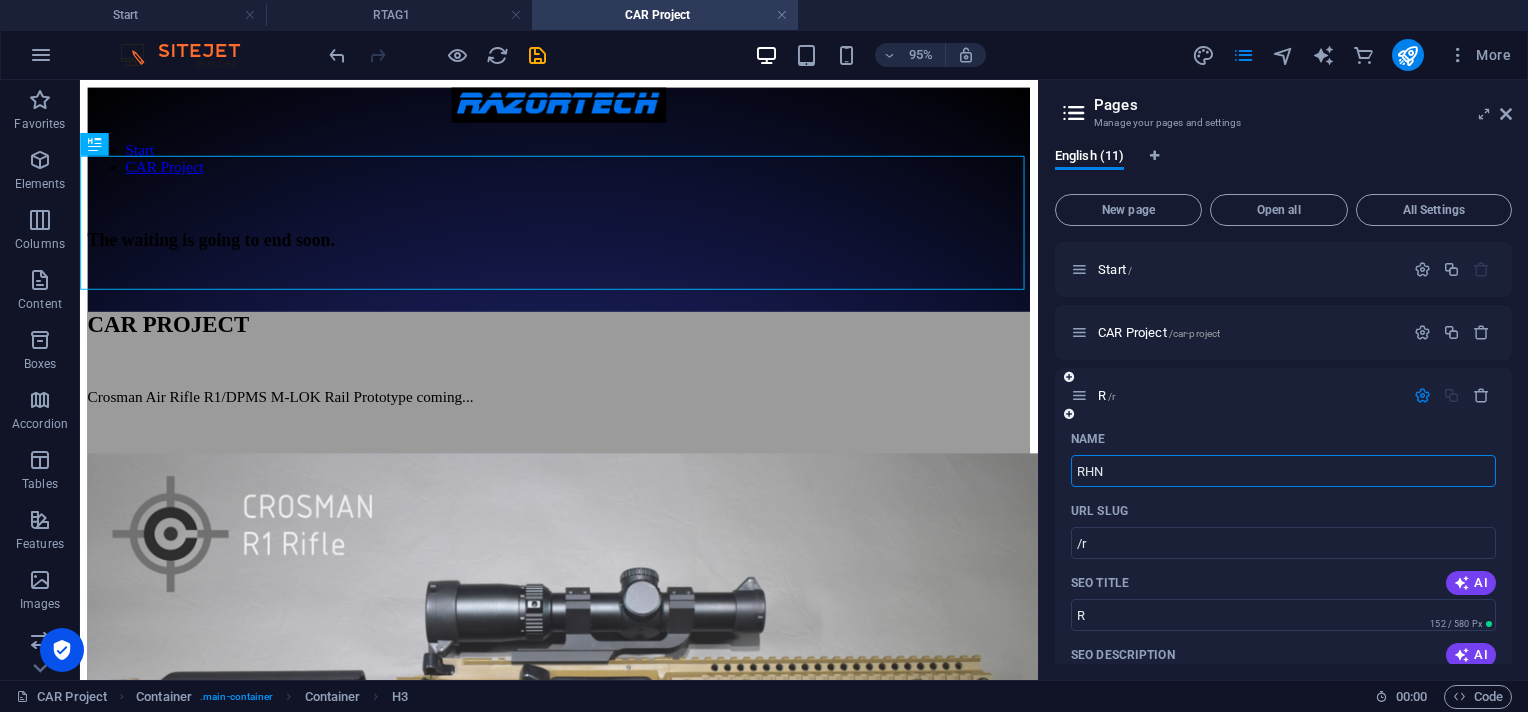 type on "/rh" 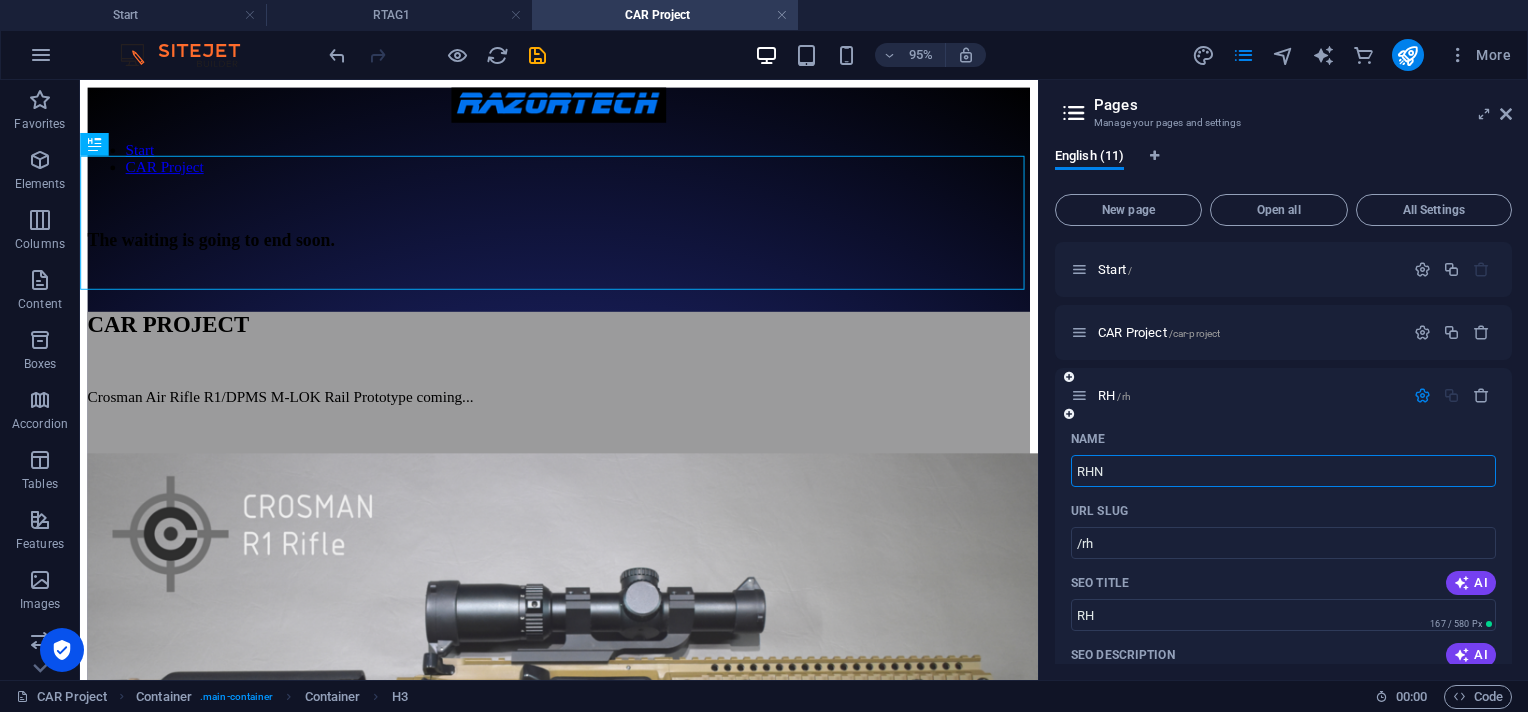 type on "RHN" 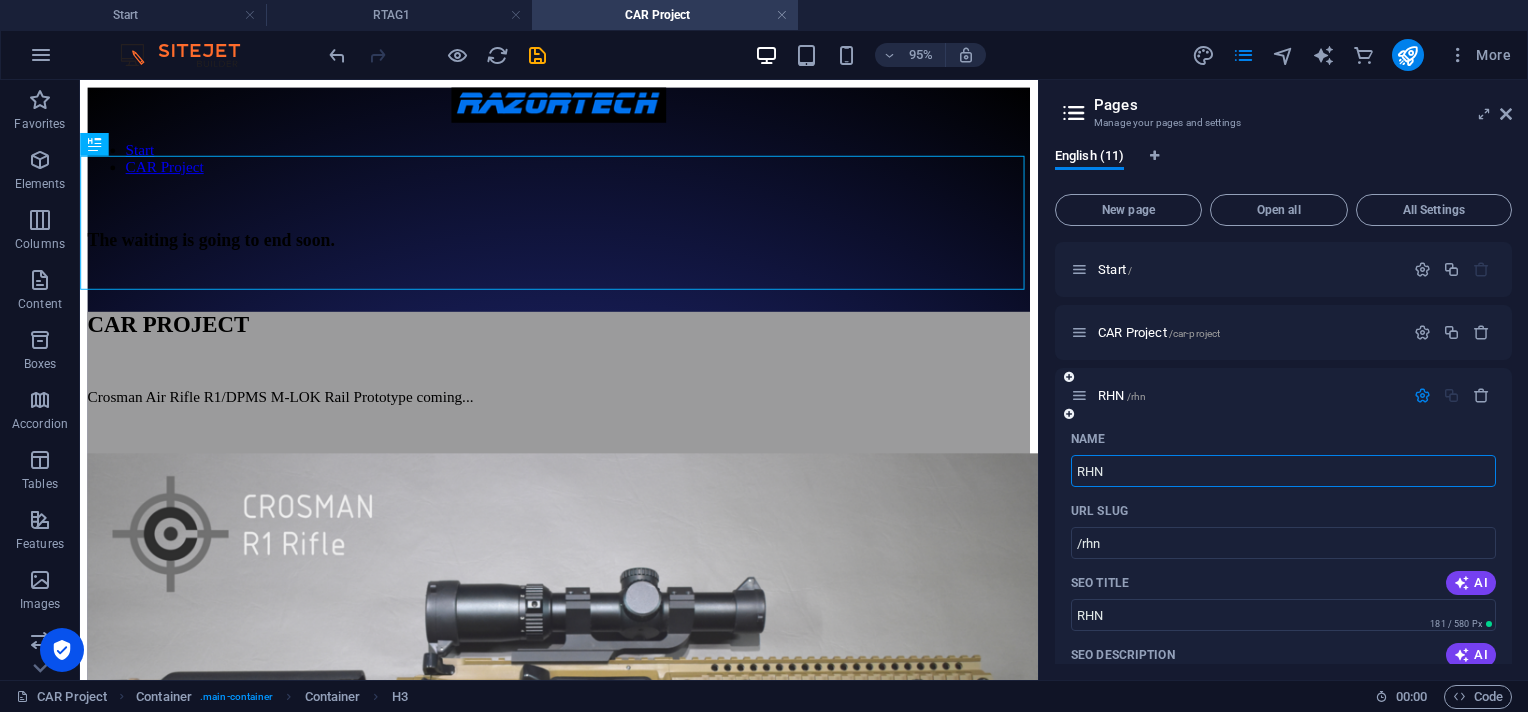 type on "RHN R" 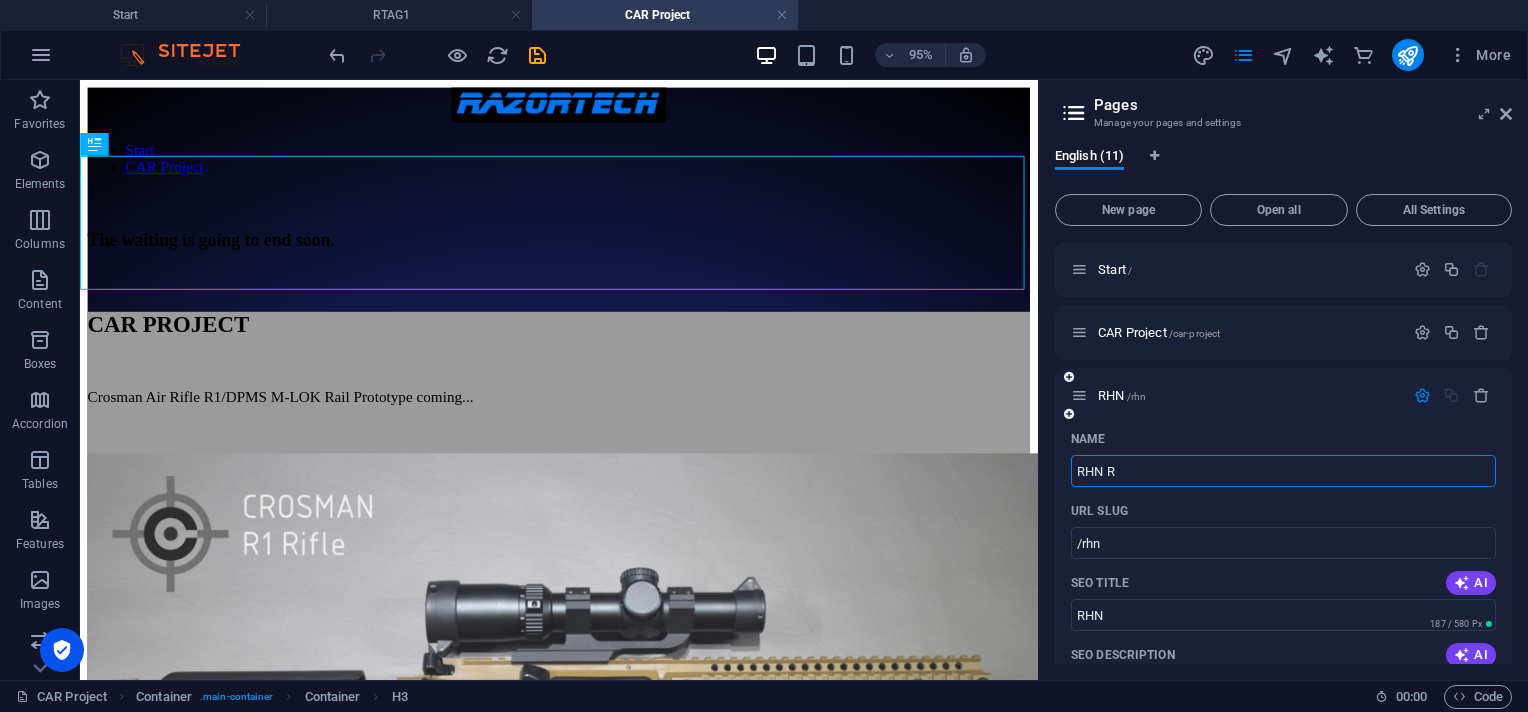 type on "RHN" 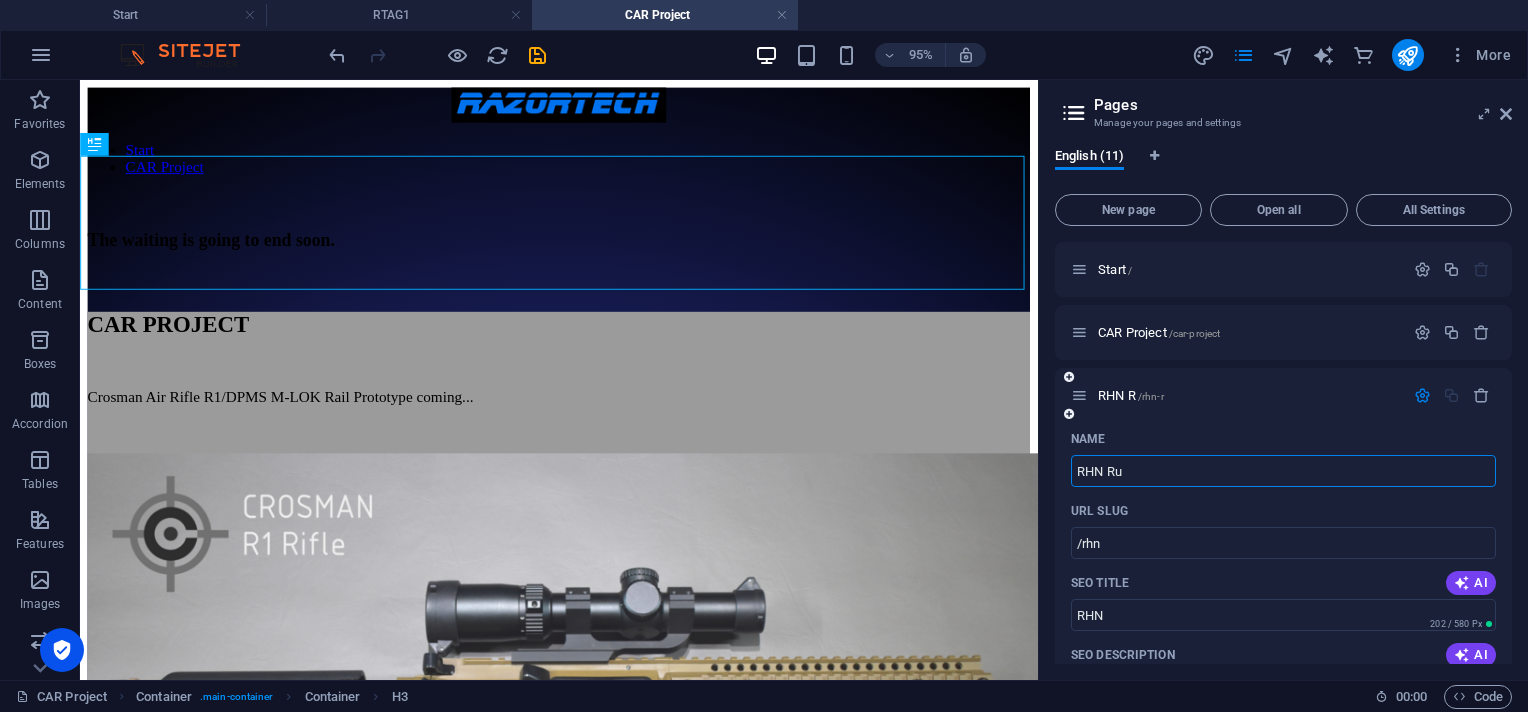 type on "/rhn-r" 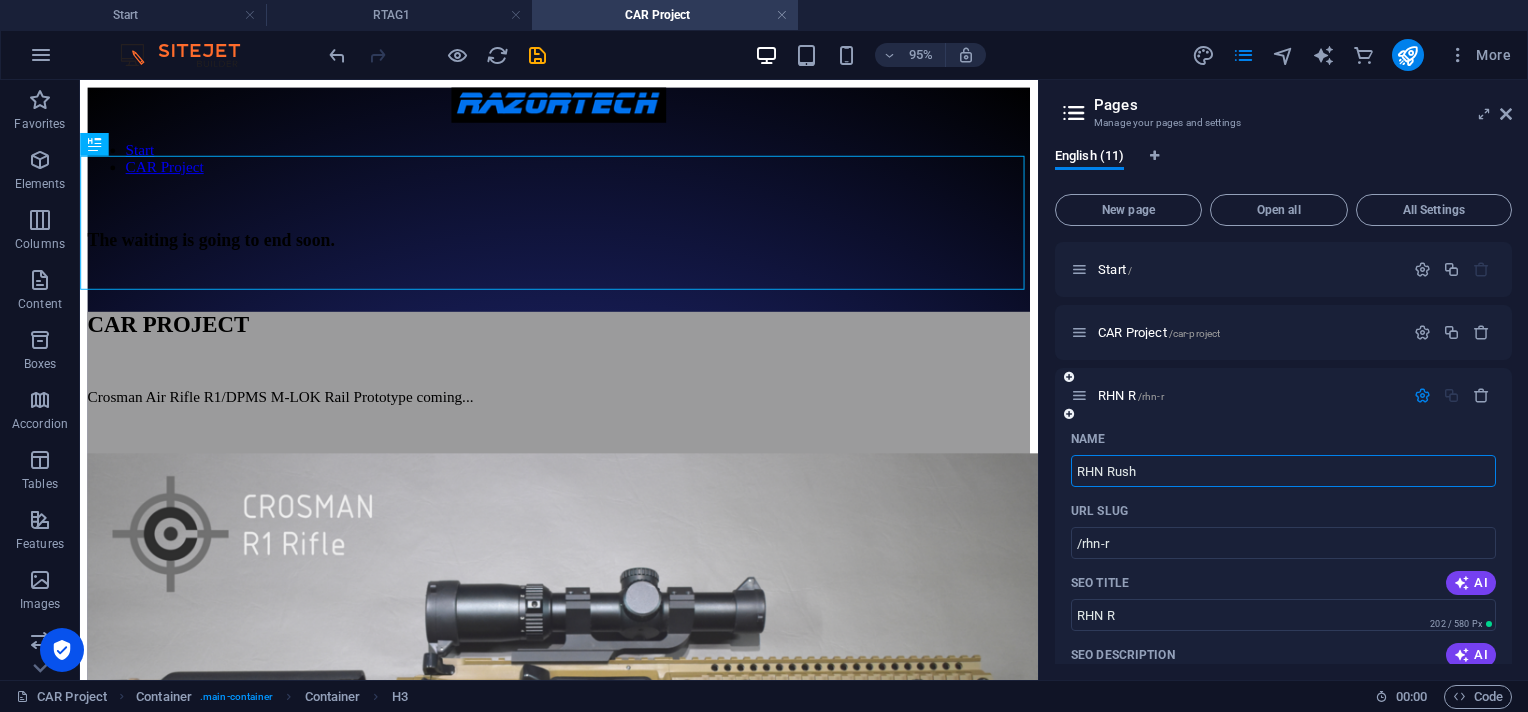 type on "RHN Rush" 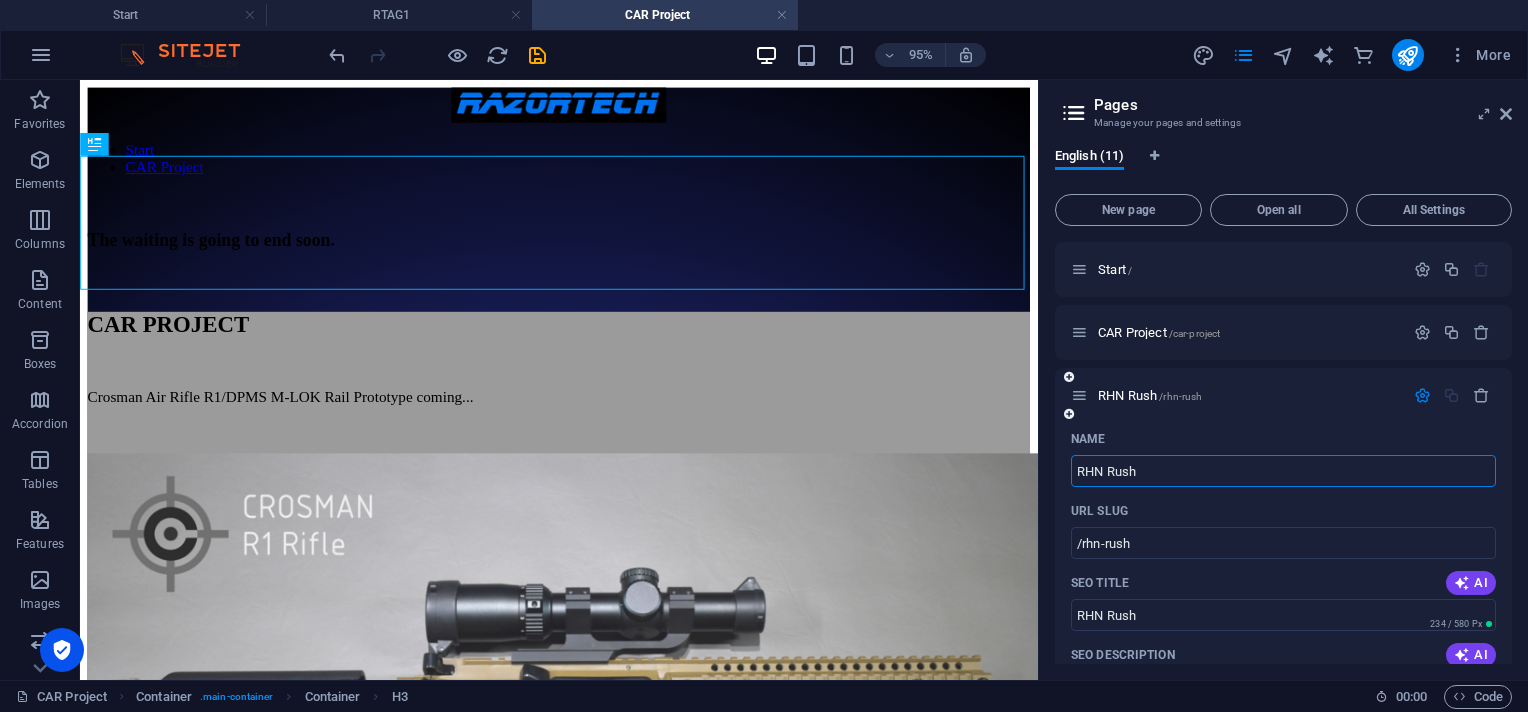 type on "RHN Rush" 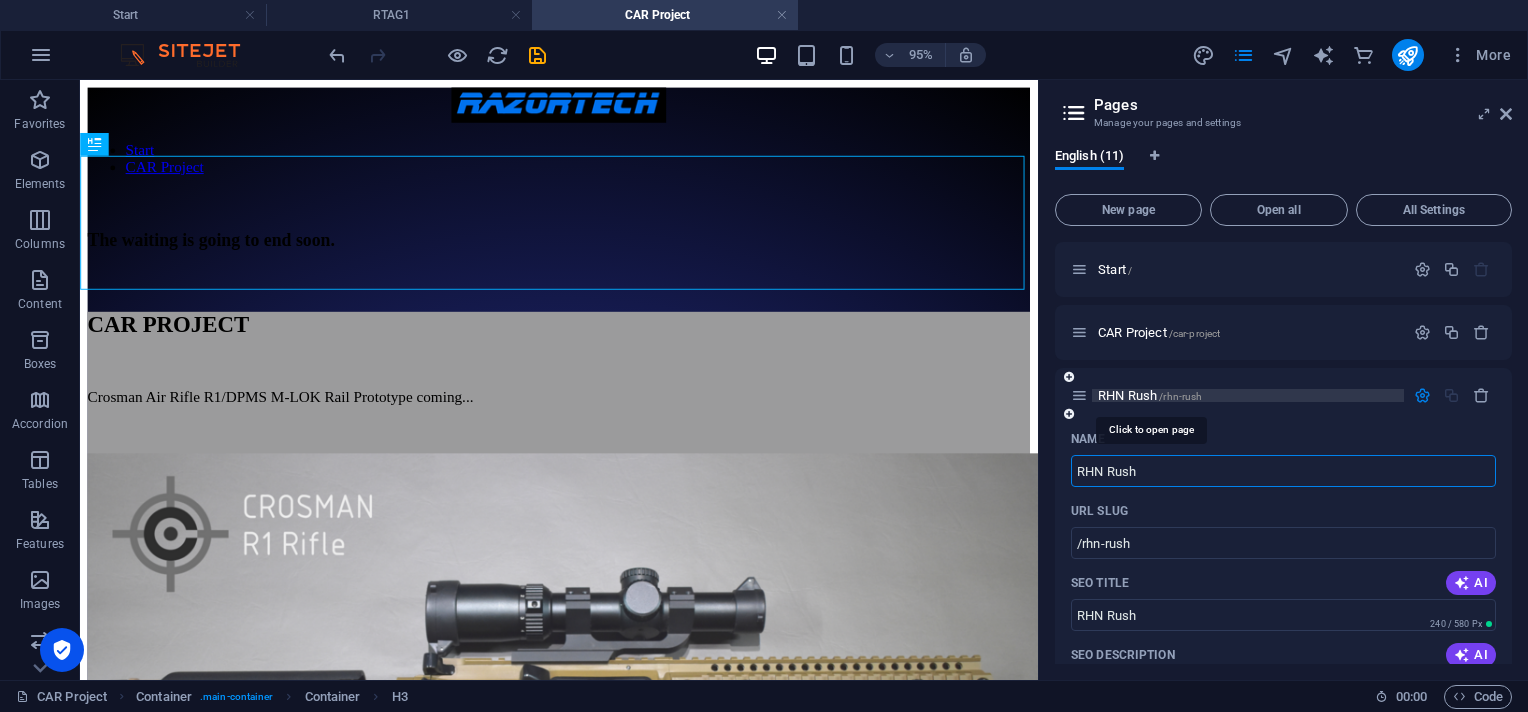 type on "RHN Rush" 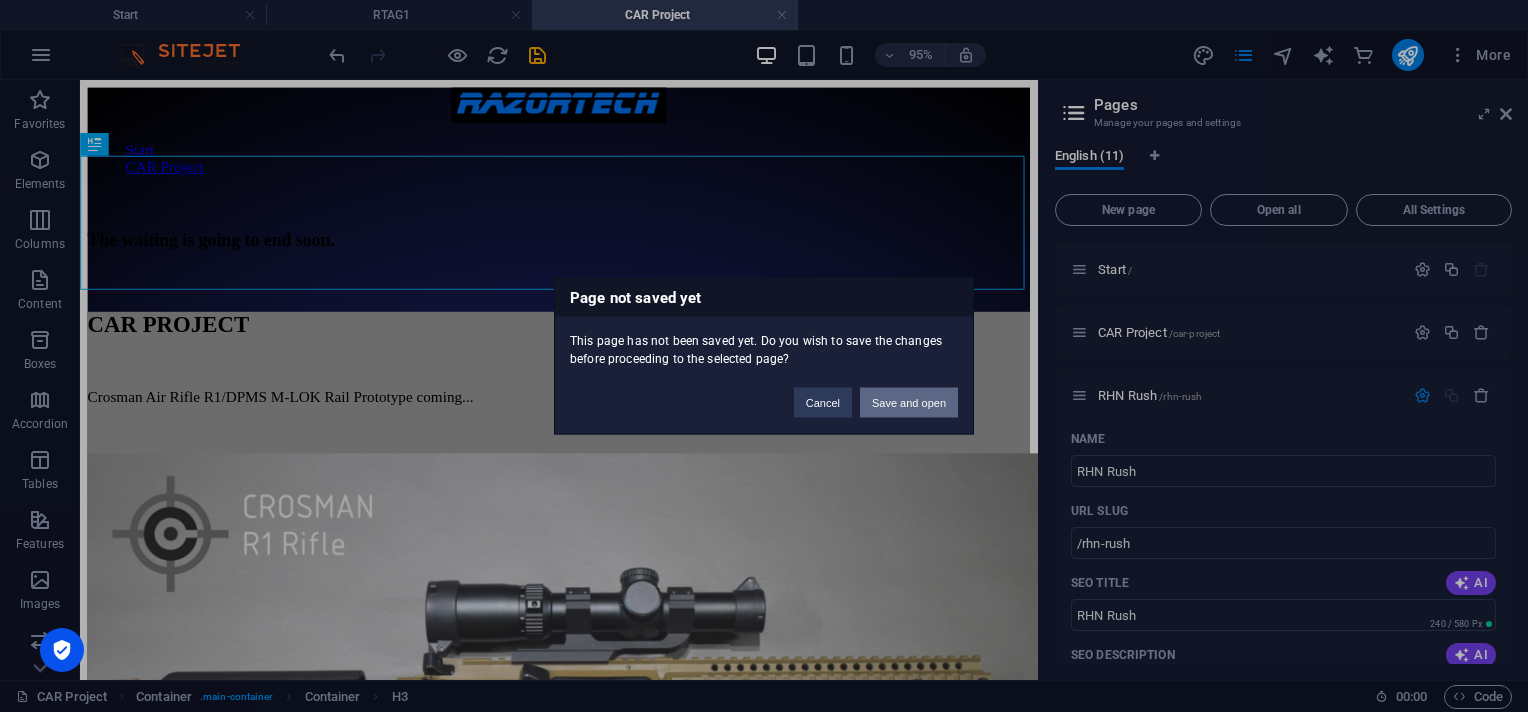 click on "Save and open" at bounding box center [909, 403] 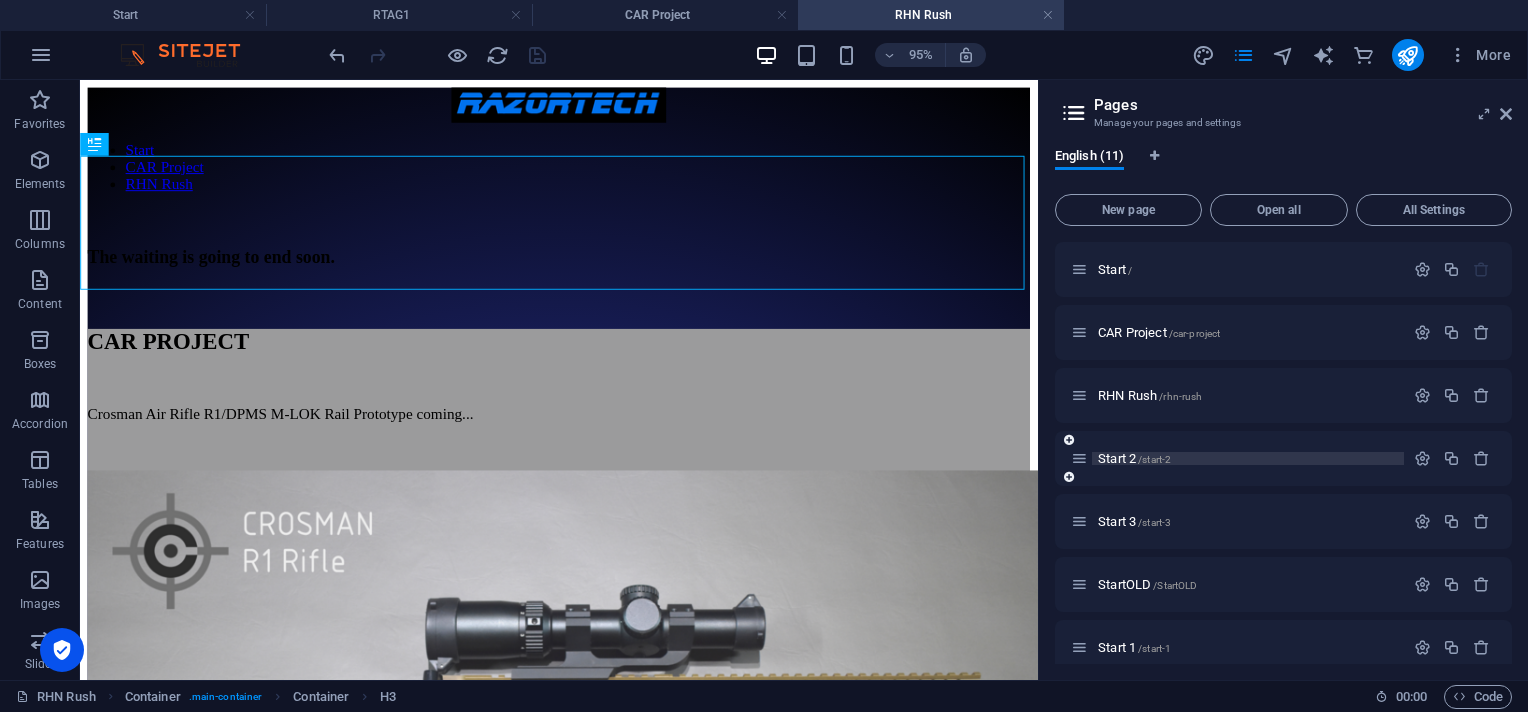scroll, scrollTop: 0, scrollLeft: 0, axis: both 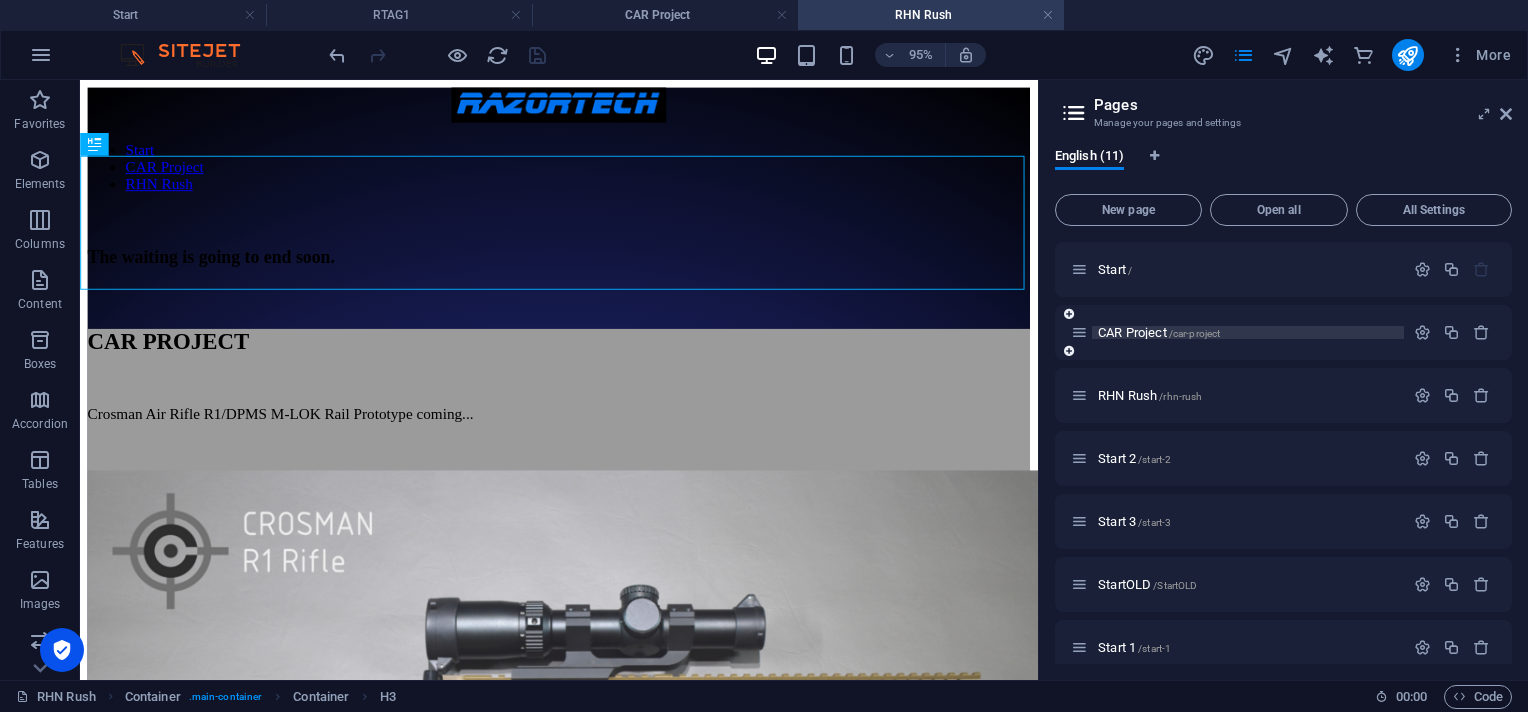 click on "CAR Project /car-project" at bounding box center (1159, 332) 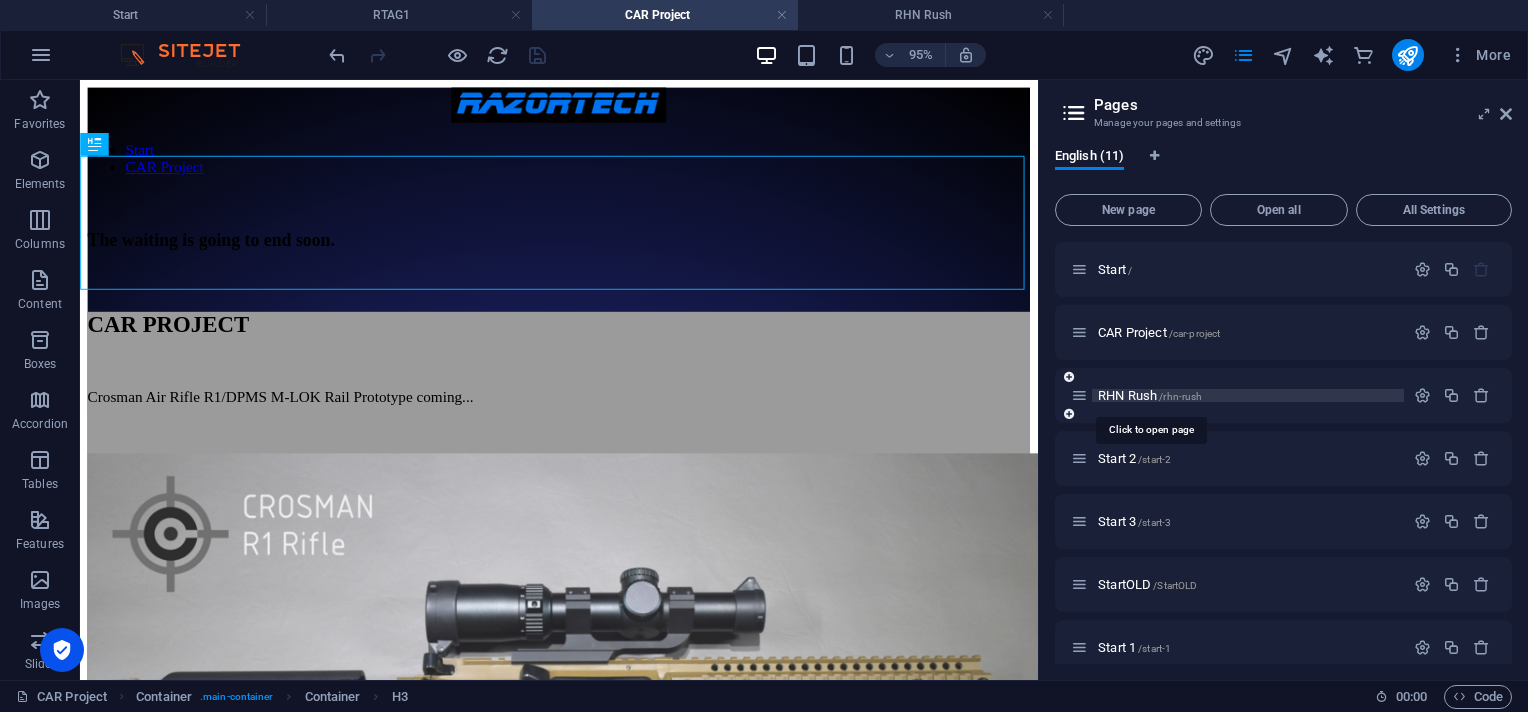 click on "RHN Rush  /rhn-rush" at bounding box center (1150, 395) 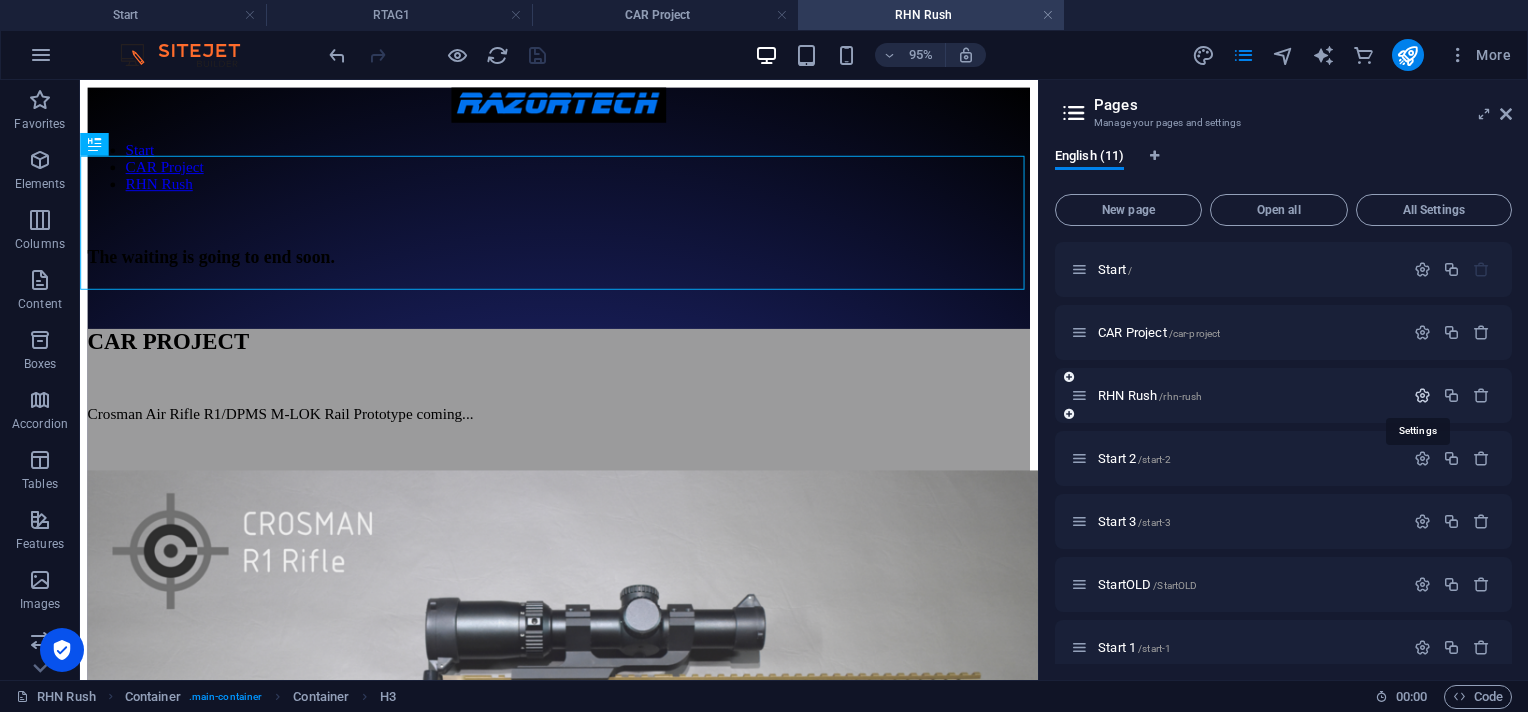 click at bounding box center (1422, 395) 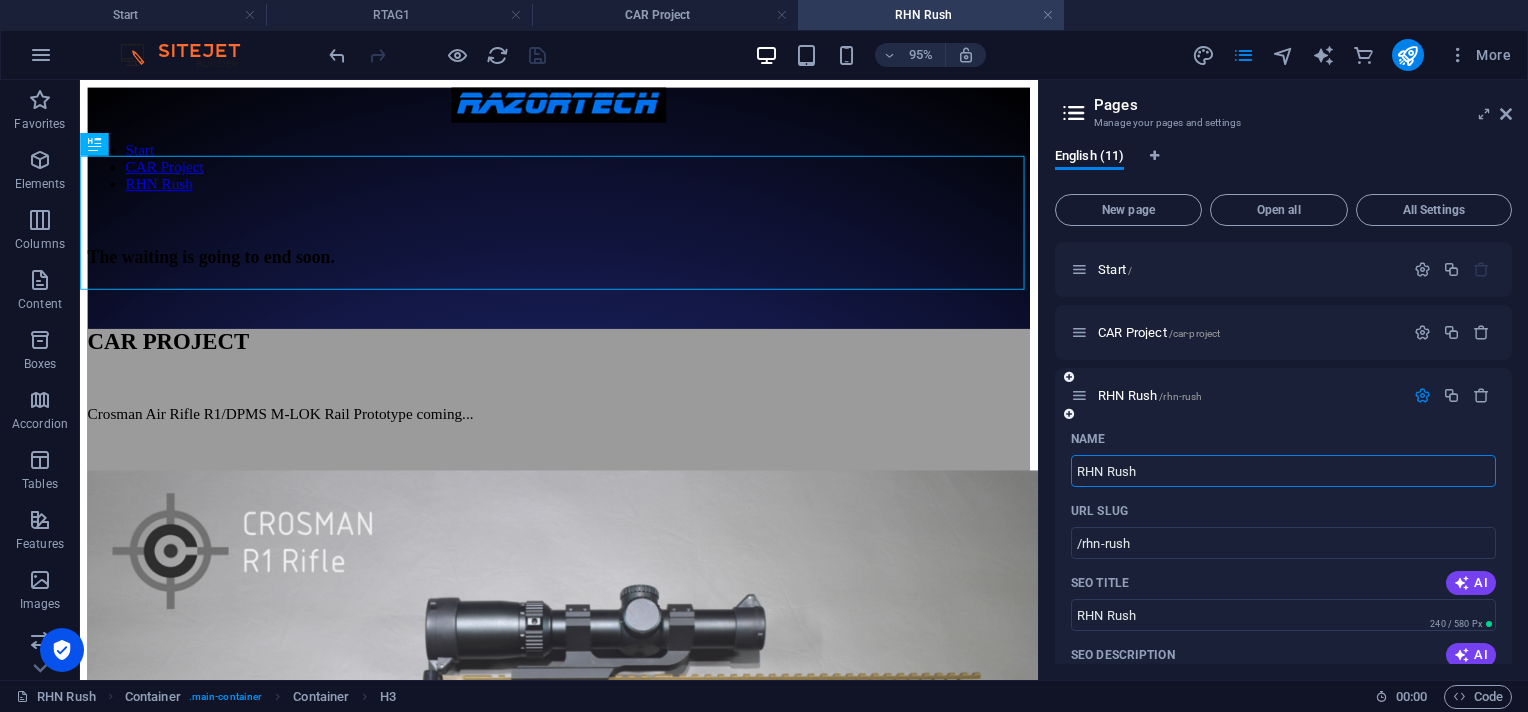scroll, scrollTop: 266, scrollLeft: 0, axis: vertical 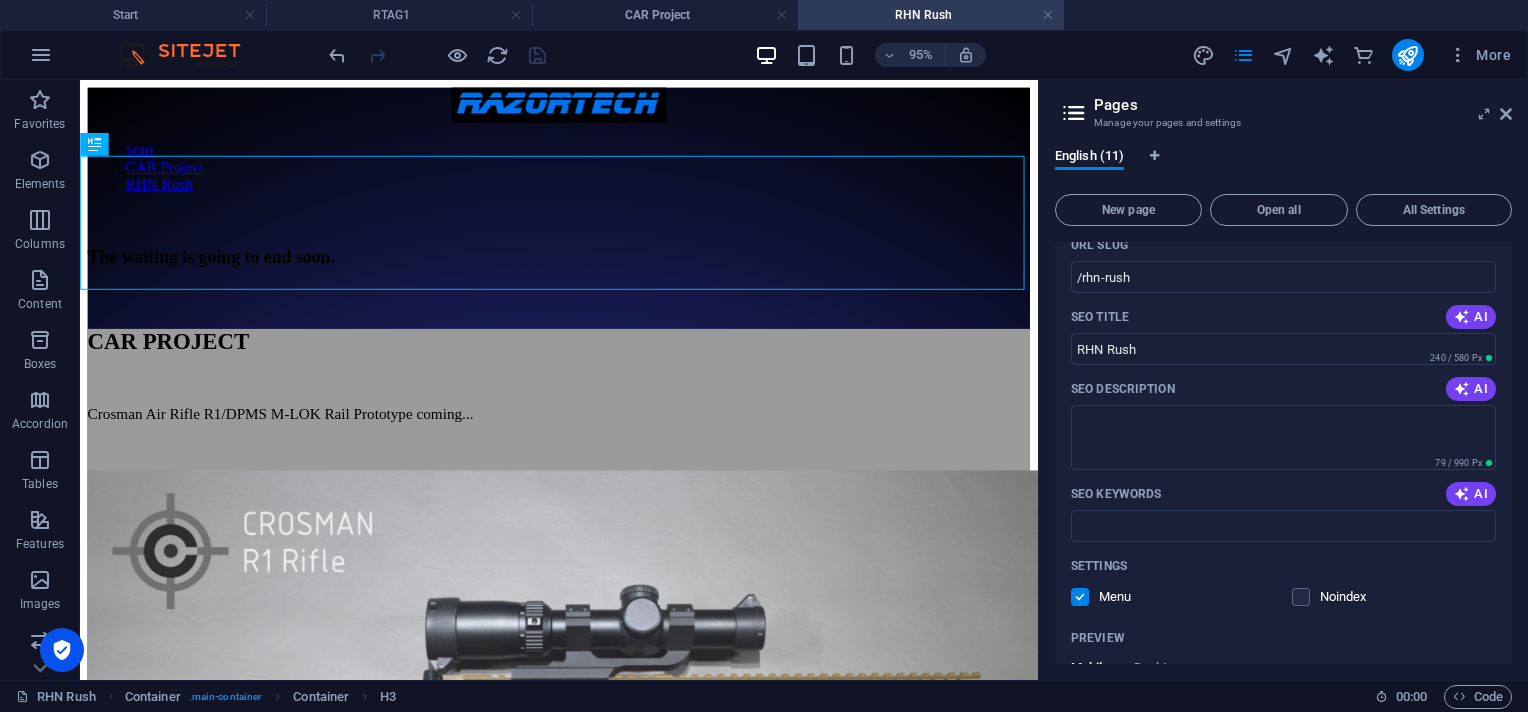 click at bounding box center (1080, 597) 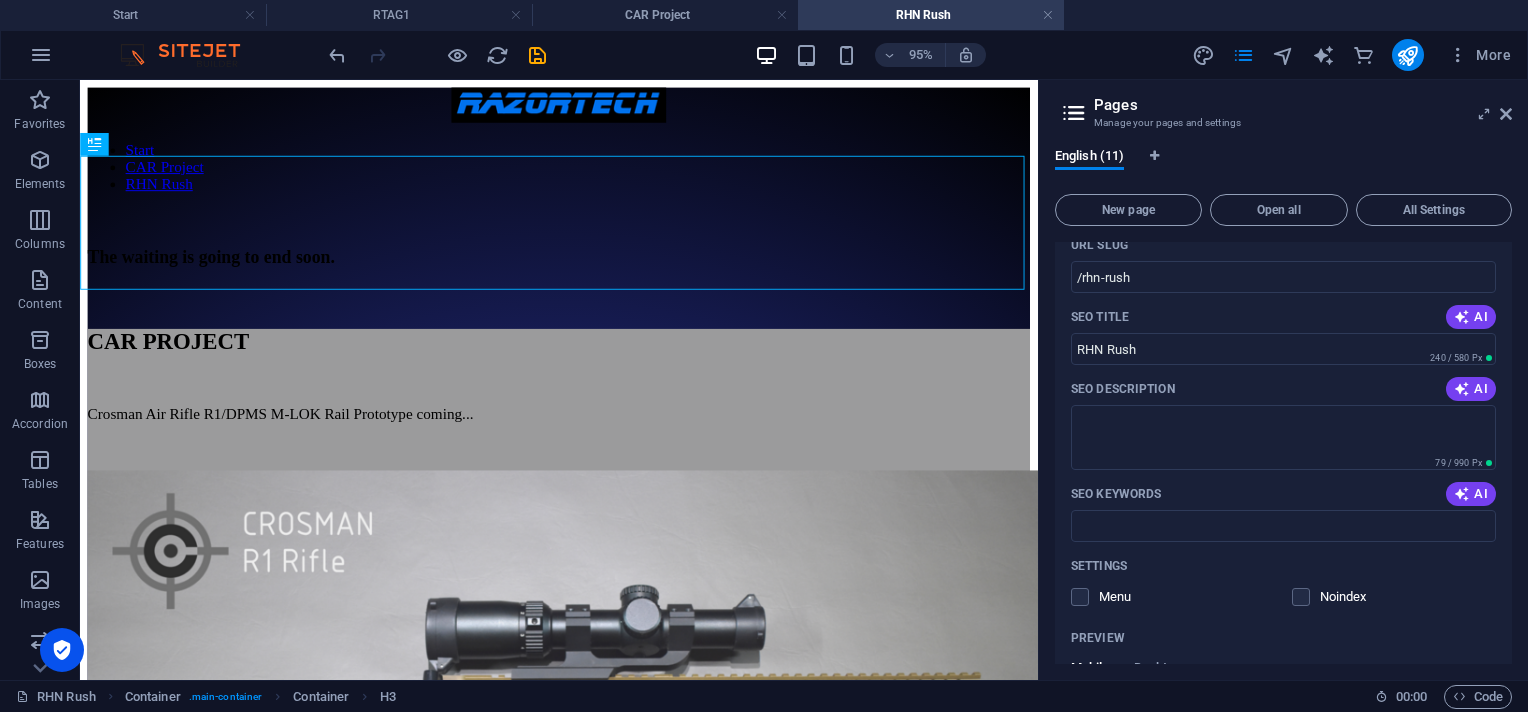 scroll, scrollTop: 0, scrollLeft: 0, axis: both 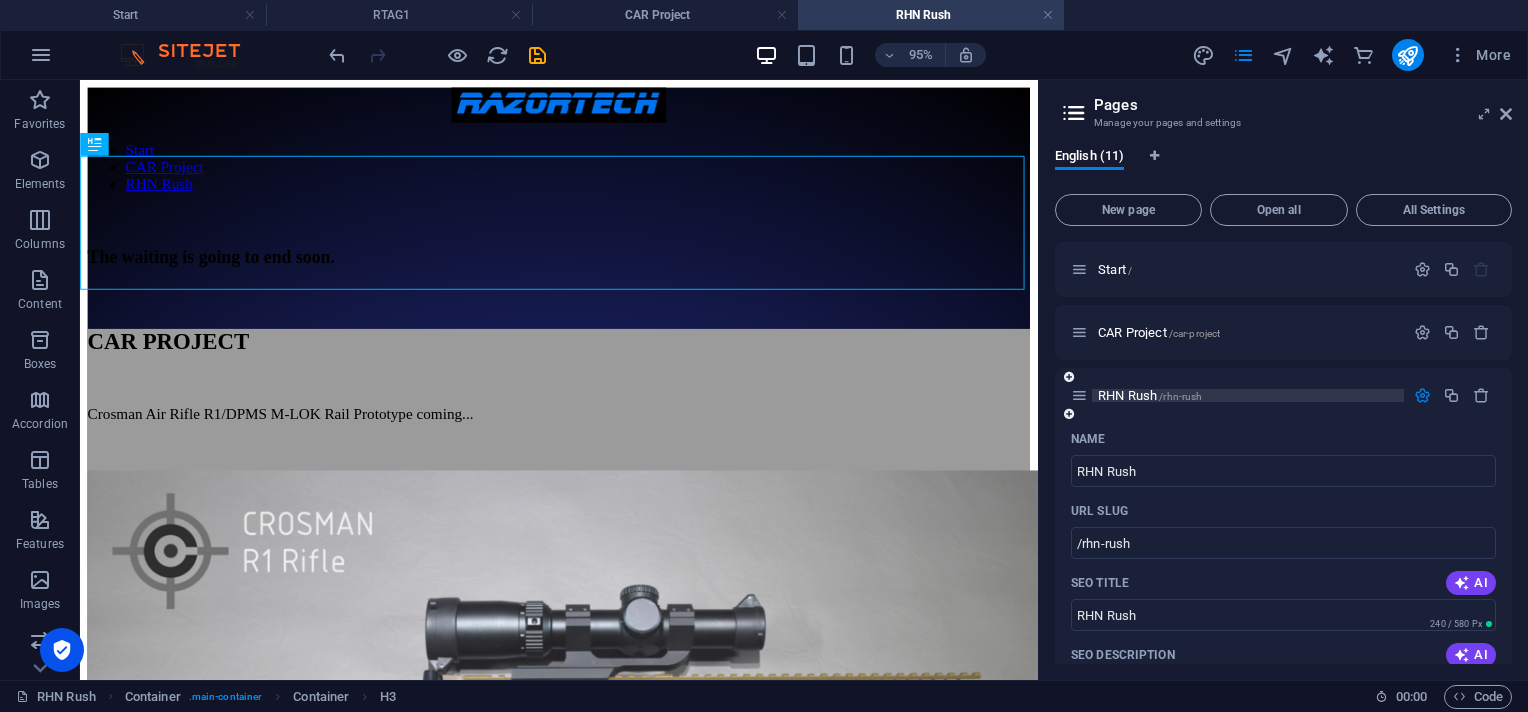 click on "RHN Rush  /rhn-rush" at bounding box center (1150, 395) 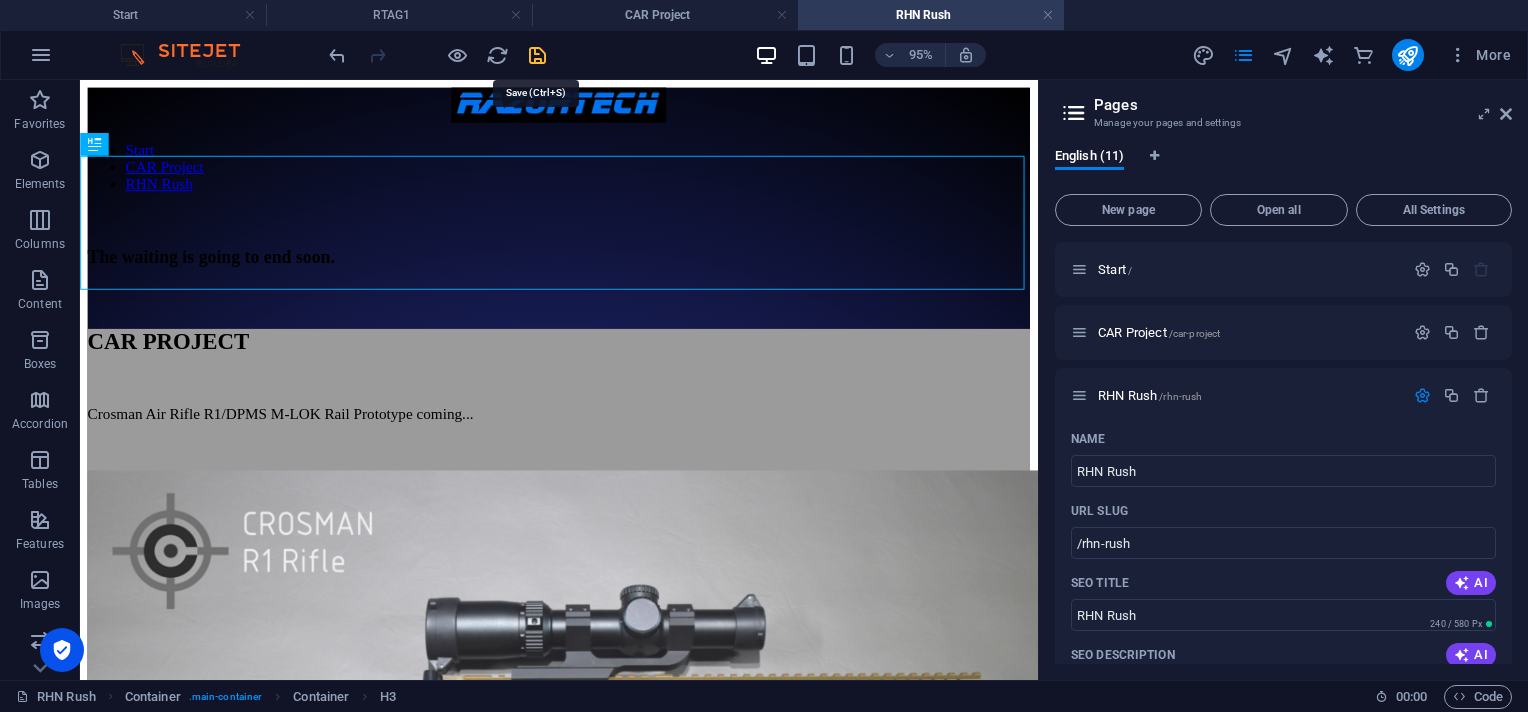 click at bounding box center [537, 55] 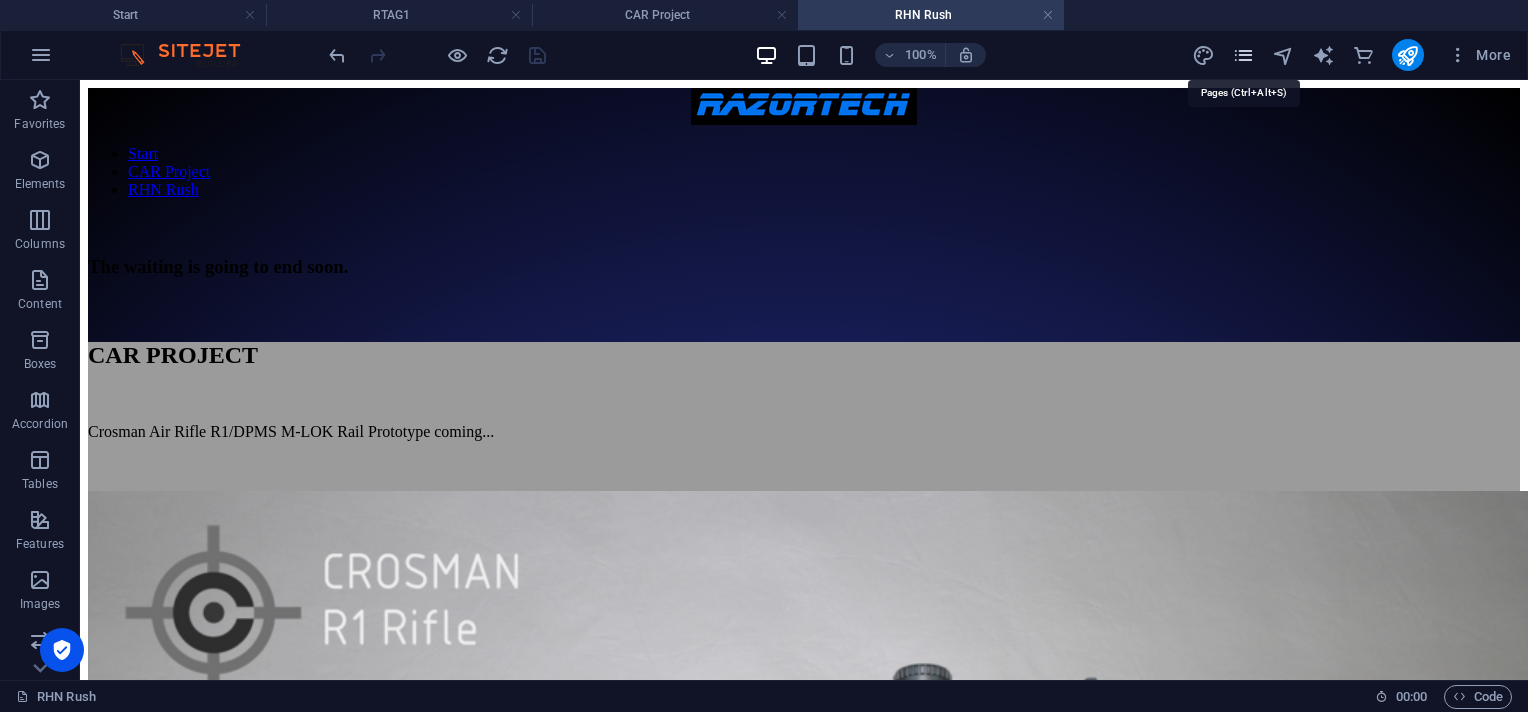 click at bounding box center (1243, 55) 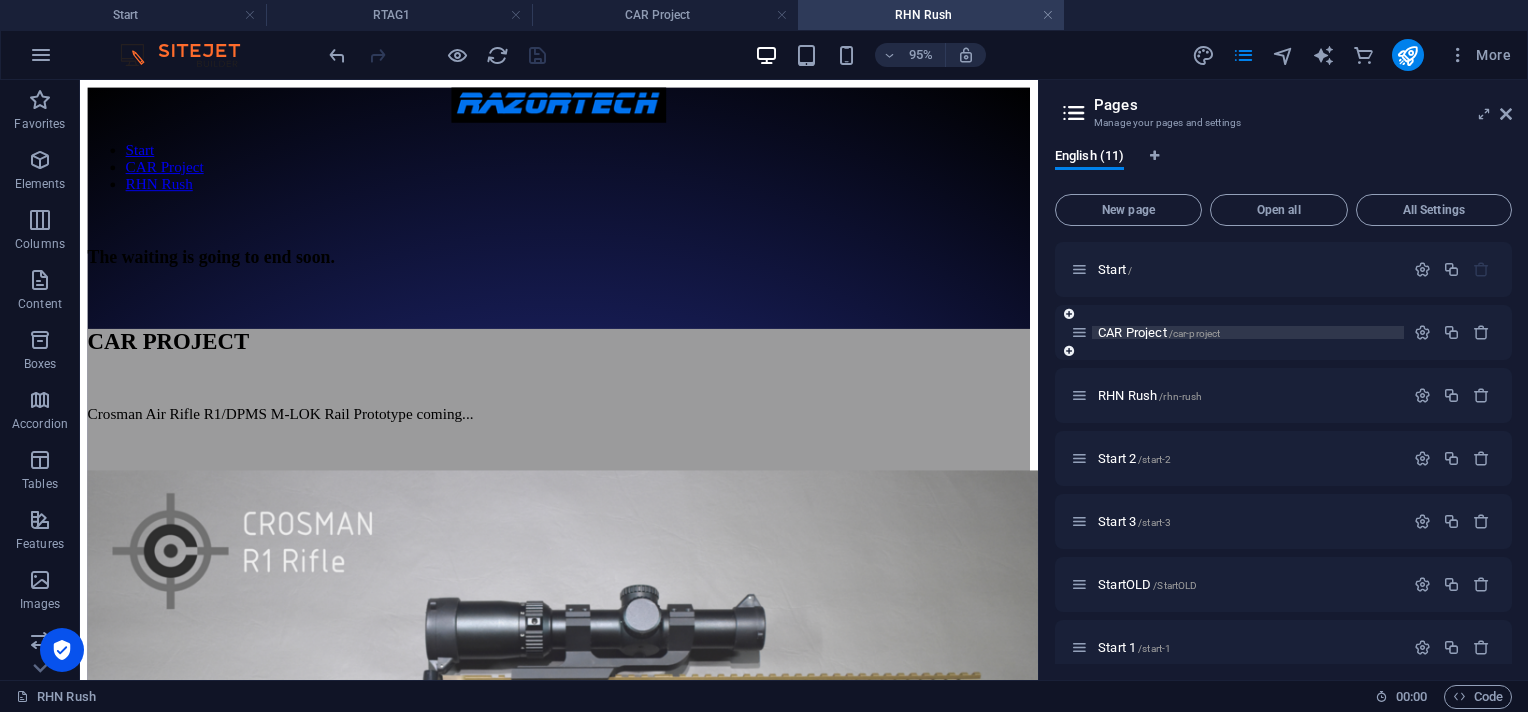 click on "CAR Project /car-project" at bounding box center [1159, 332] 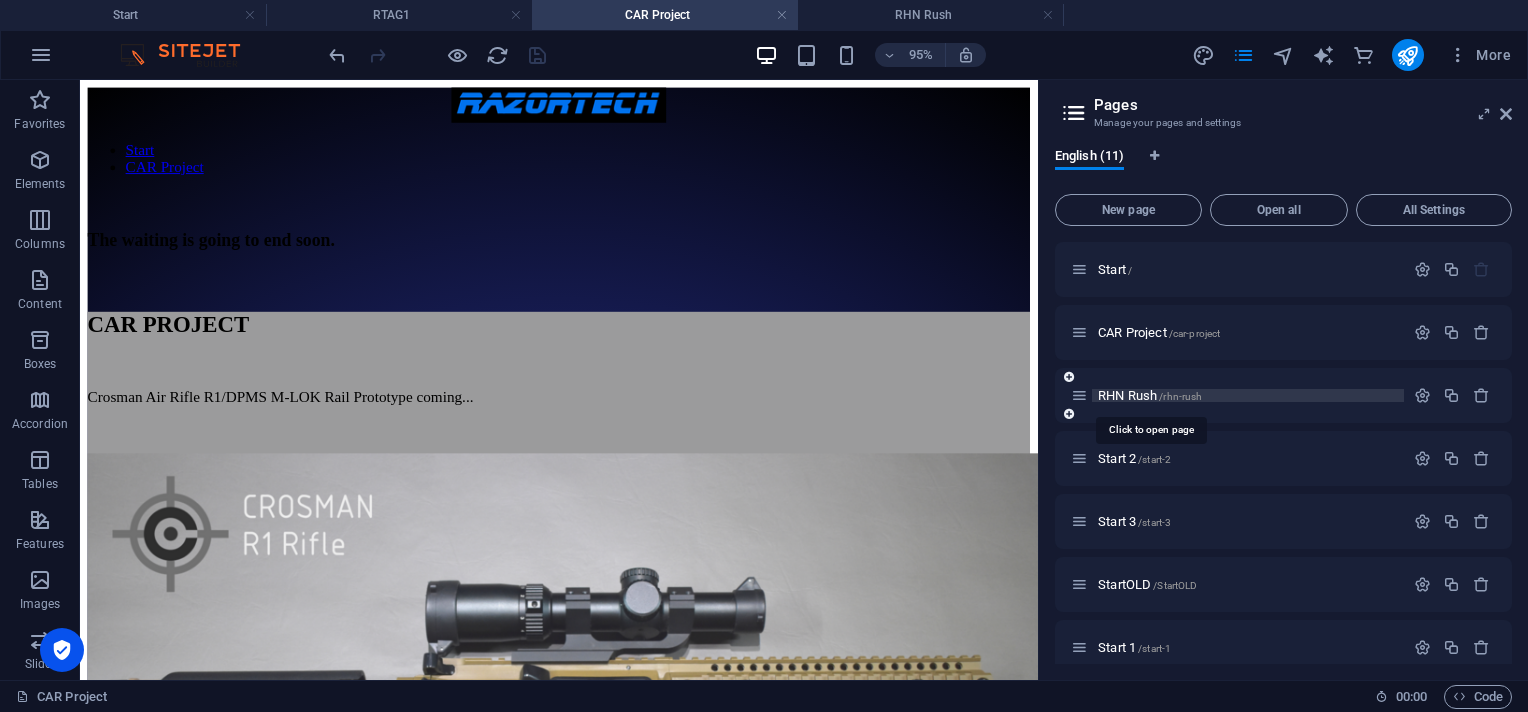 click on "RHN Rush  /rhn-rush" at bounding box center [1150, 395] 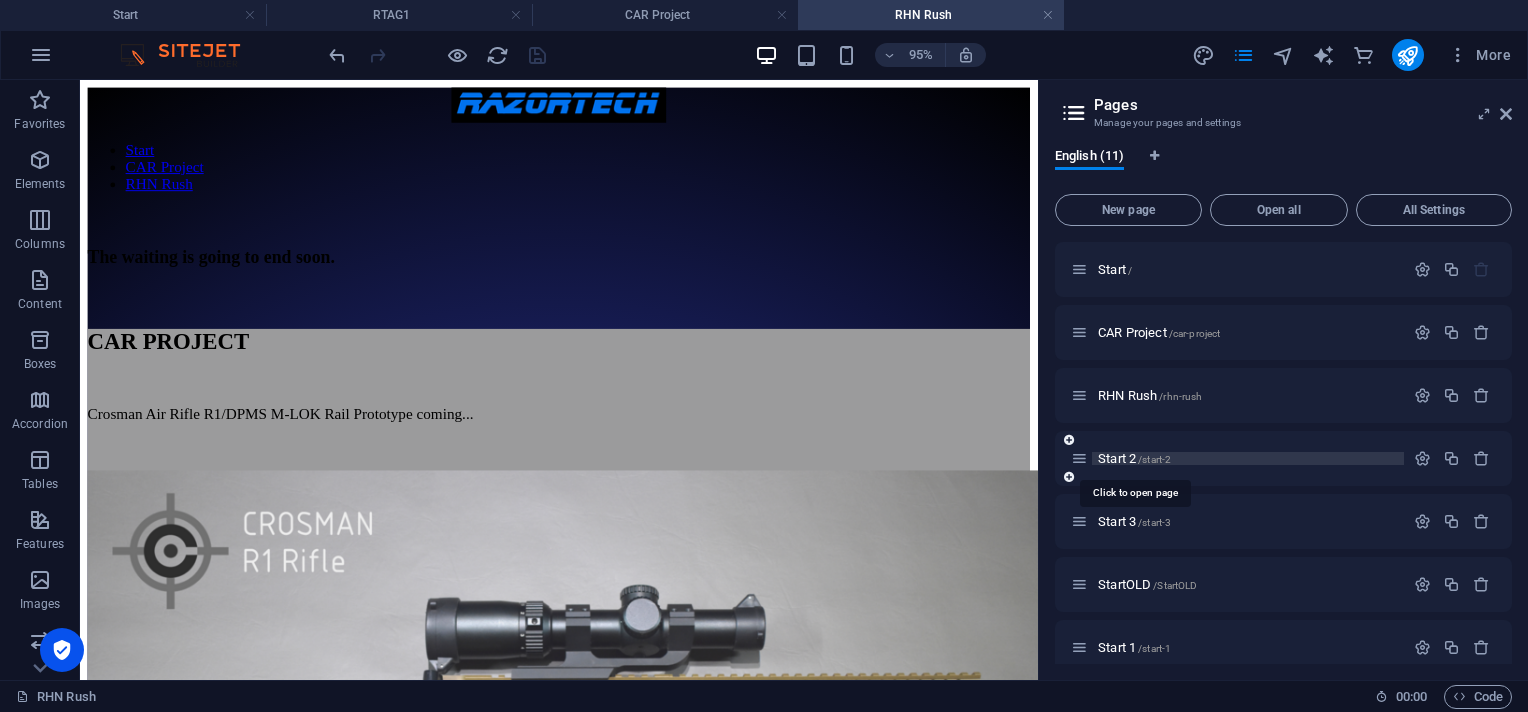 click on "Start 2 /start-2" at bounding box center [1134, 458] 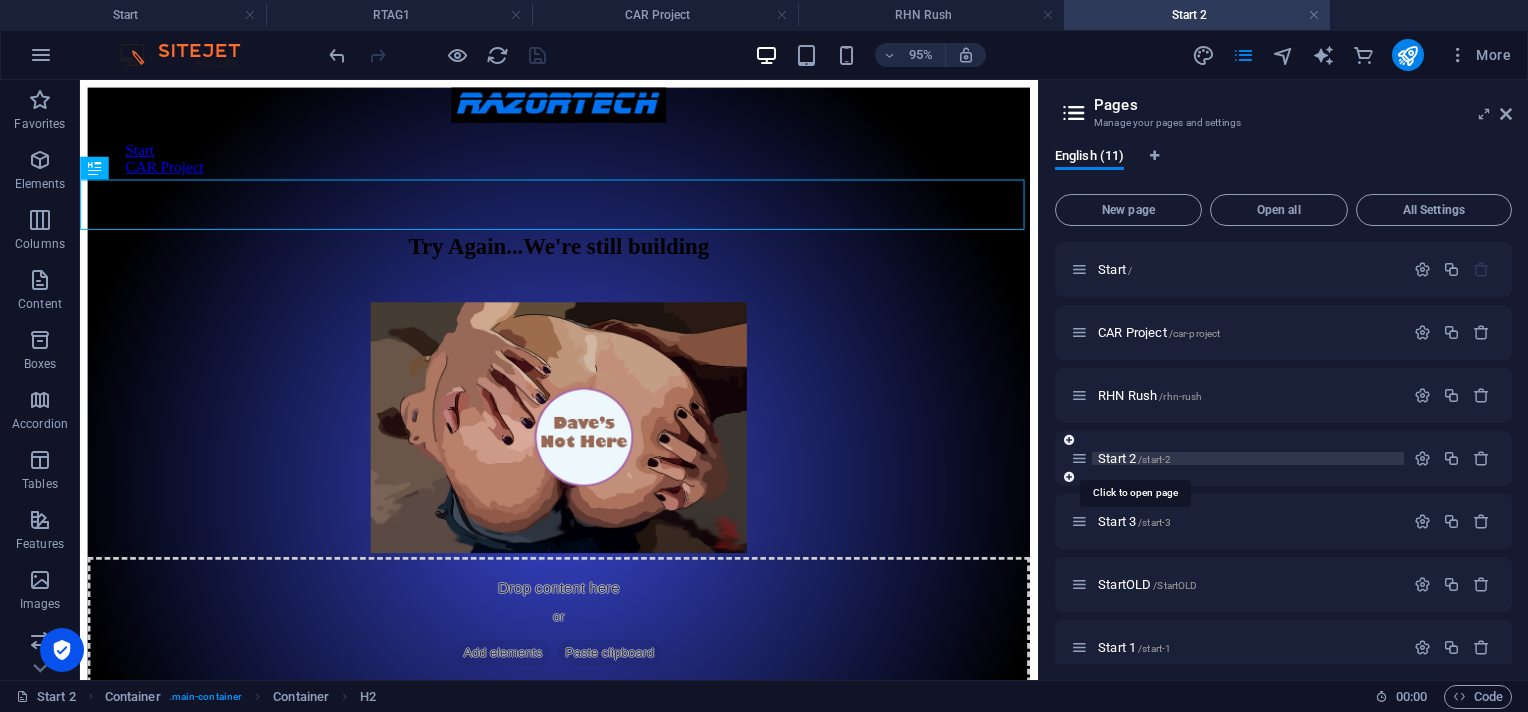 scroll, scrollTop: 0, scrollLeft: 0, axis: both 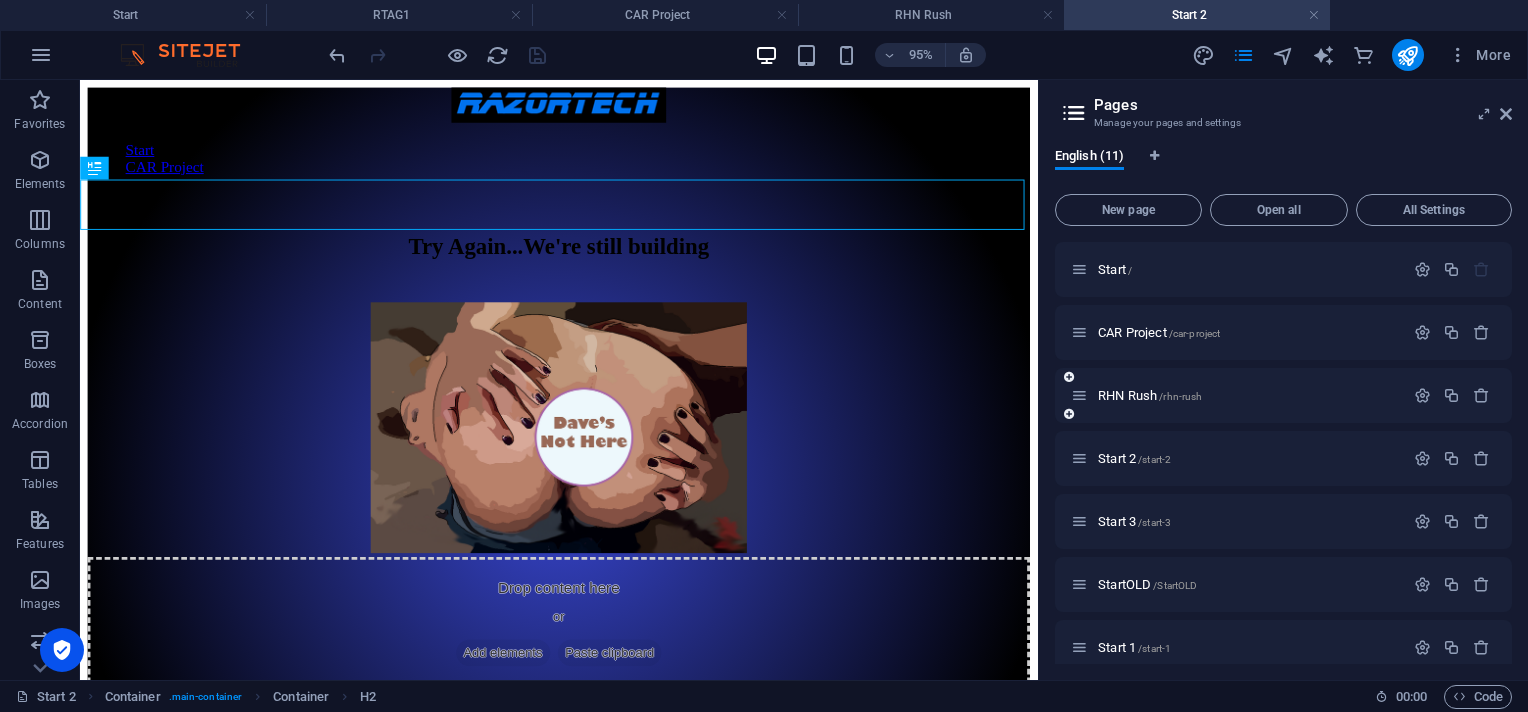 click on "RHN Rush  /rhn-rush" at bounding box center (1237, 395) 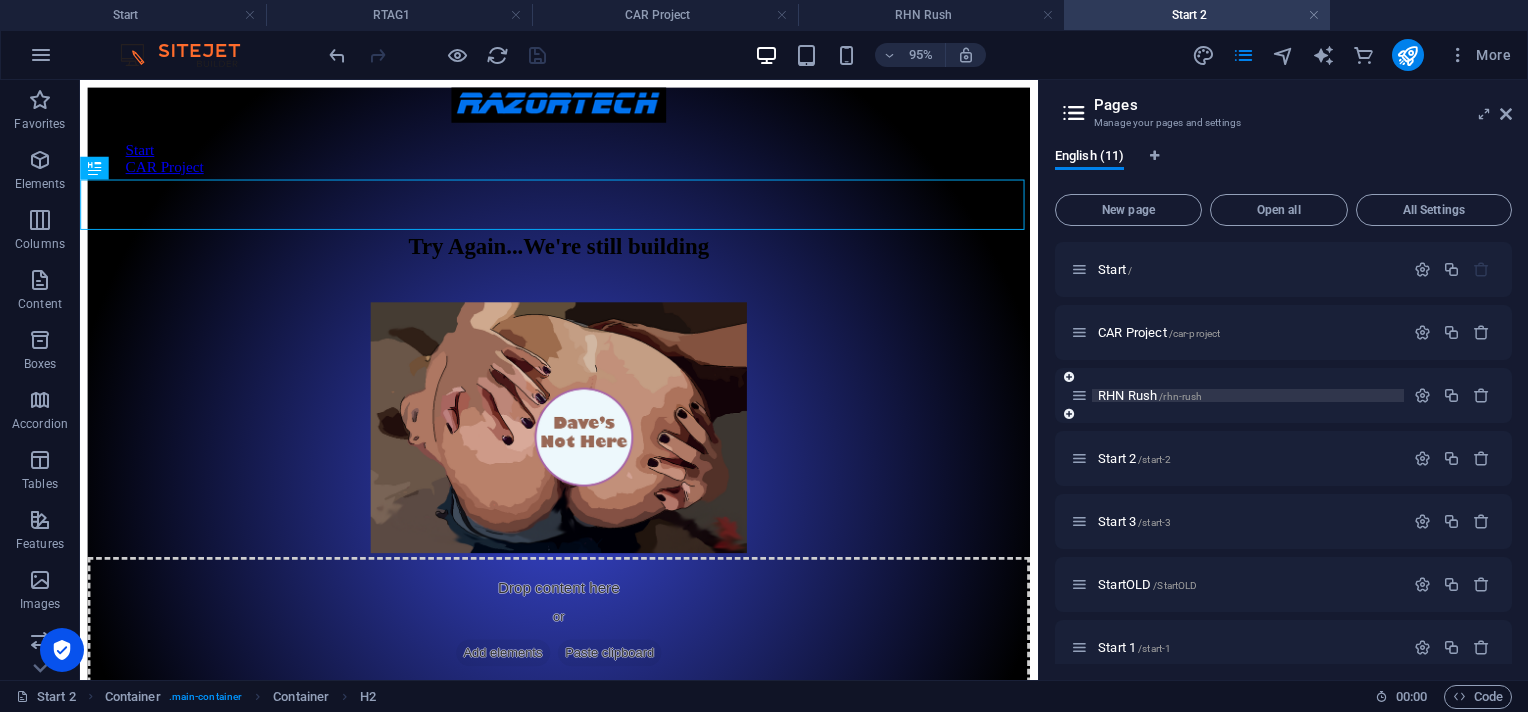 click on "RHN Rush  /rhn-rush" at bounding box center [1150, 395] 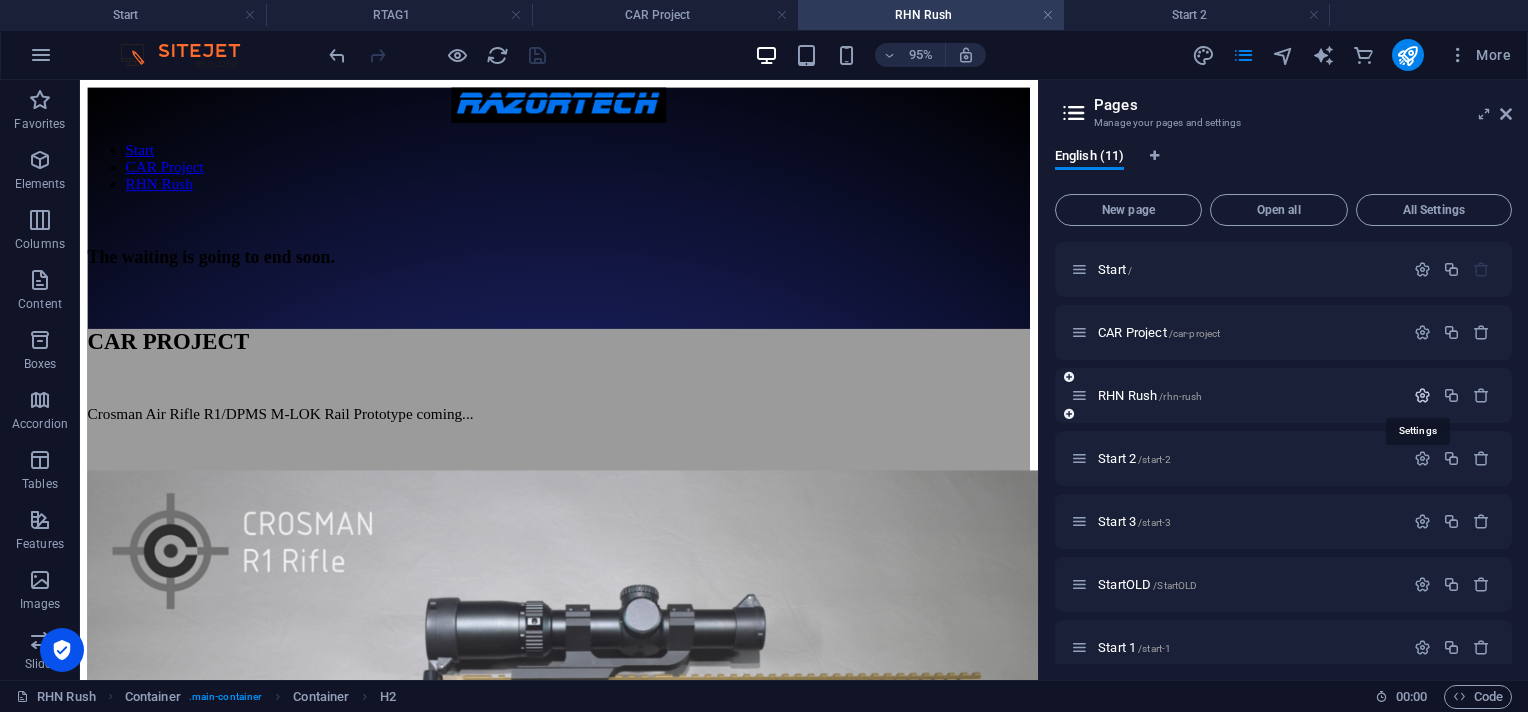 click at bounding box center (1422, 395) 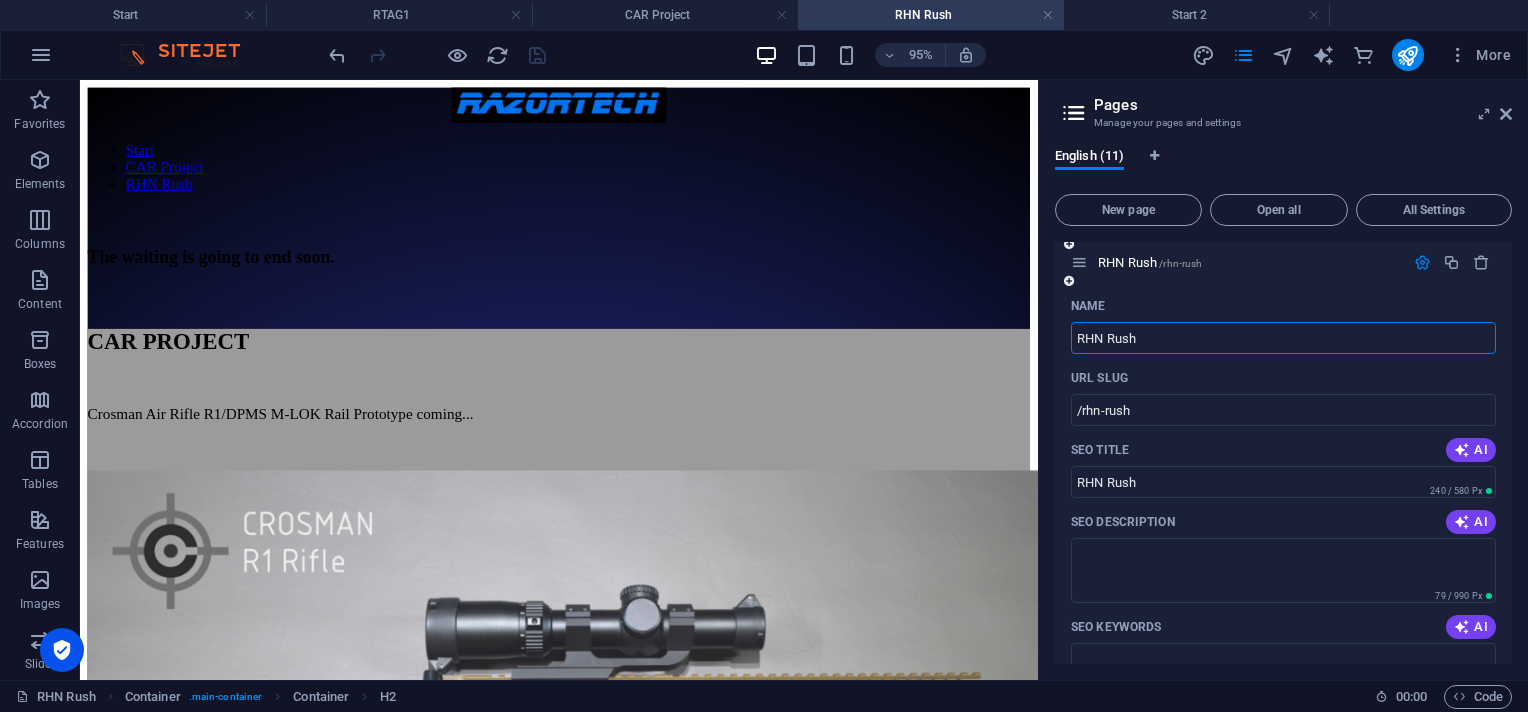scroll, scrollTop: 0, scrollLeft: 0, axis: both 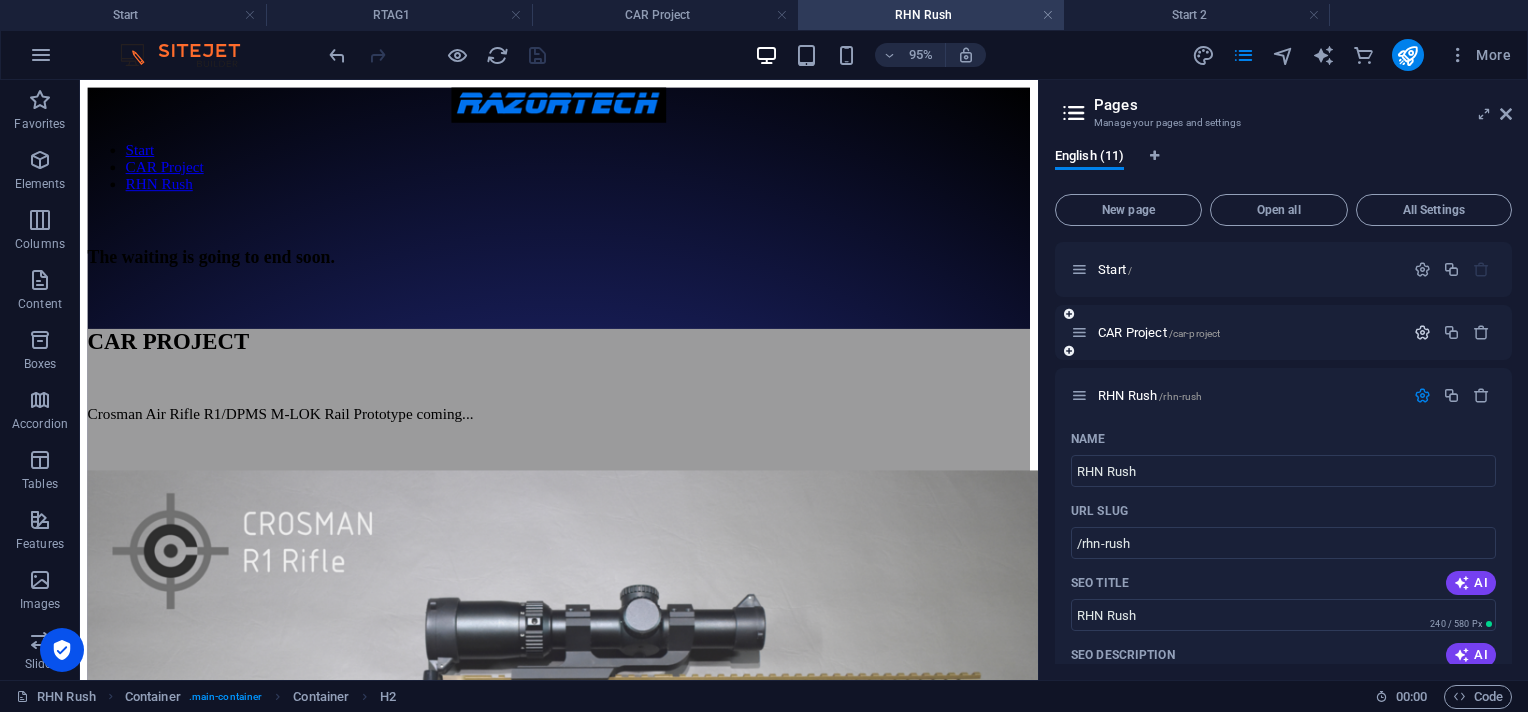 click at bounding box center (1422, 332) 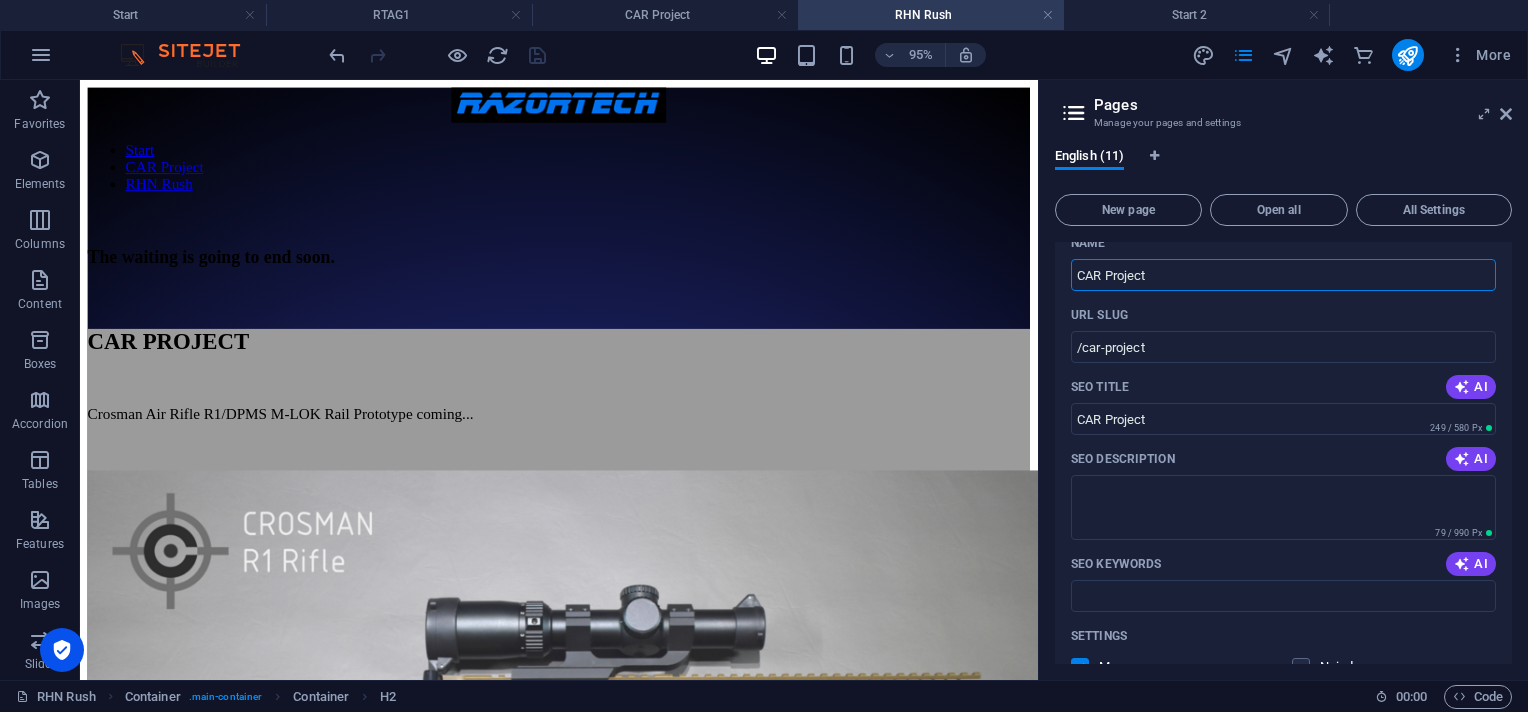 scroll, scrollTop: 0, scrollLeft: 0, axis: both 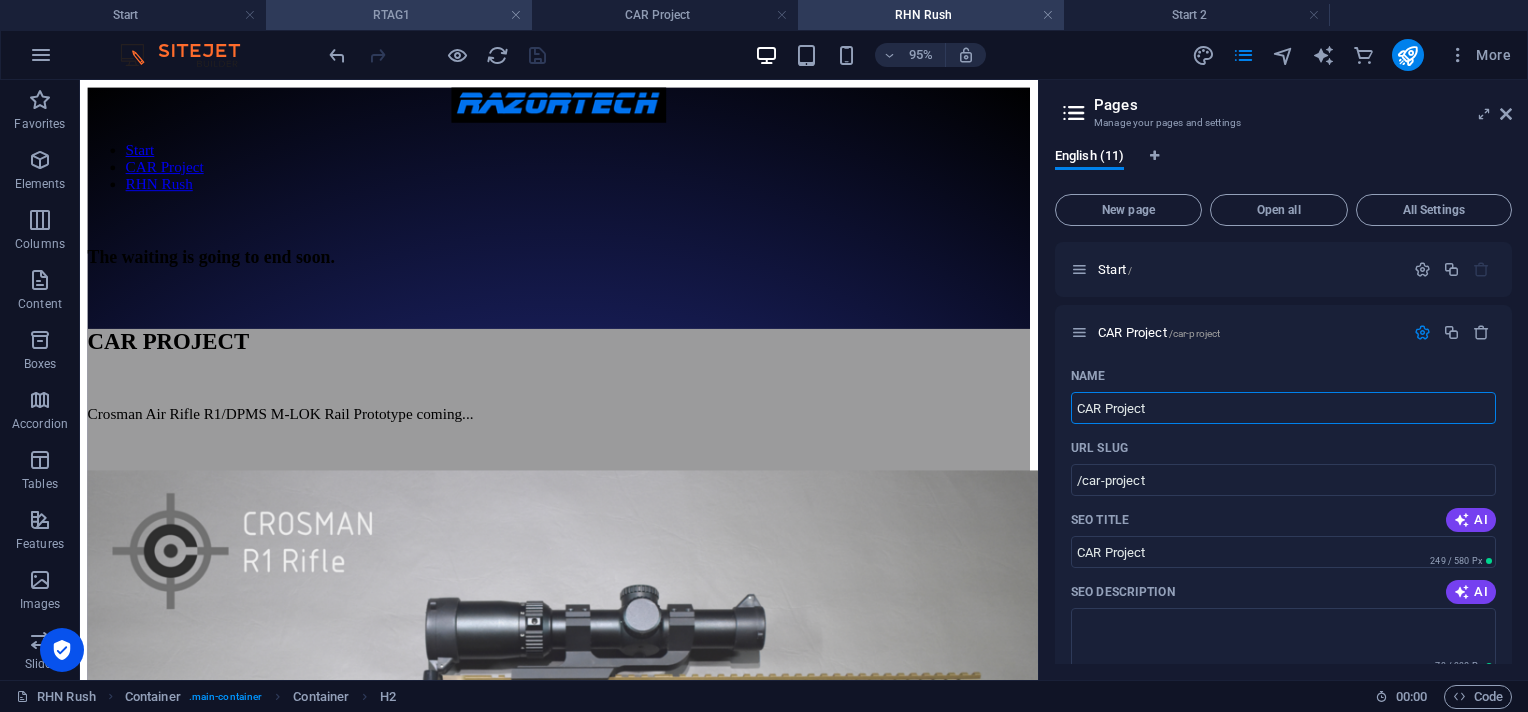 click on "RTAG1" at bounding box center [399, 15] 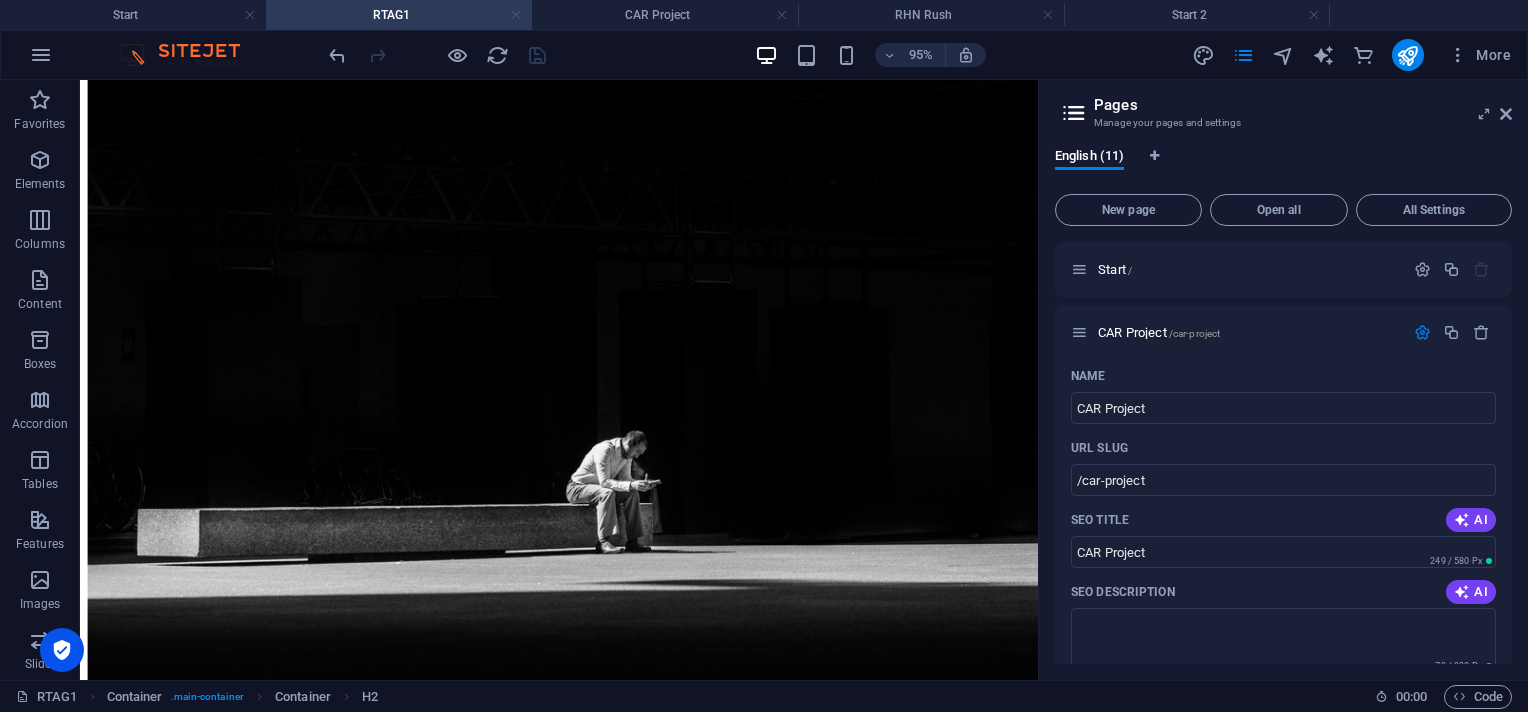 click at bounding box center [516, 15] 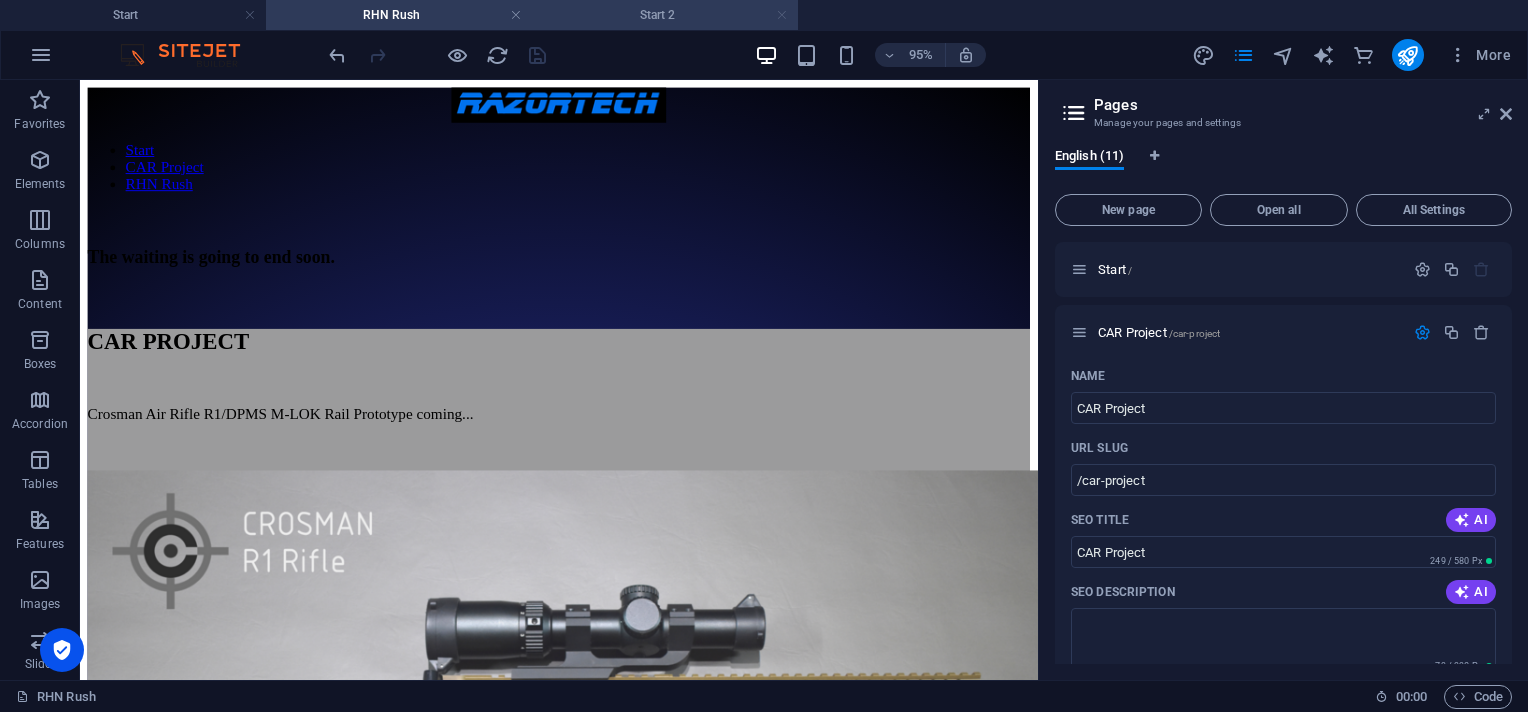 click at bounding box center (782, 15) 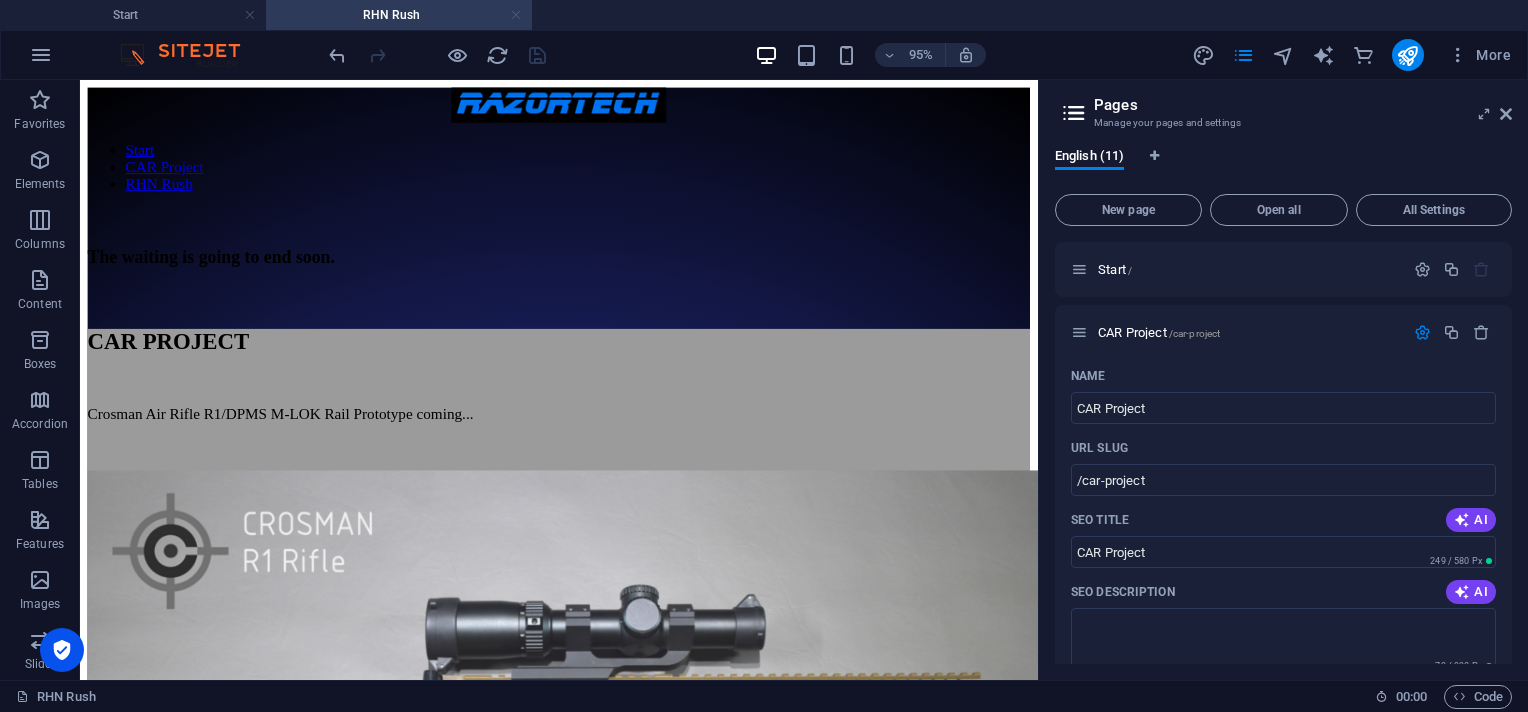 click at bounding box center [516, 15] 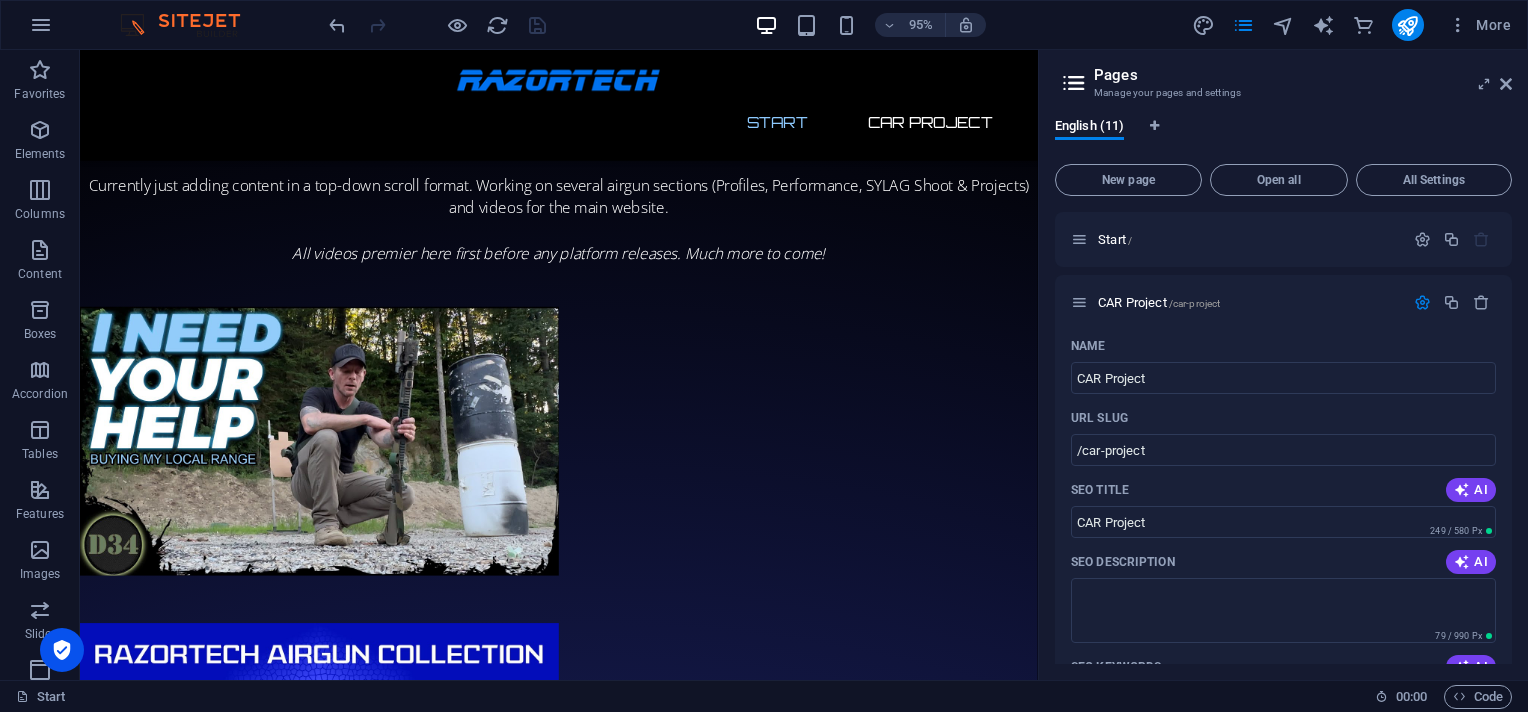 scroll, scrollTop: 2775, scrollLeft: 0, axis: vertical 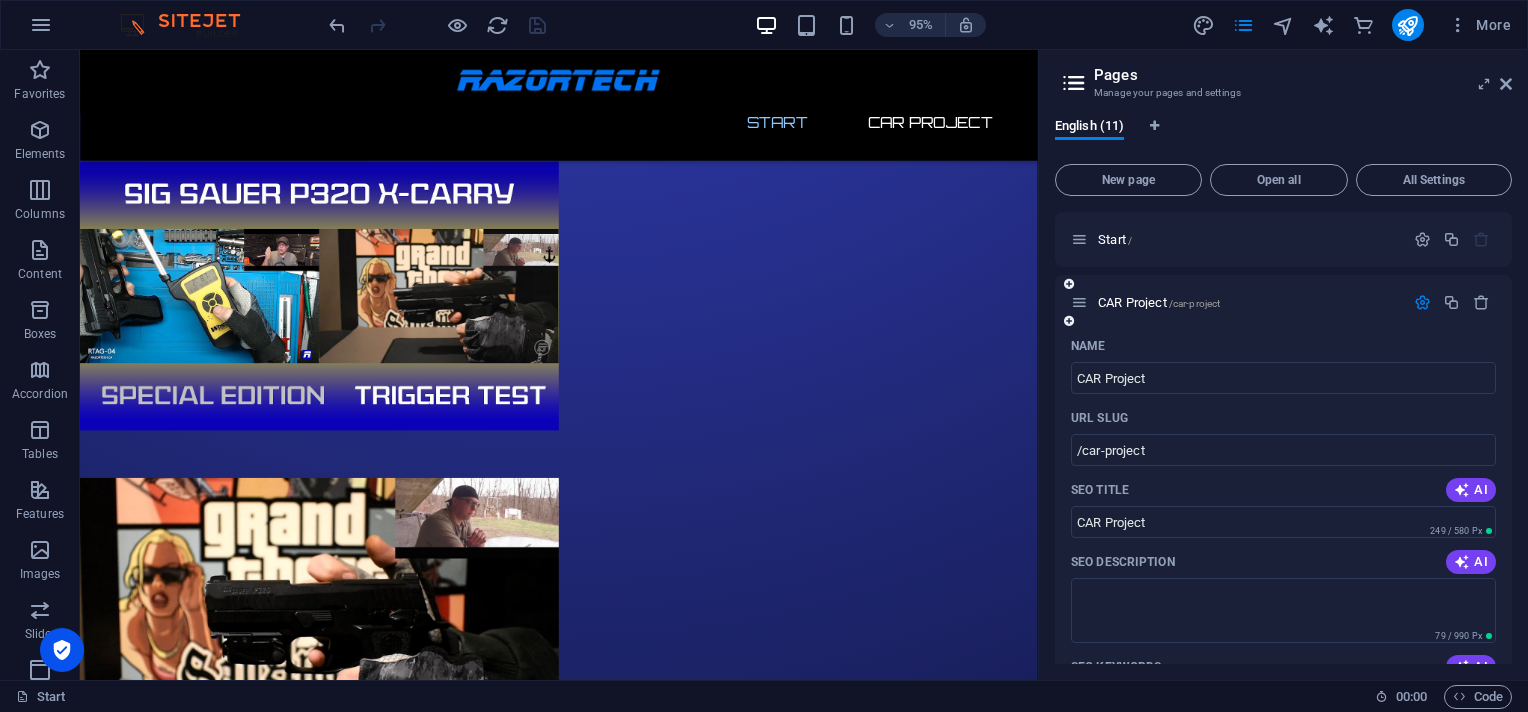 click at bounding box center (1422, 302) 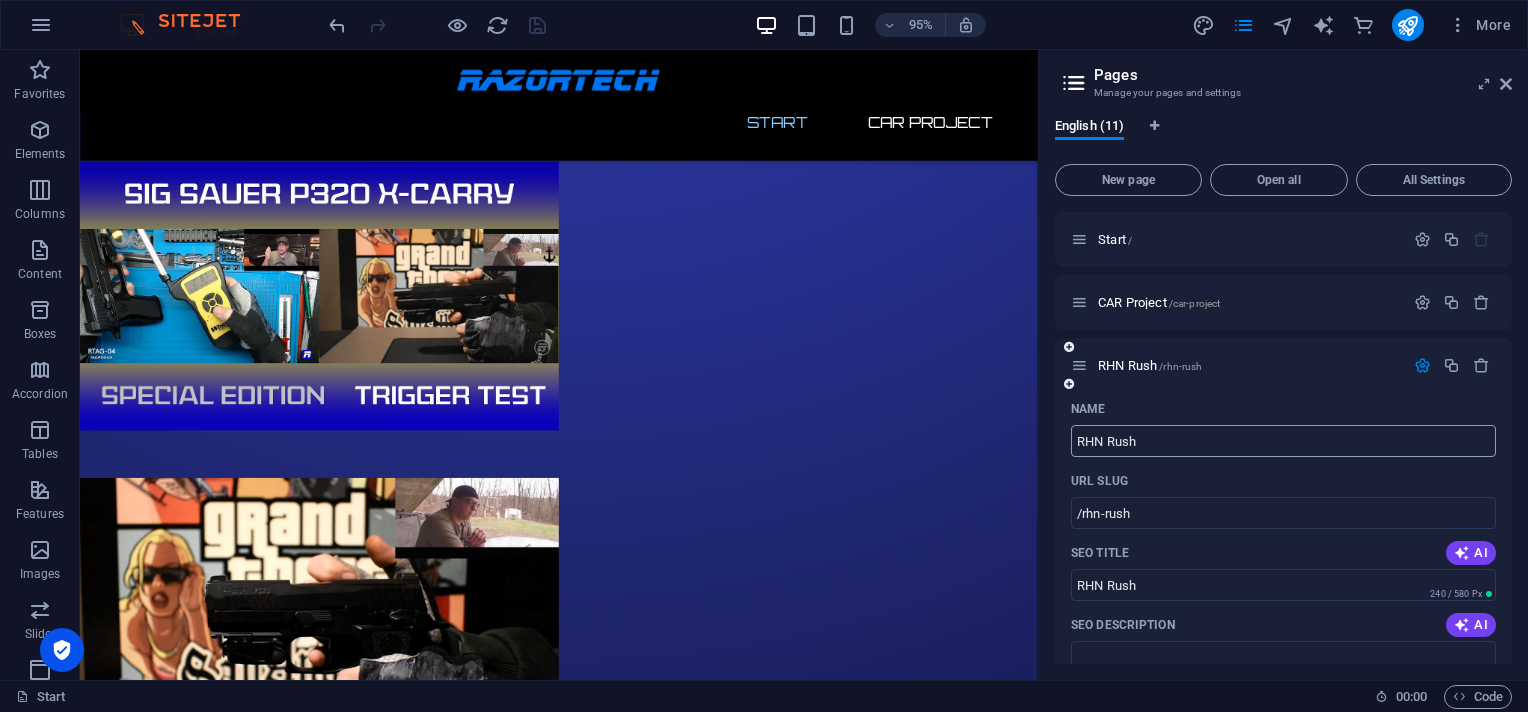 scroll, scrollTop: 266, scrollLeft: 0, axis: vertical 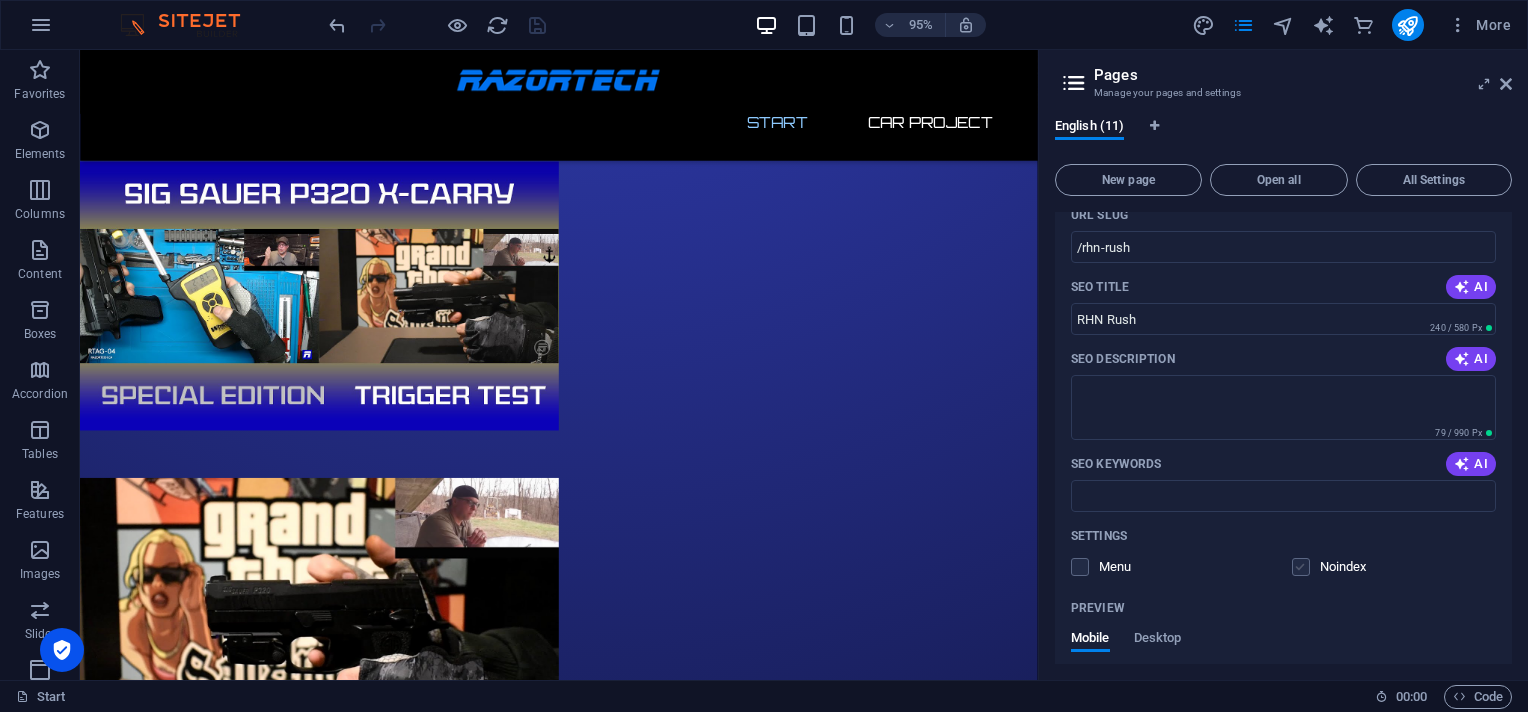 click at bounding box center [1301, 567] 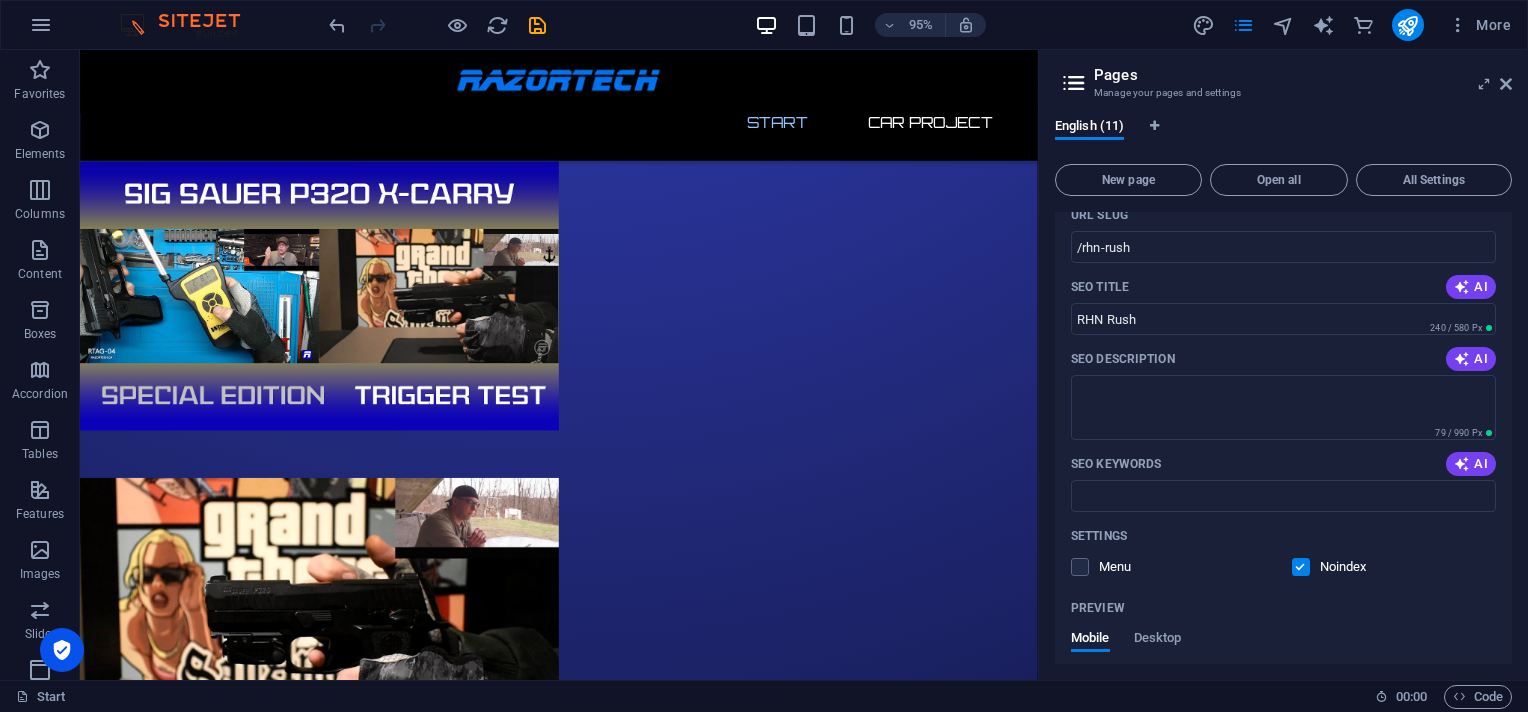 click at bounding box center (1301, 567) 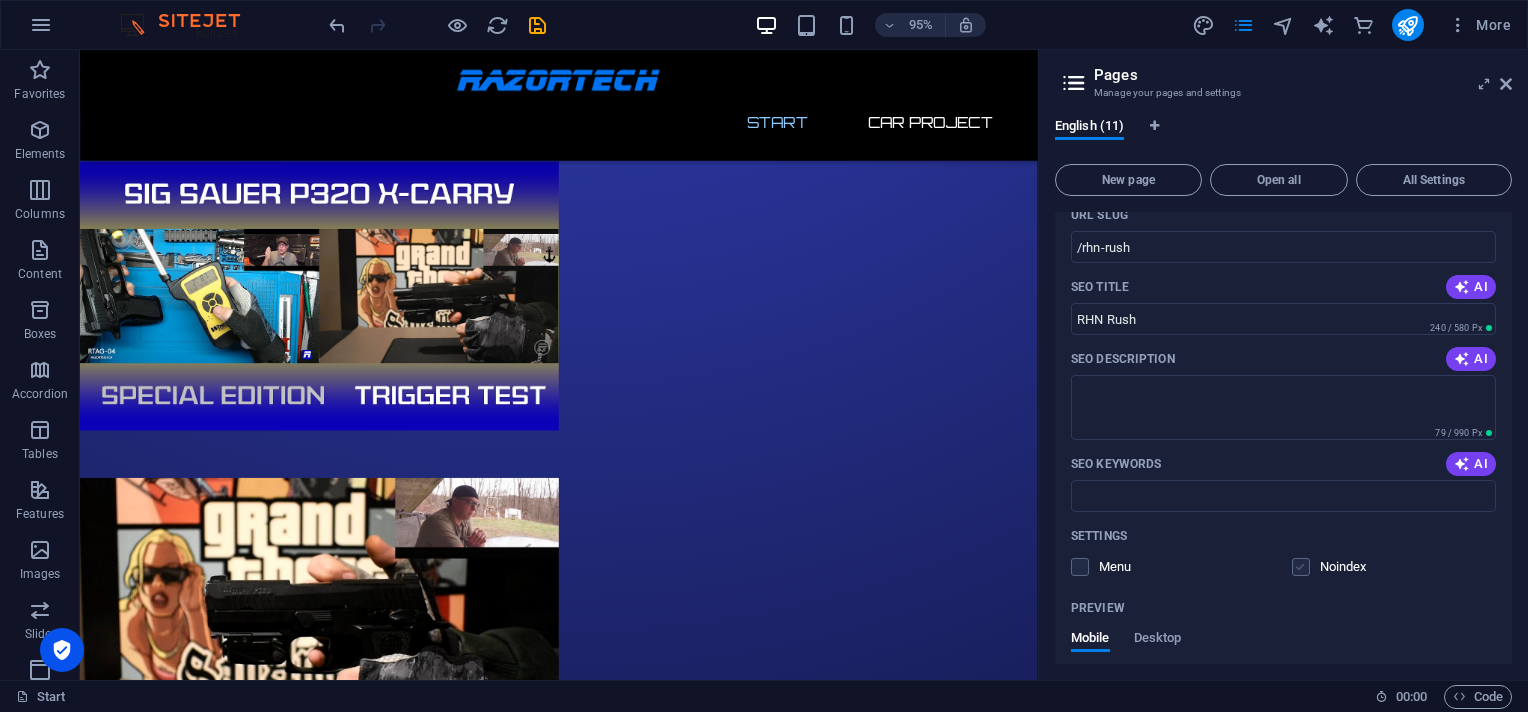 scroll, scrollTop: 533, scrollLeft: 0, axis: vertical 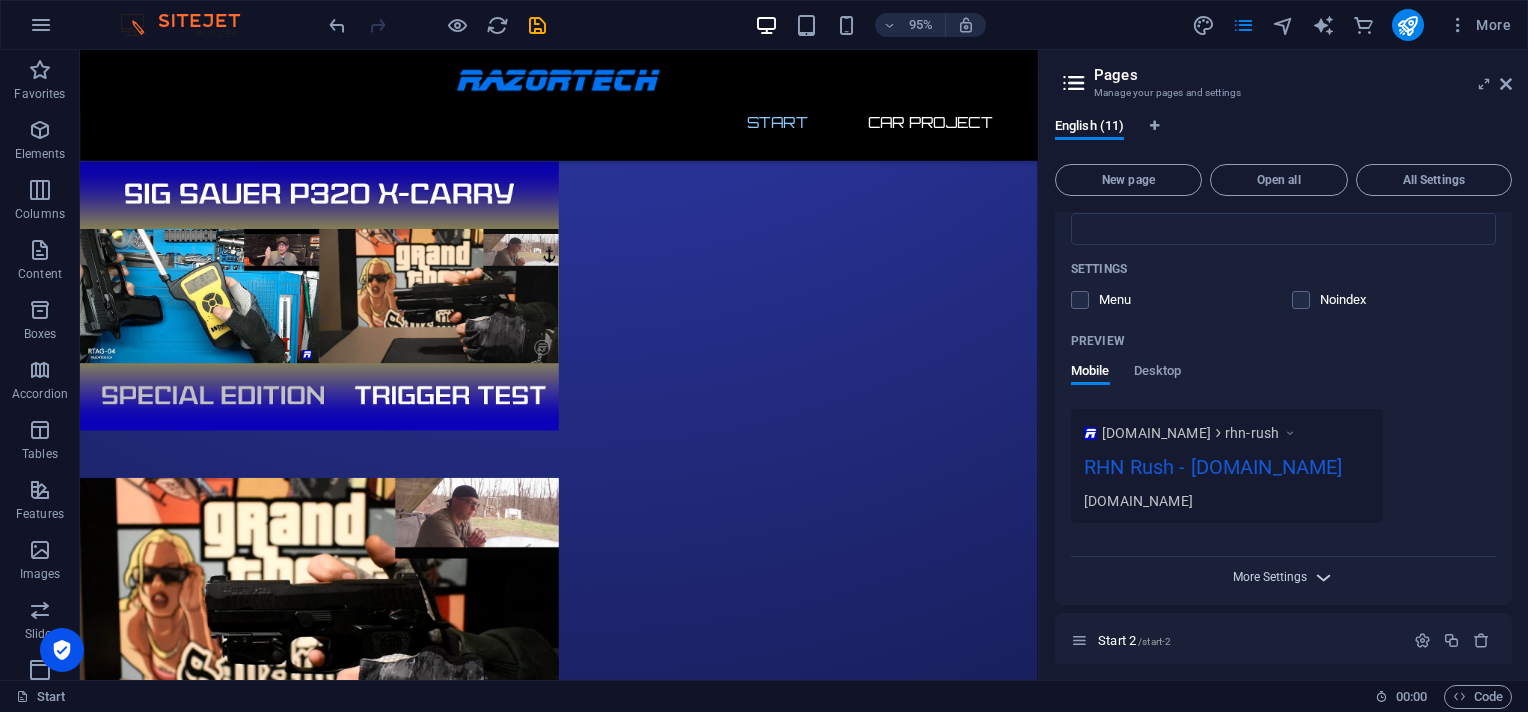 click on "More Settings" at bounding box center [1270, 577] 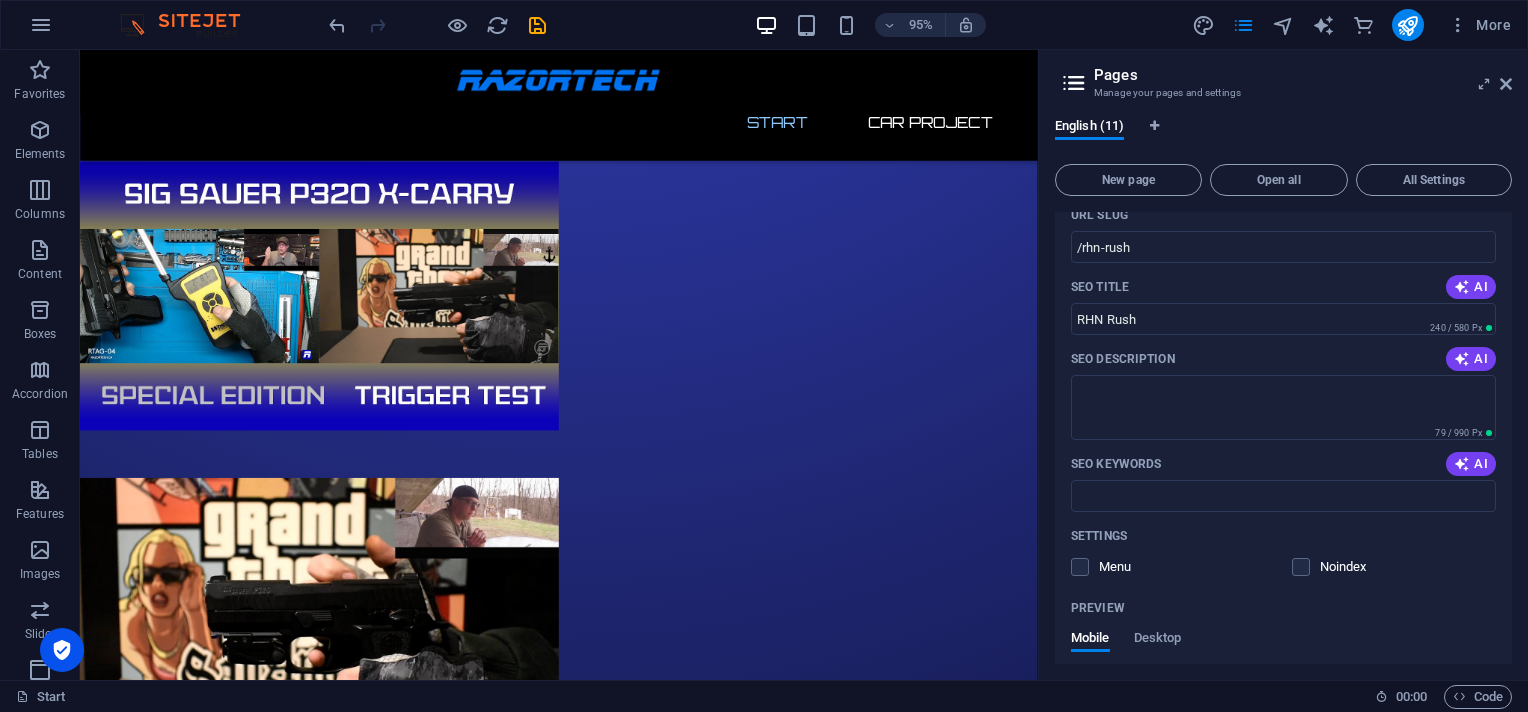 scroll, scrollTop: 133, scrollLeft: 0, axis: vertical 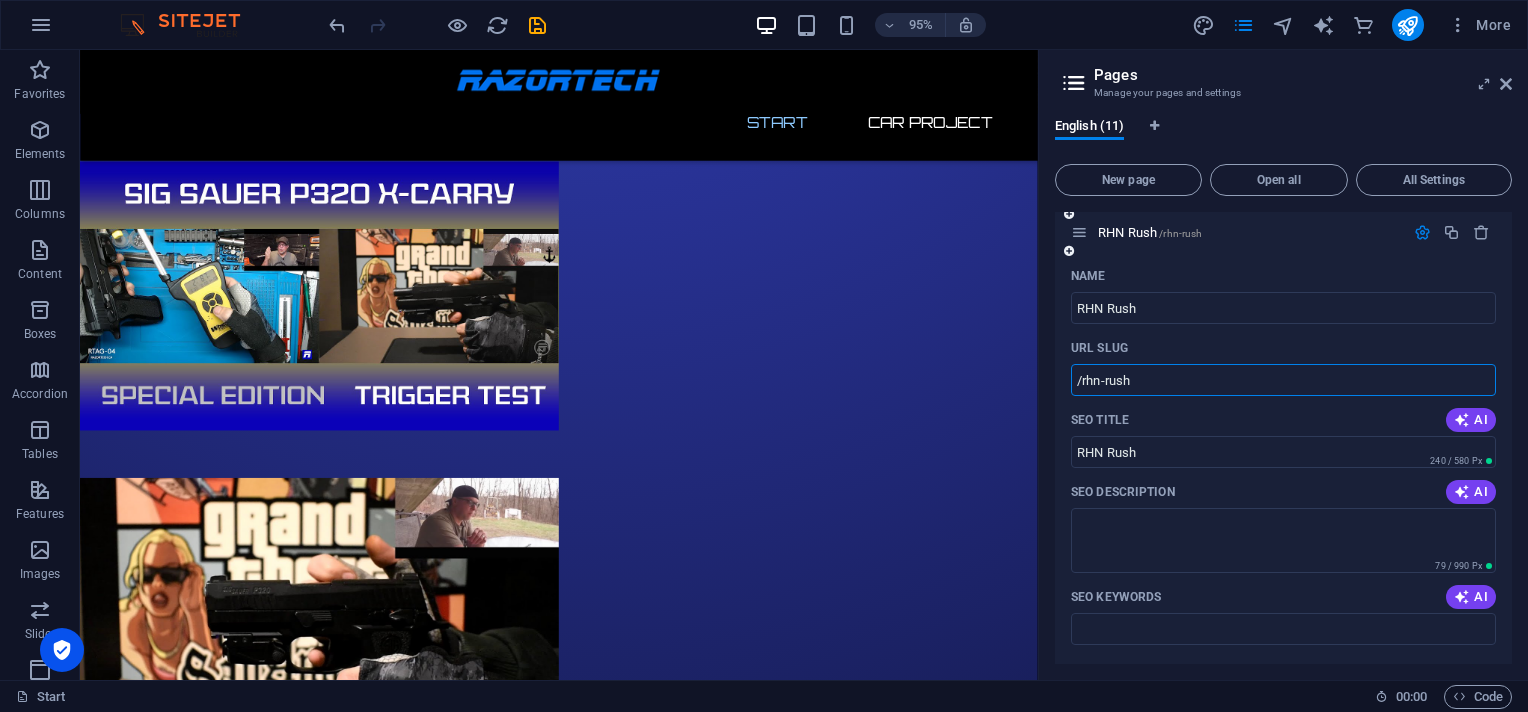 click on "/rhn-rush" at bounding box center (1283, 380) 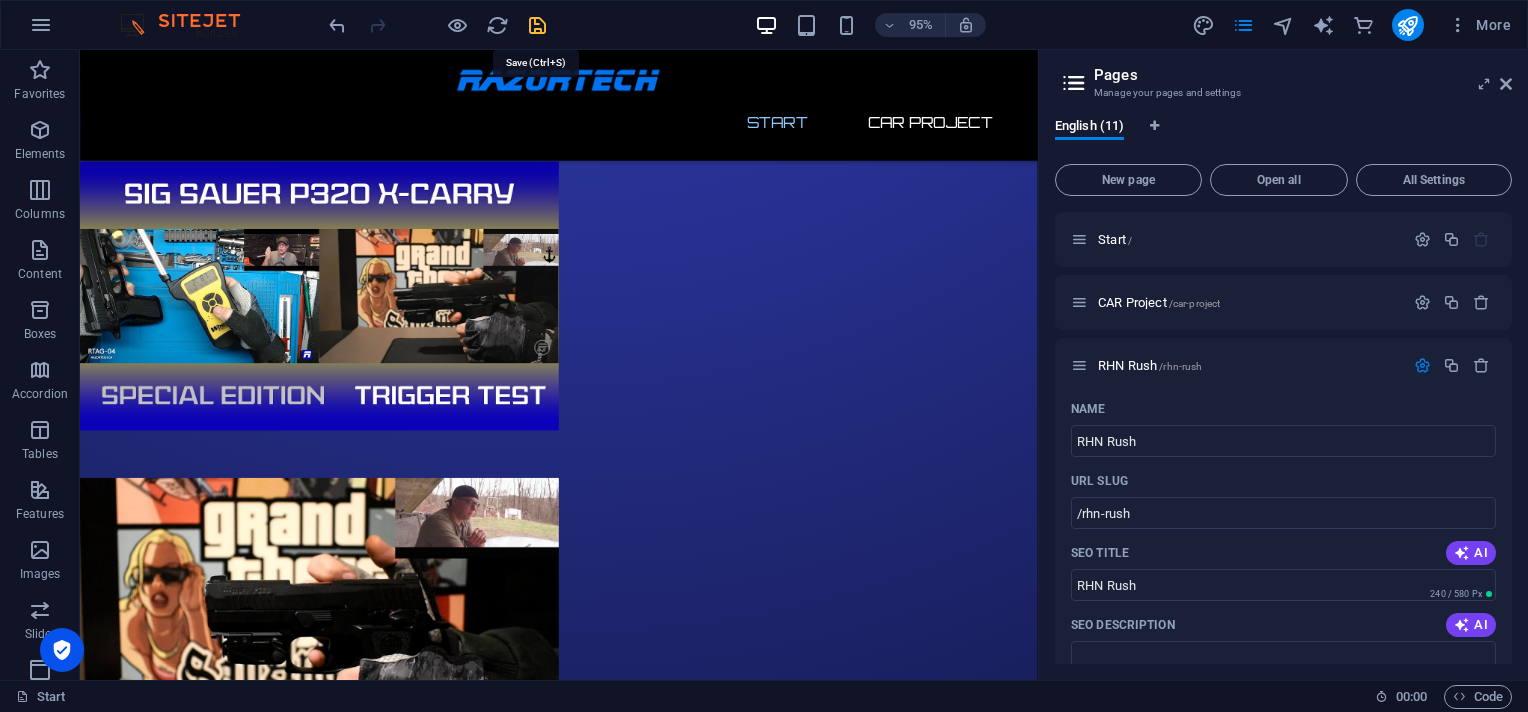 click at bounding box center [537, 25] 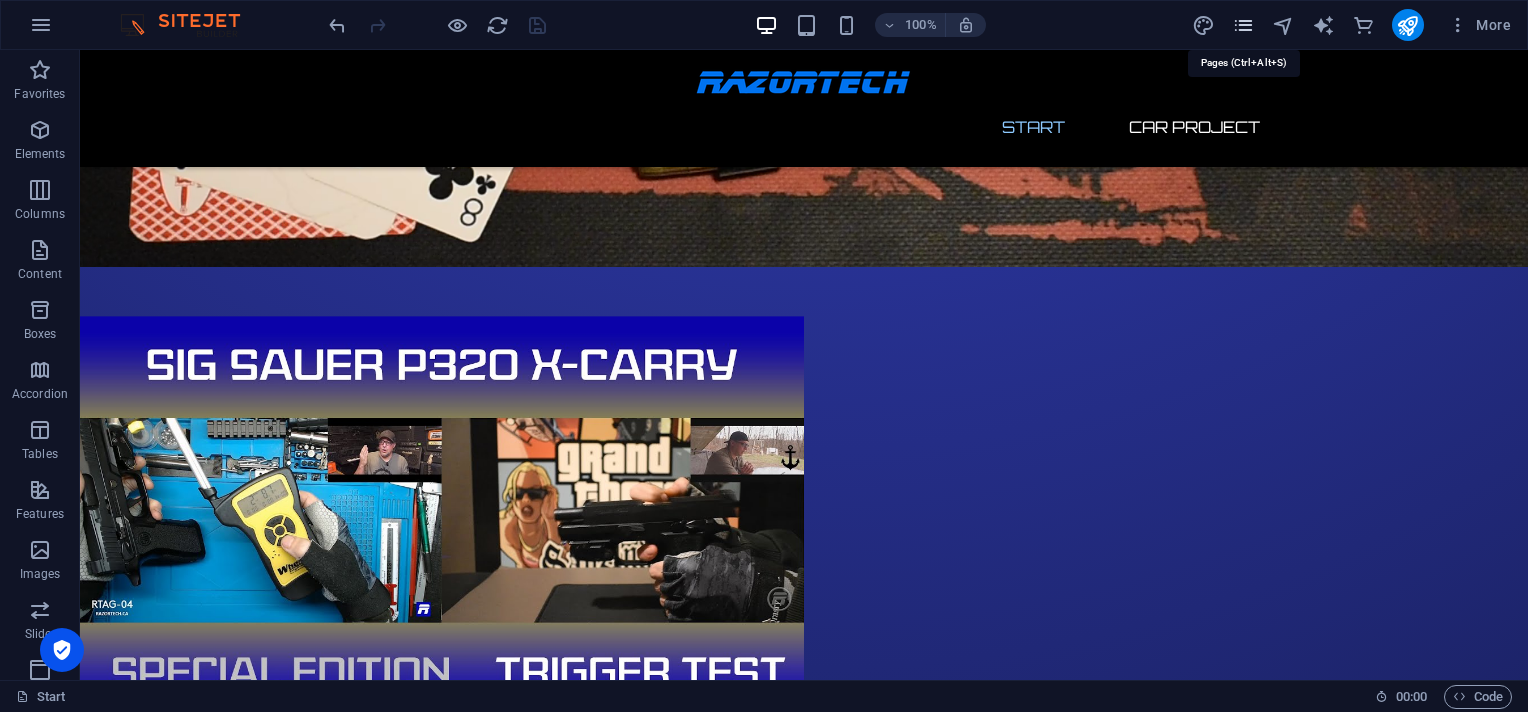 click at bounding box center (1243, 25) 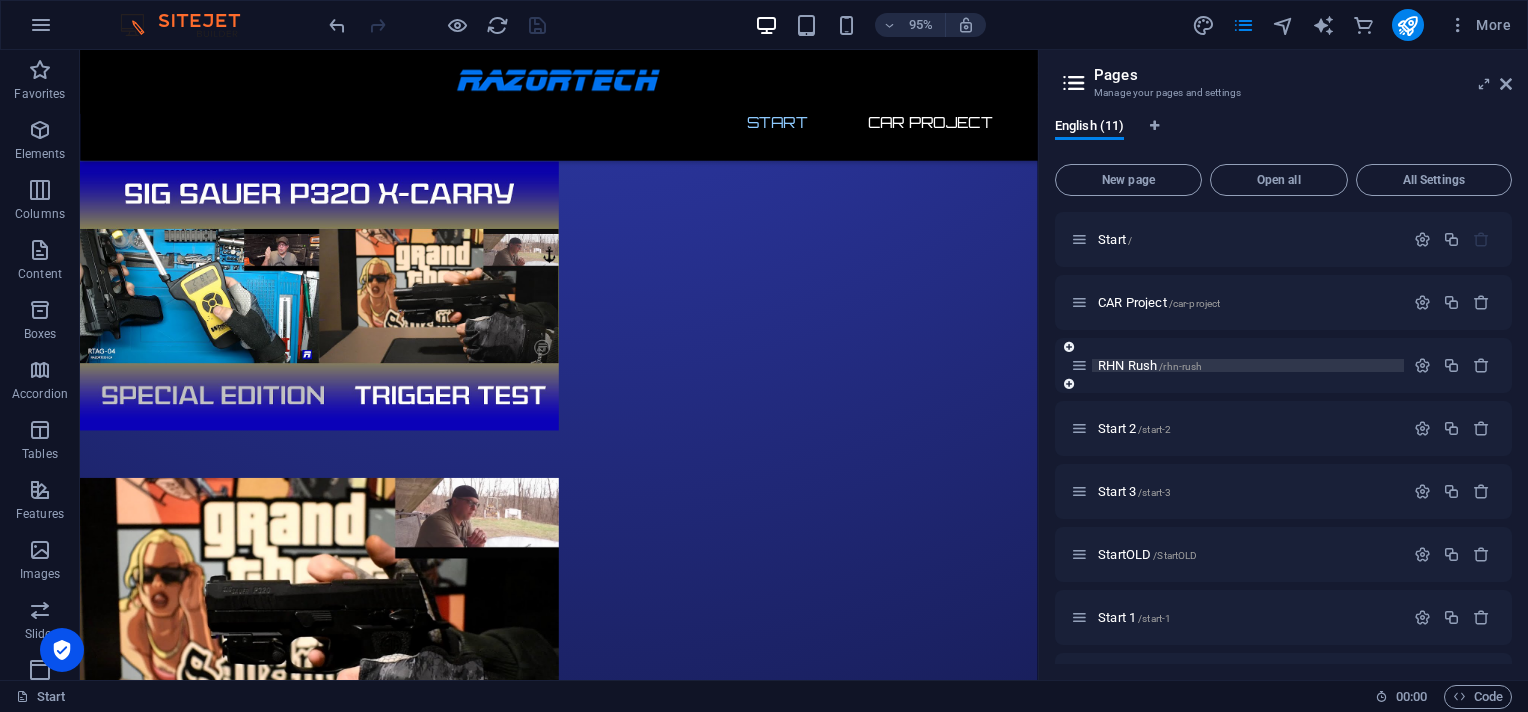 click on "RHN Rush  /rhn-rush" at bounding box center (1150, 365) 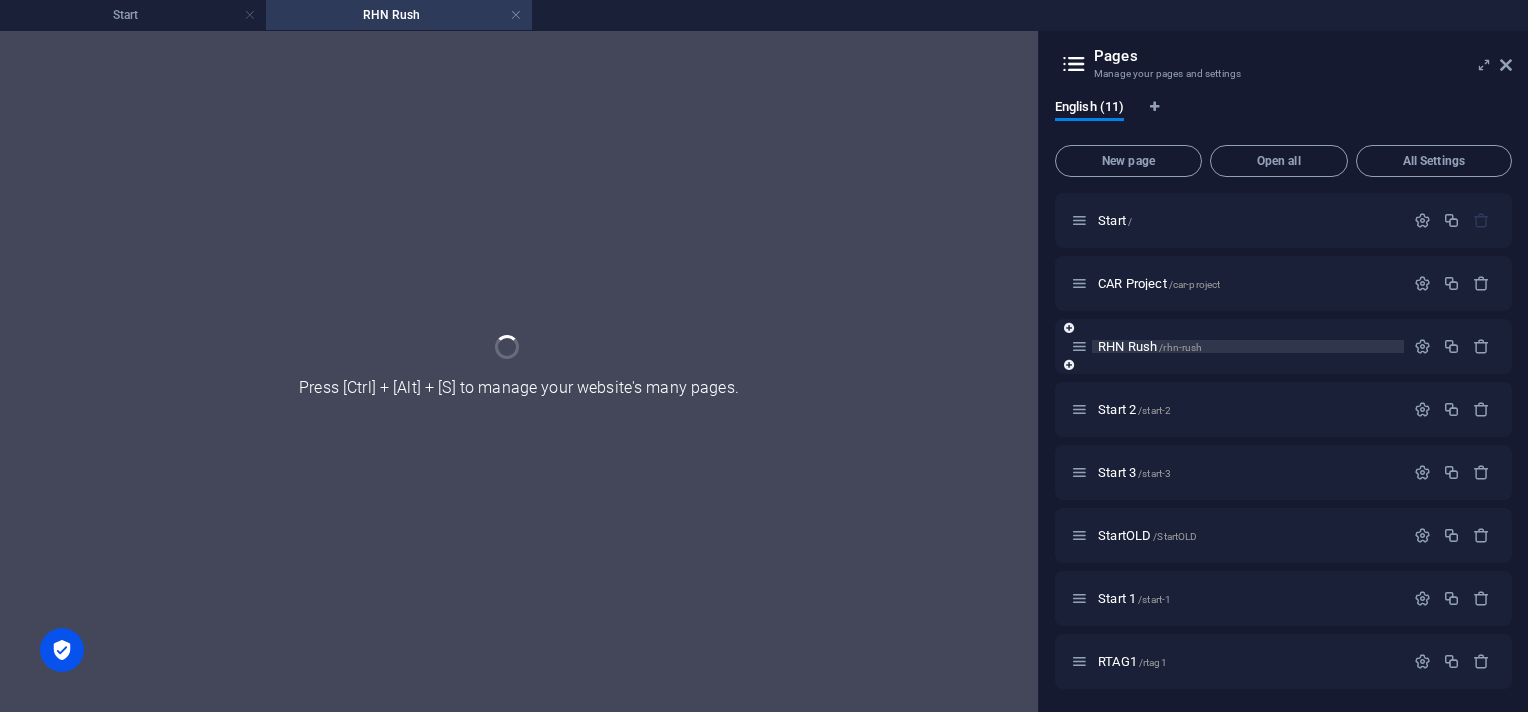 scroll, scrollTop: 0, scrollLeft: 0, axis: both 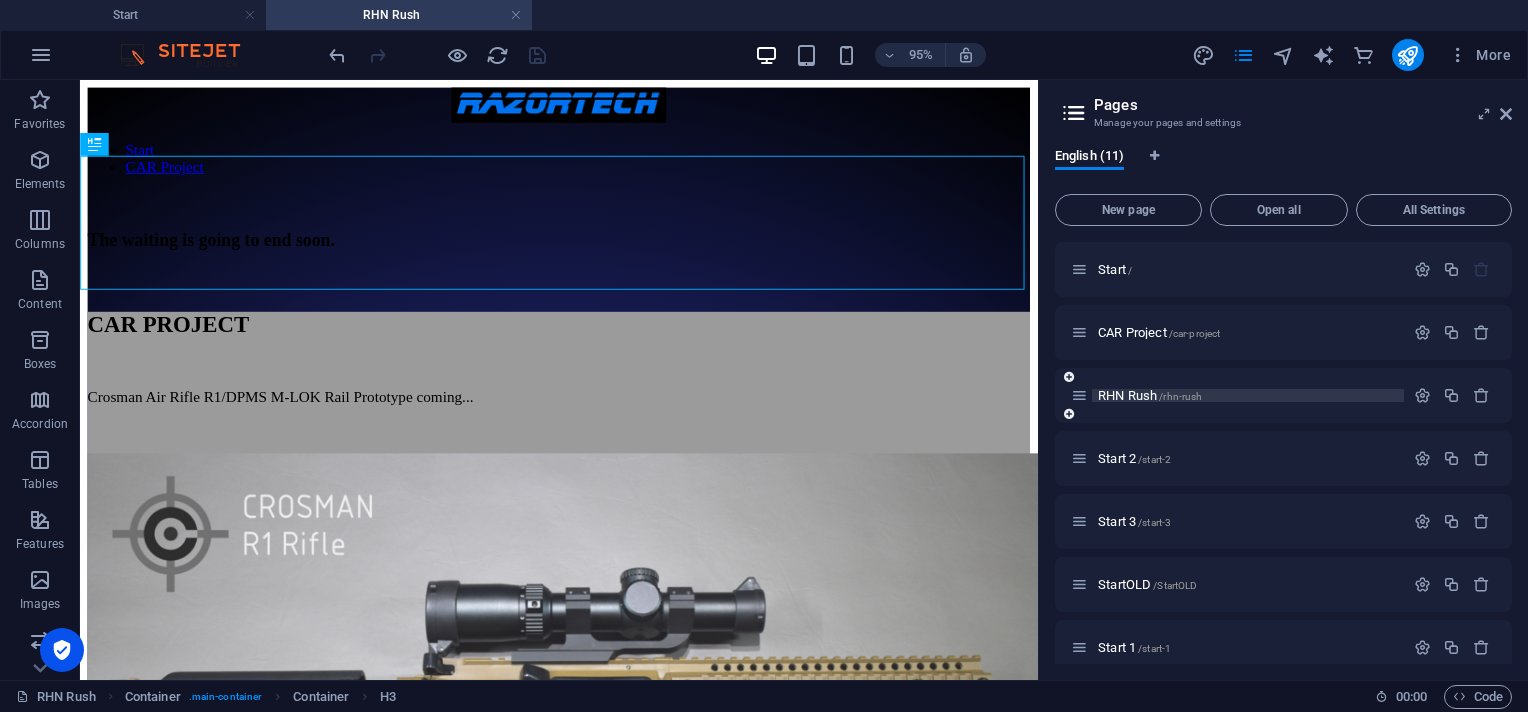 click on "RHN Rush  /rhn-rush" at bounding box center [1150, 395] 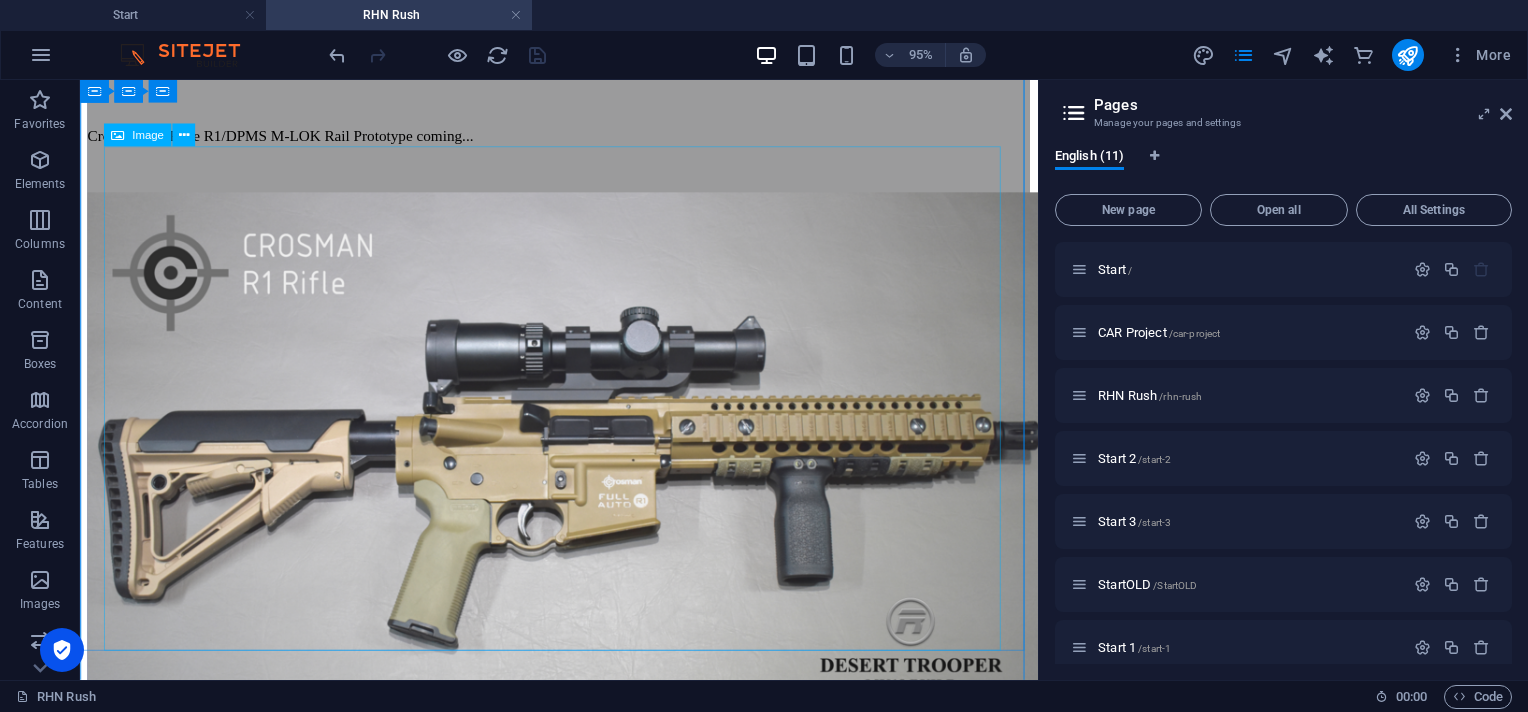 scroll, scrollTop: 0, scrollLeft: 0, axis: both 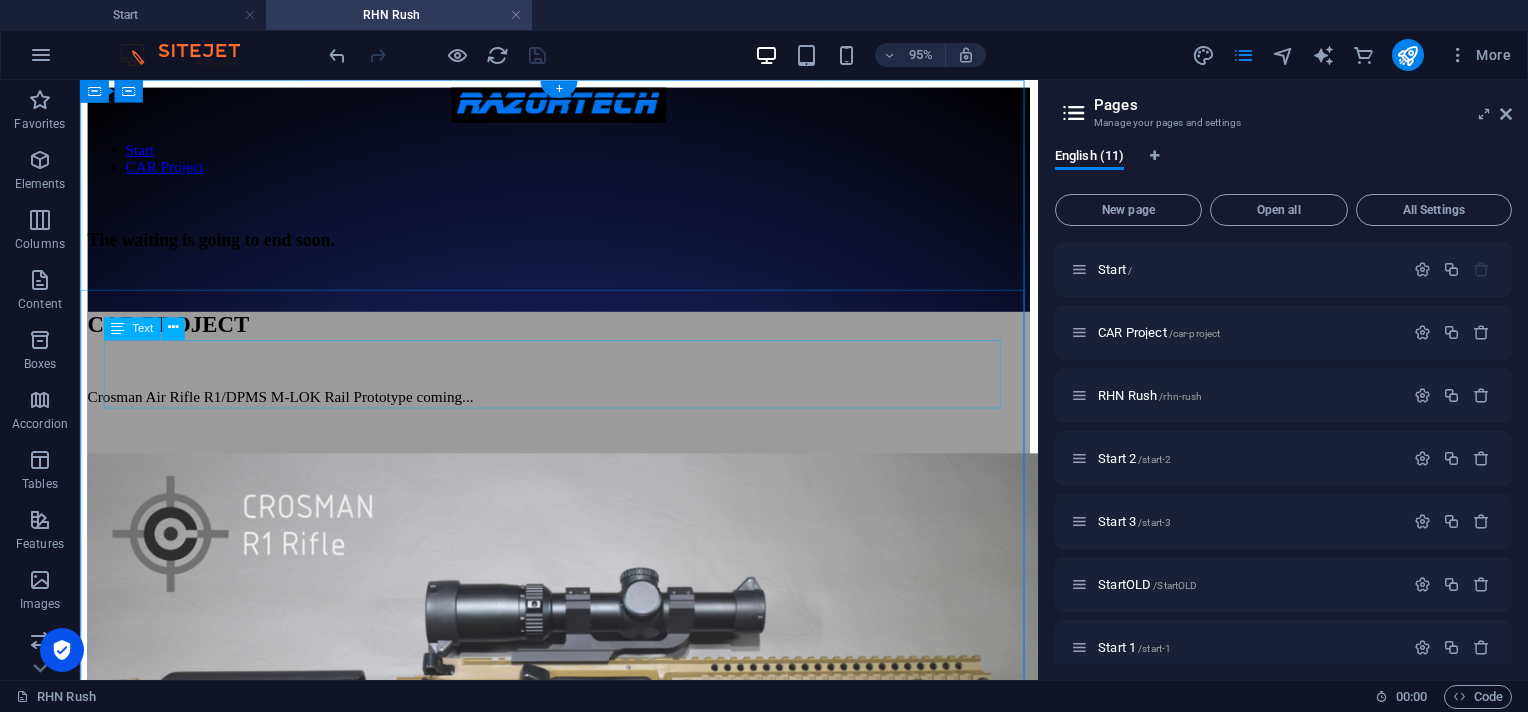 click on "Crosman Air Rifle R1/DPMS M-LOK Rail Prototype coming..." at bounding box center (584, 414) 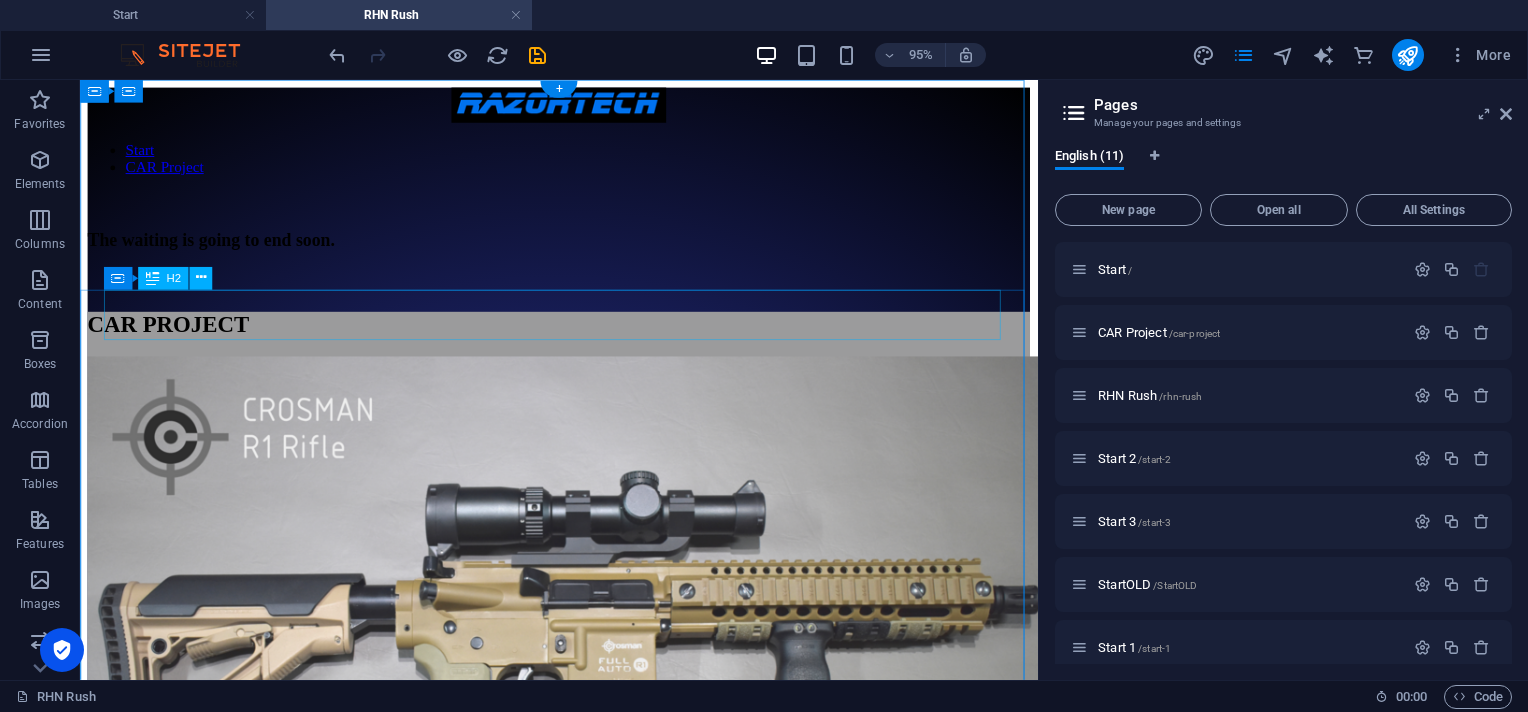 click on "CAR PROJECT" at bounding box center (584, 337) 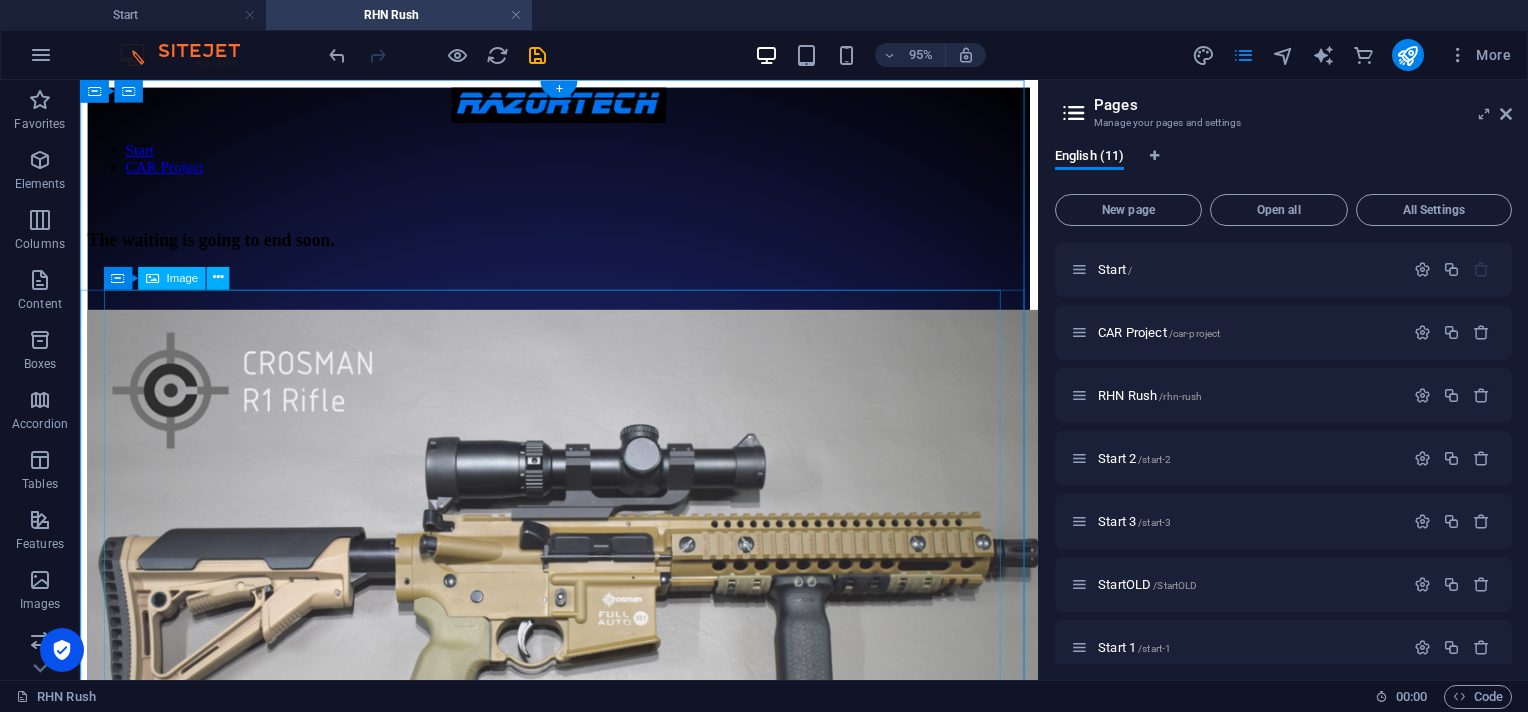 click at bounding box center (584, 607) 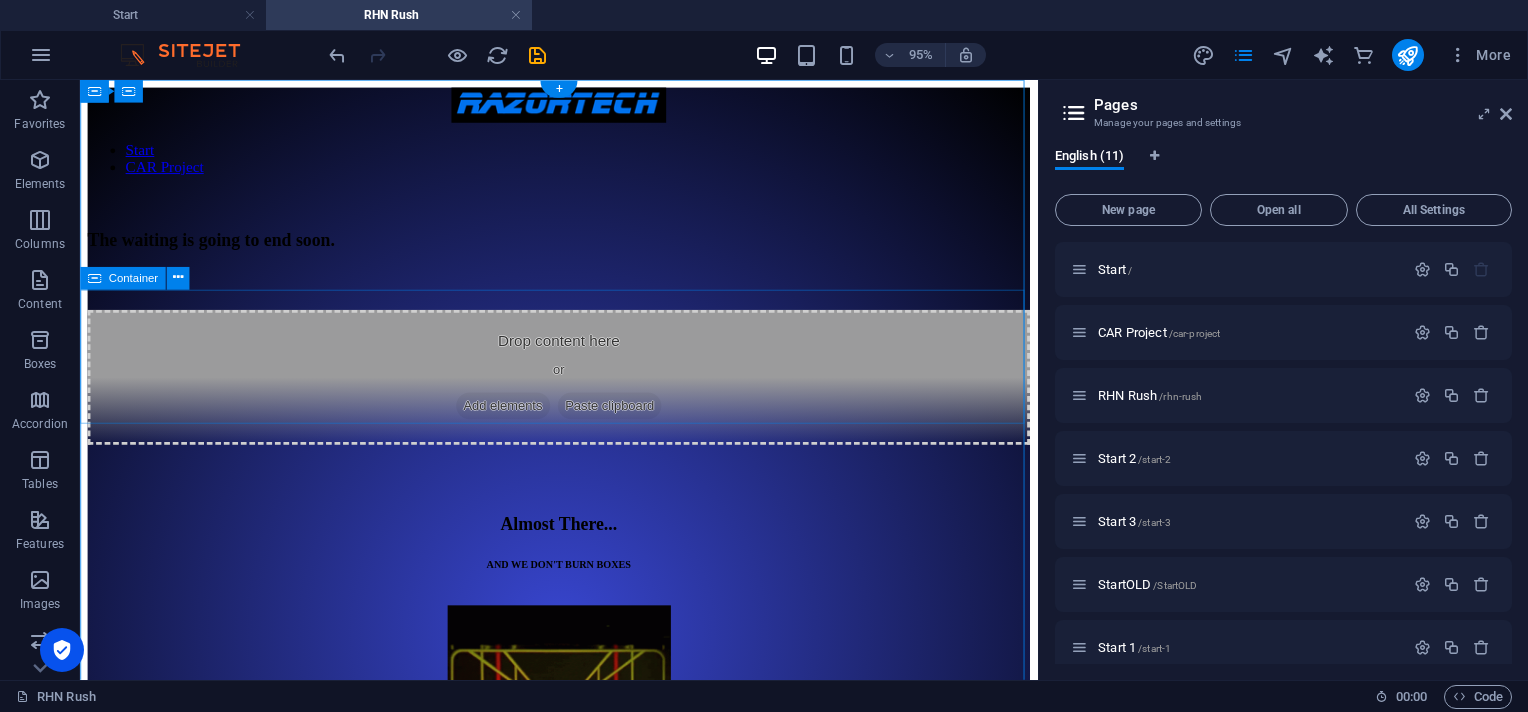 click on "Drop content here or  Add elements  Paste clipboard" at bounding box center (584, 393) 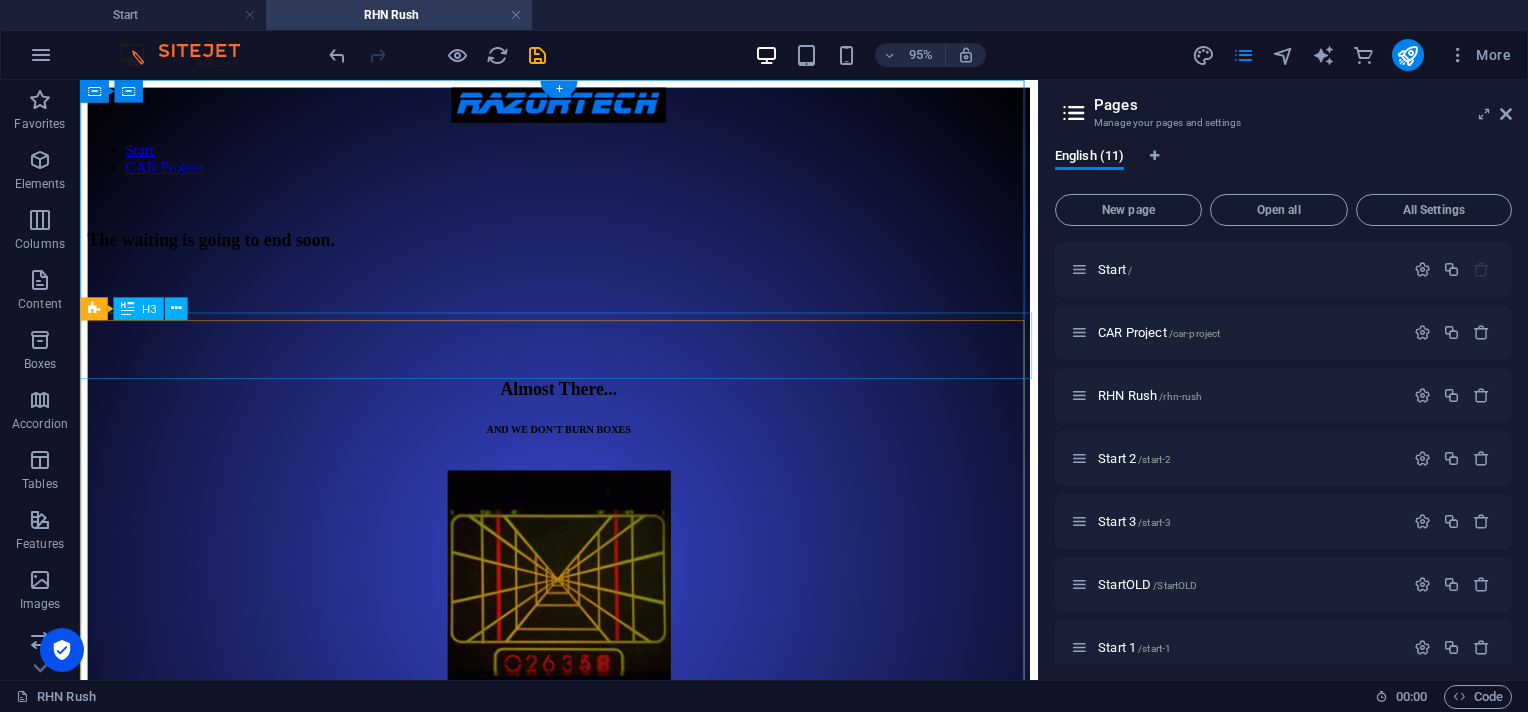 click on "Almost There..." at bounding box center [584, 395] 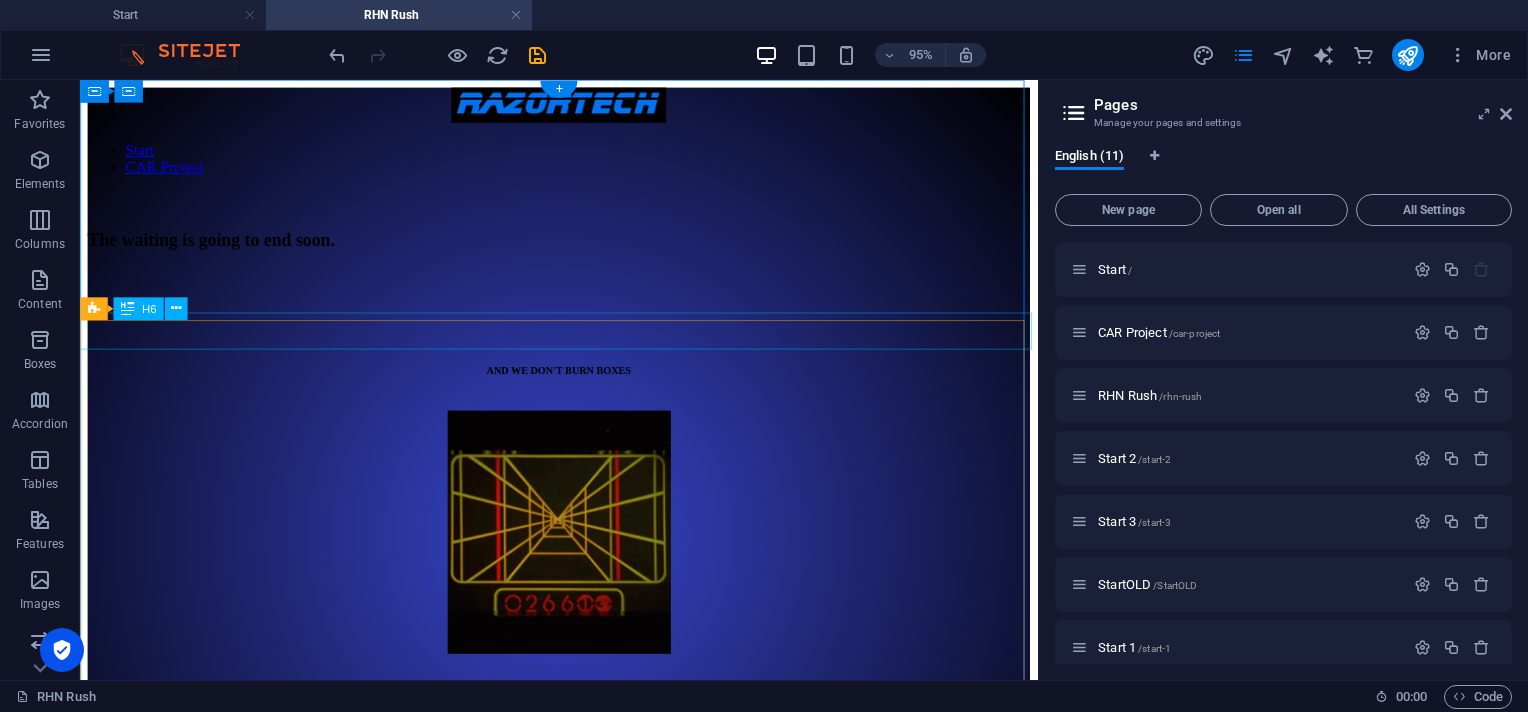 click on "AND WE DON'T BURN BOXES" at bounding box center [584, 391] 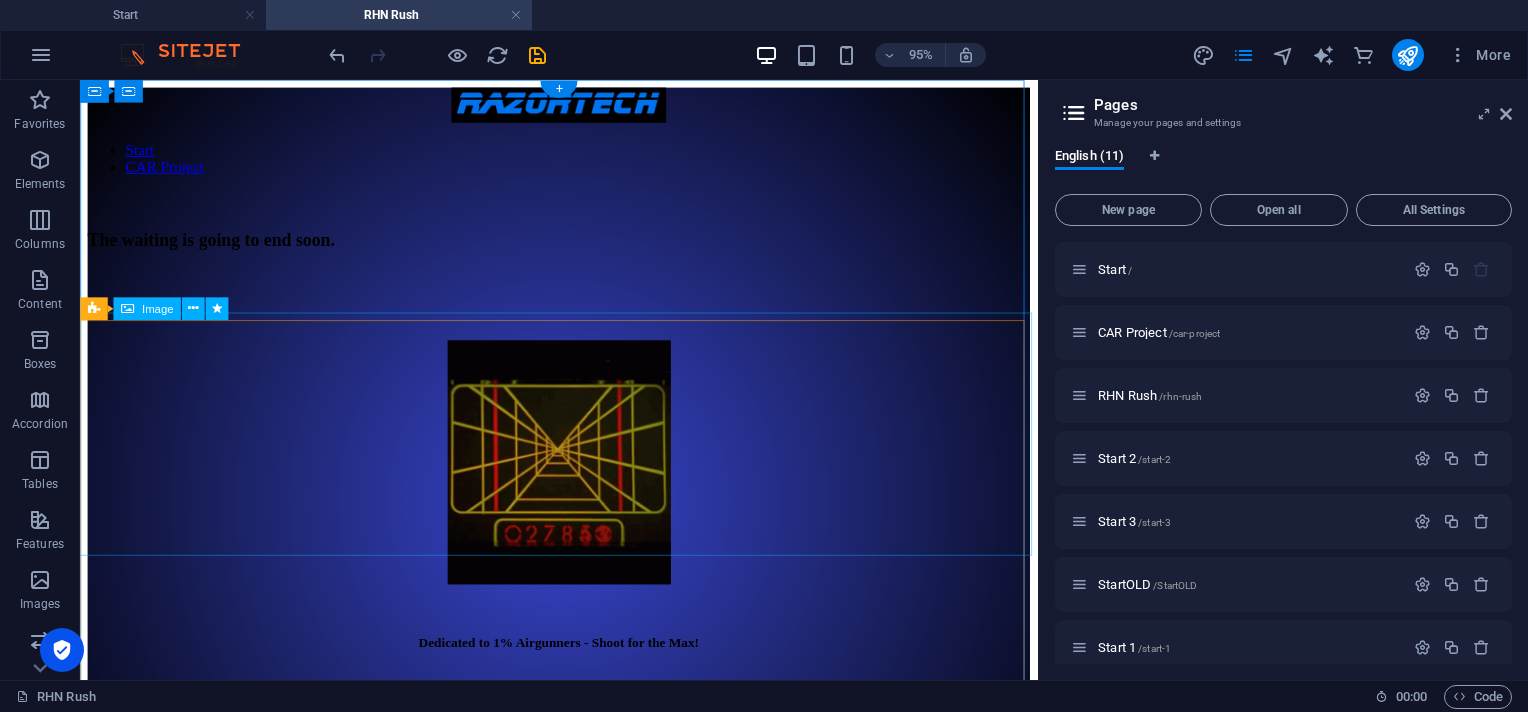 click at bounding box center (584, 484) 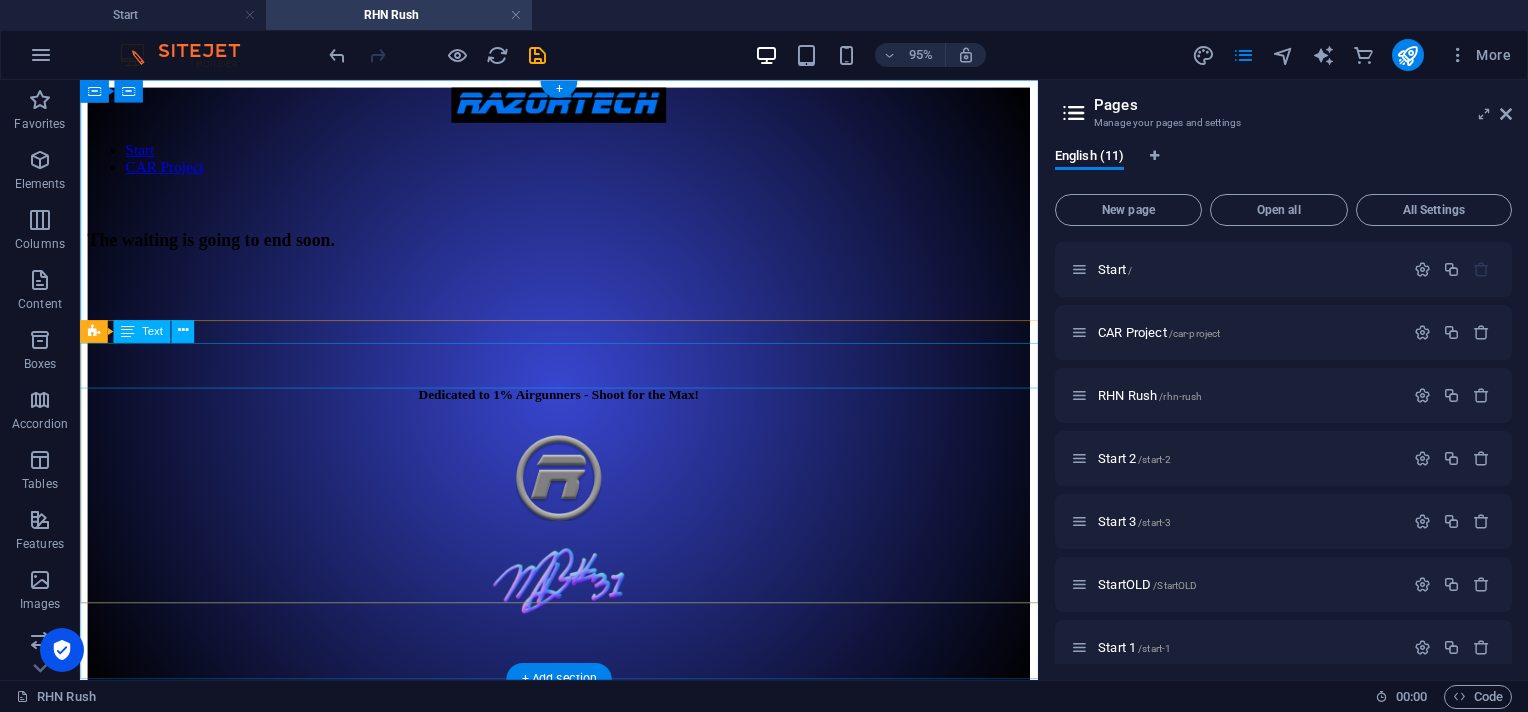 click on "Dedicated to 1% Airgunners - Shoot for the Max!" at bounding box center (584, 420) 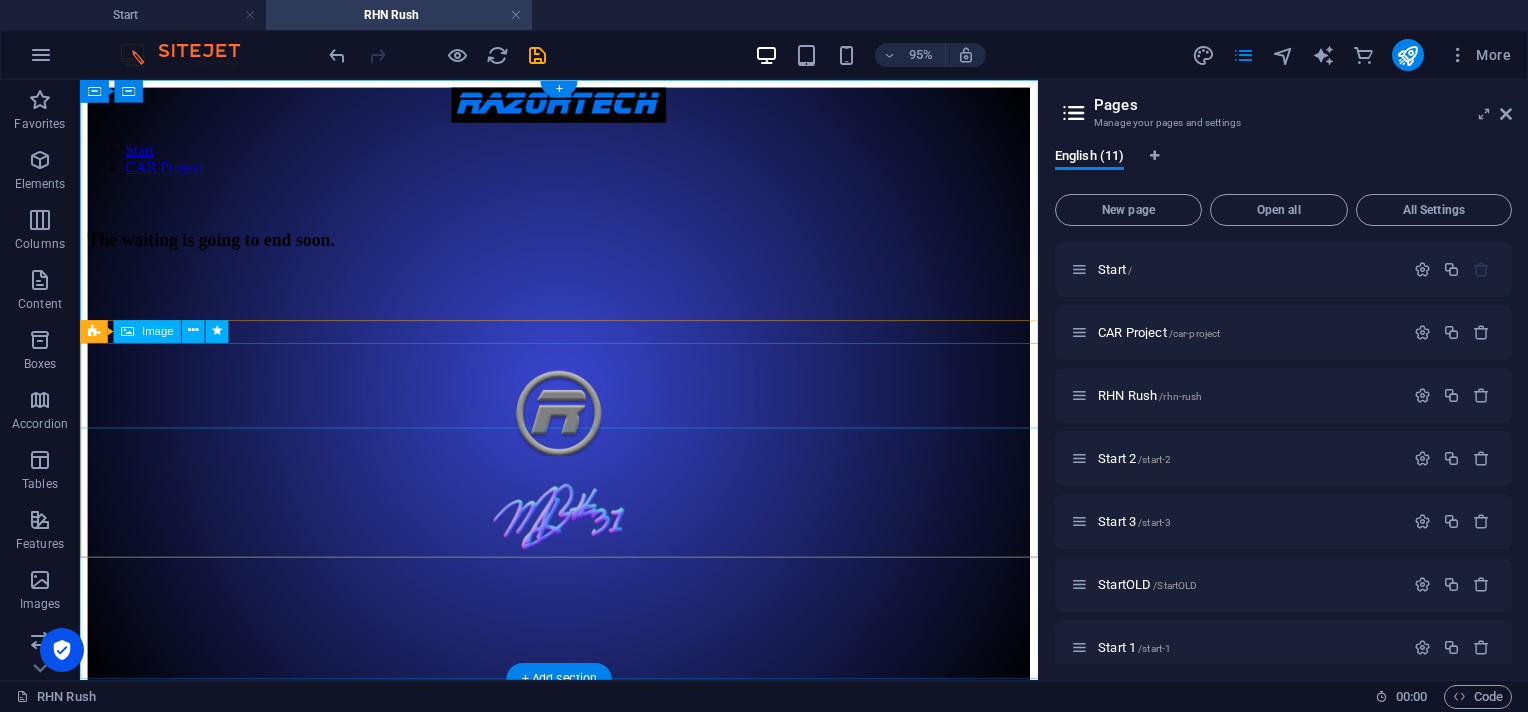 click at bounding box center (584, 433) 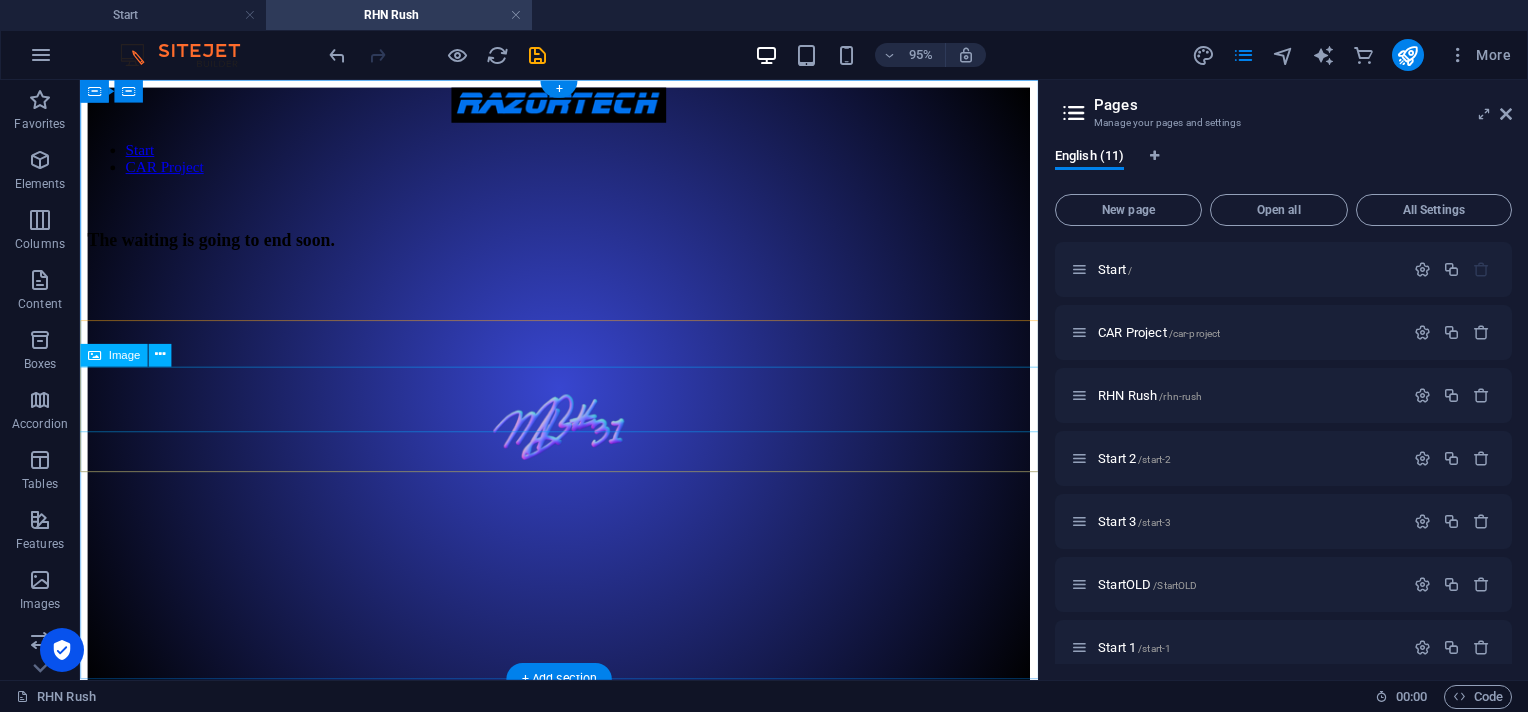 click at bounding box center [584, 447] 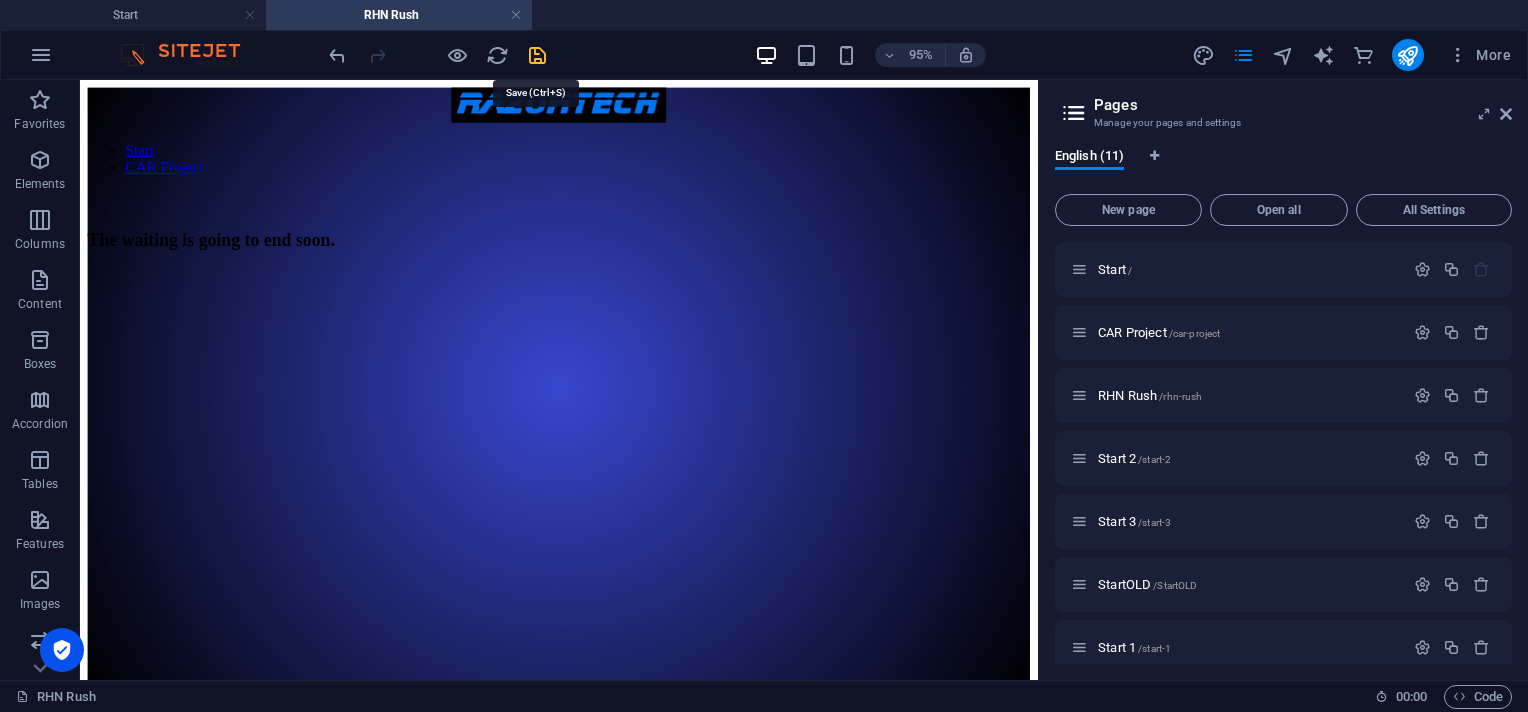 click at bounding box center (537, 55) 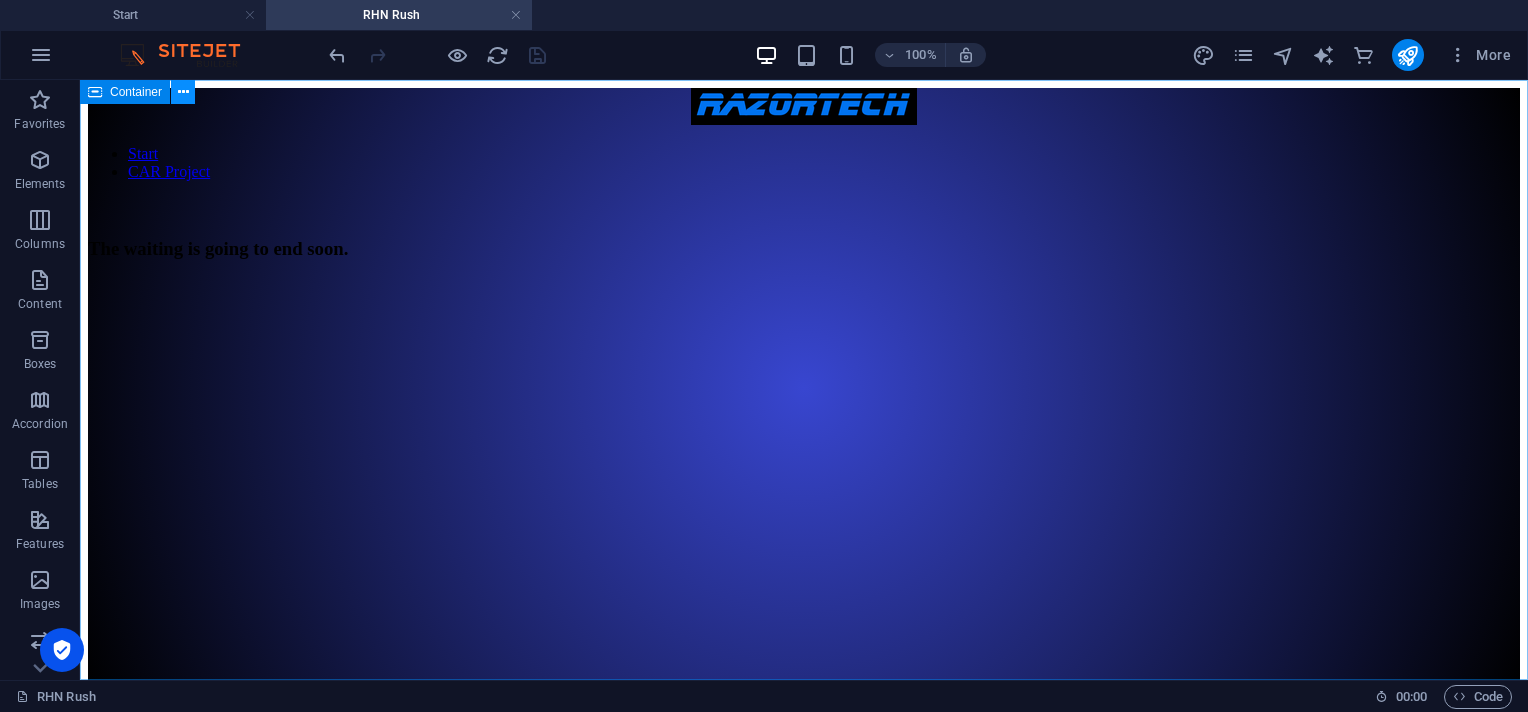 click at bounding box center (183, 92) 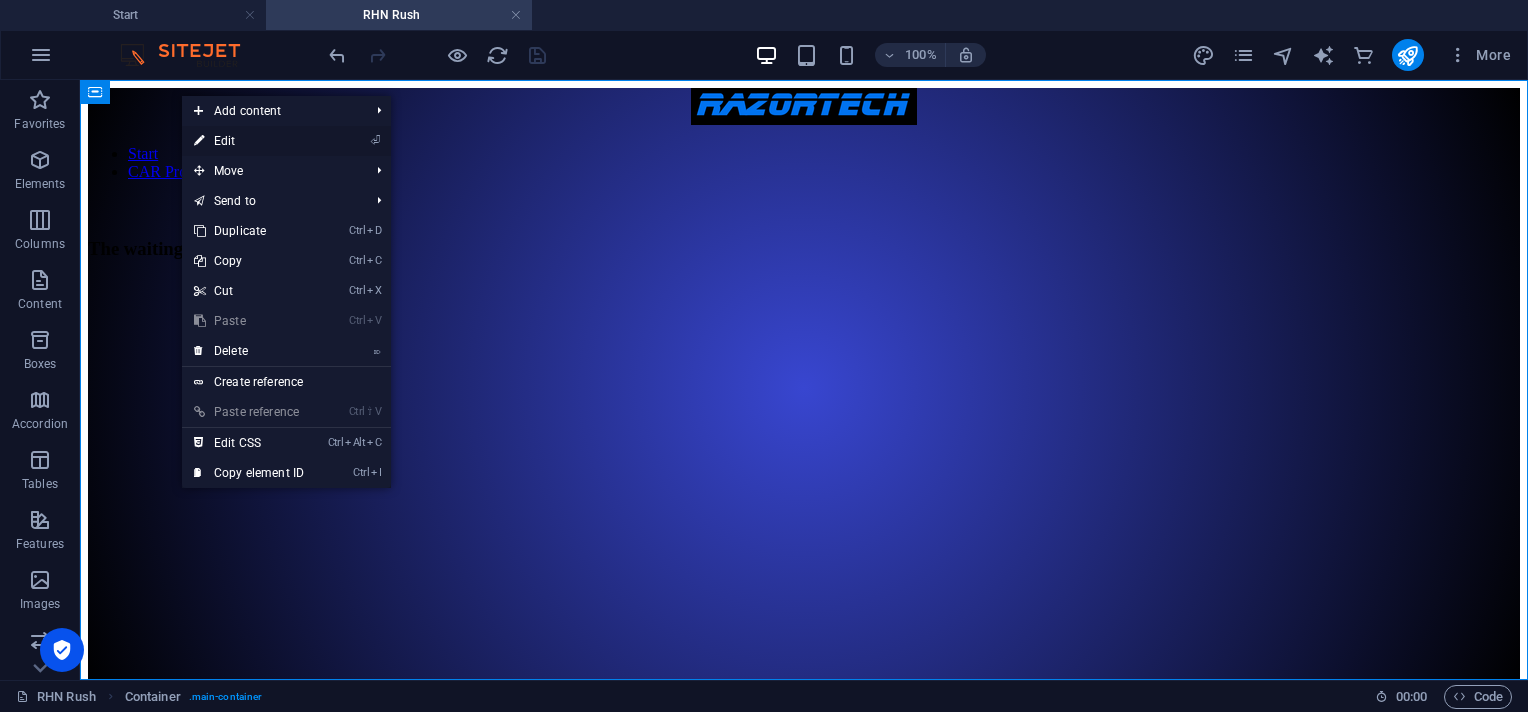 click on "⏎  Edit" at bounding box center (249, 141) 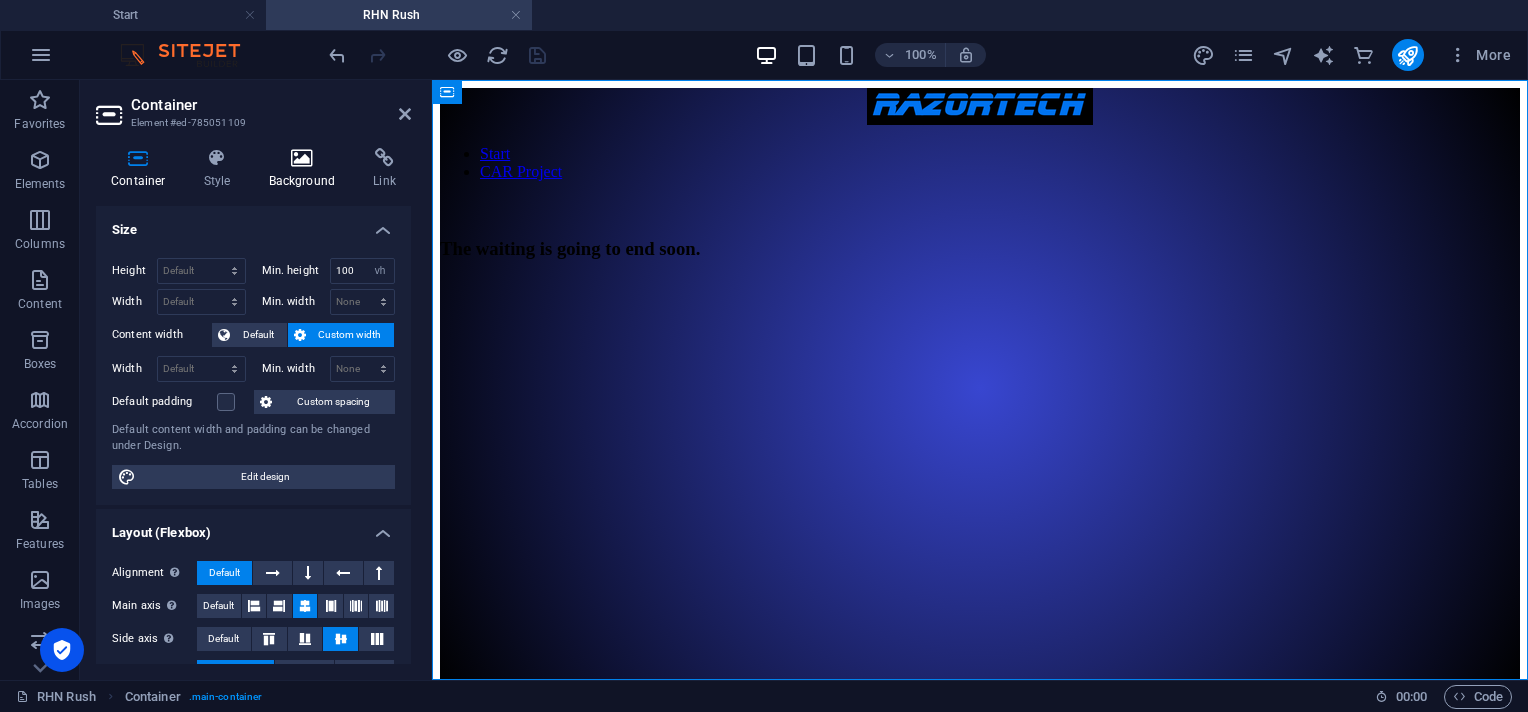click at bounding box center (302, 158) 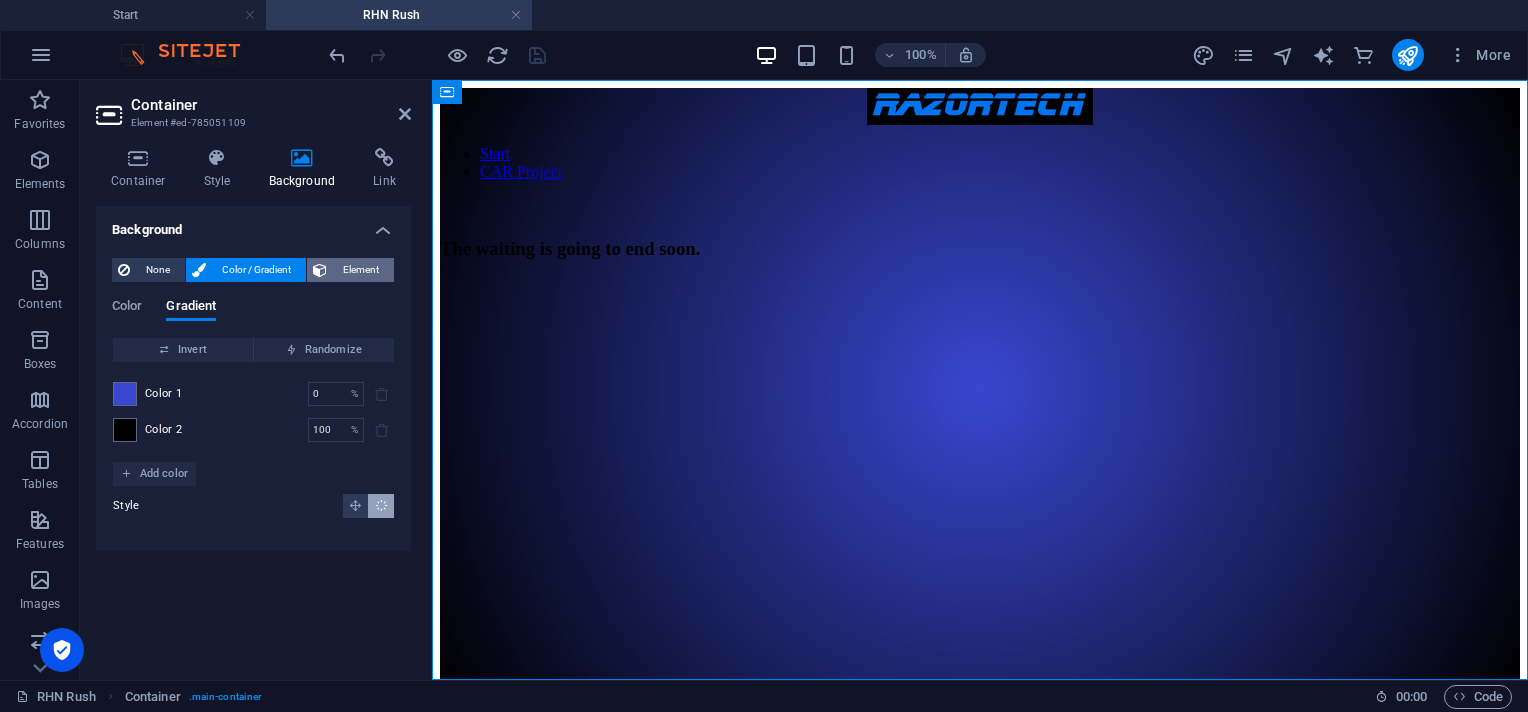 click on "Element" at bounding box center (360, 270) 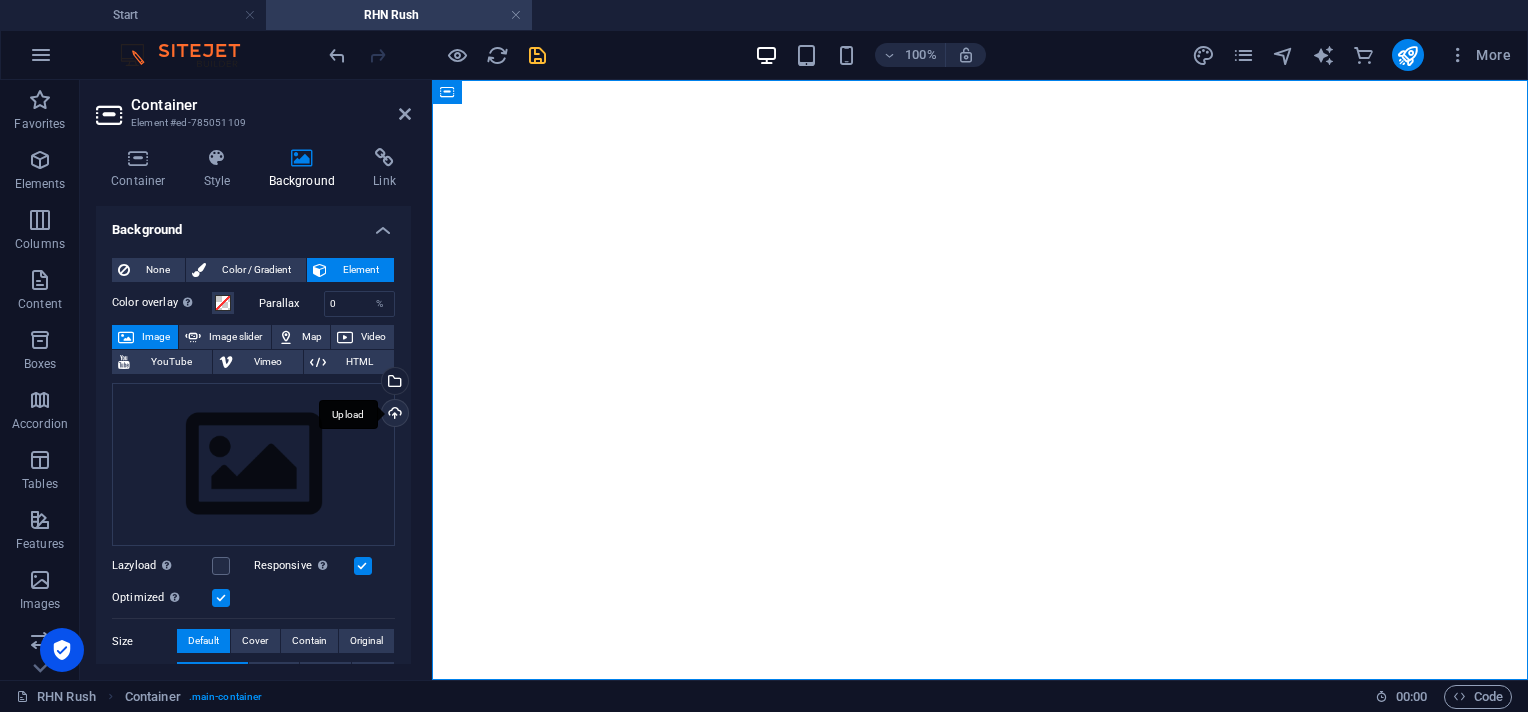 click on "Upload" at bounding box center [393, 415] 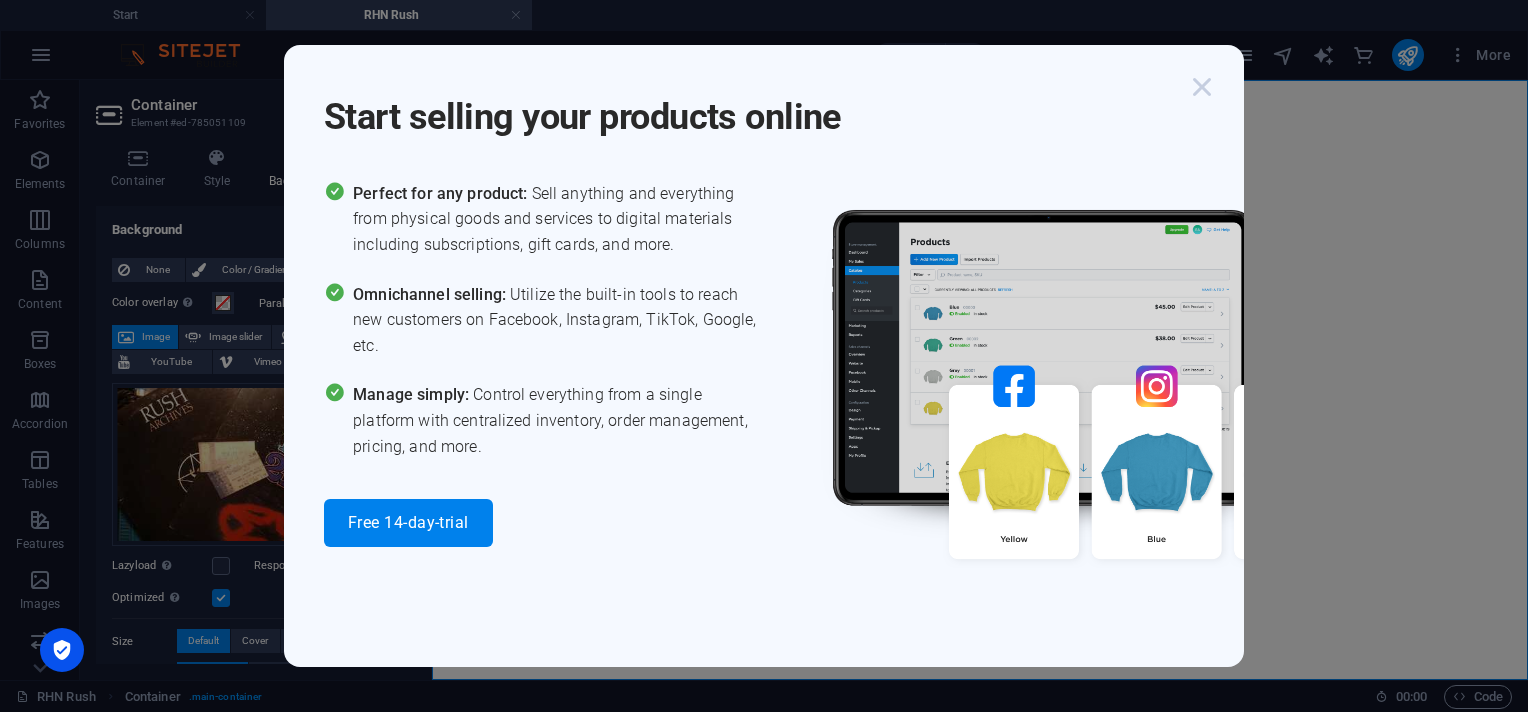 click at bounding box center [1202, 87] 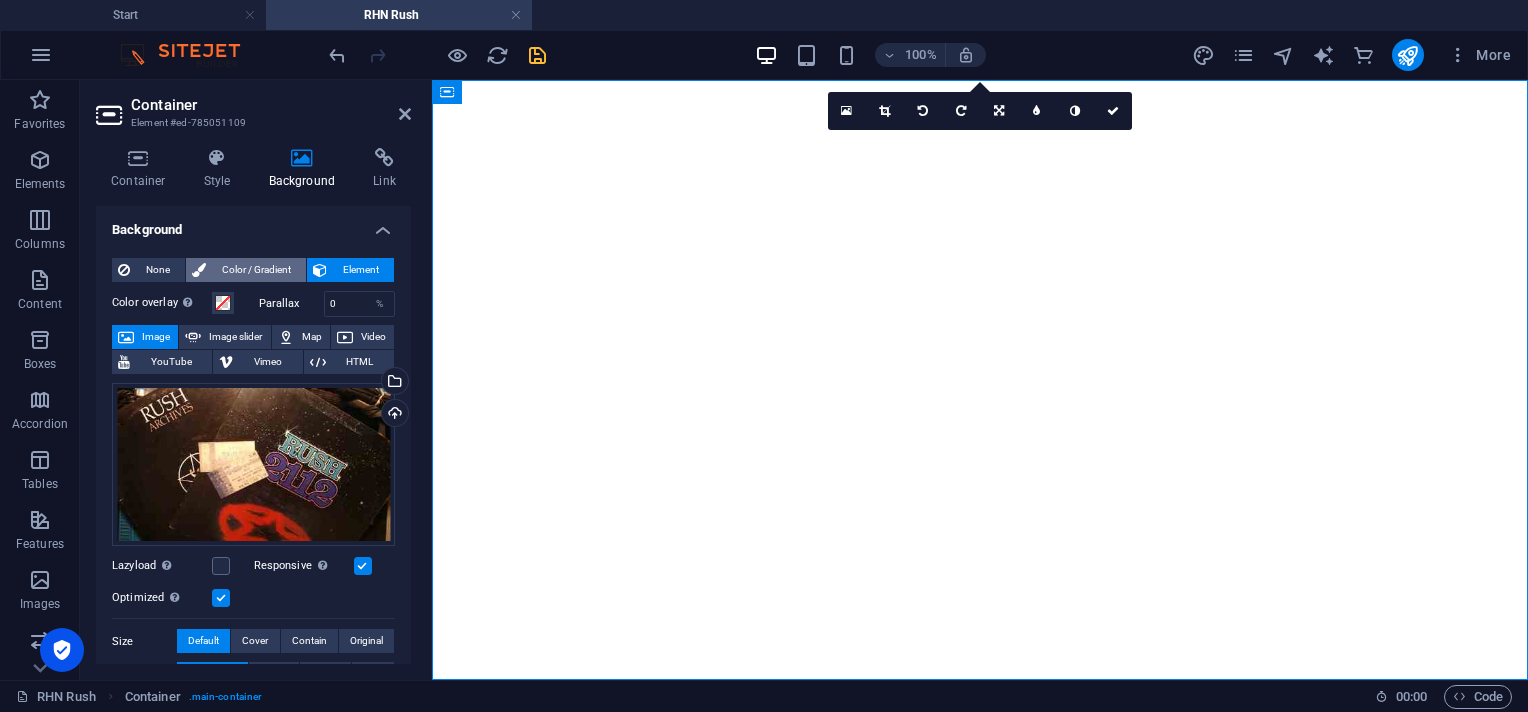 click on "Color / Gradient" at bounding box center (256, 270) 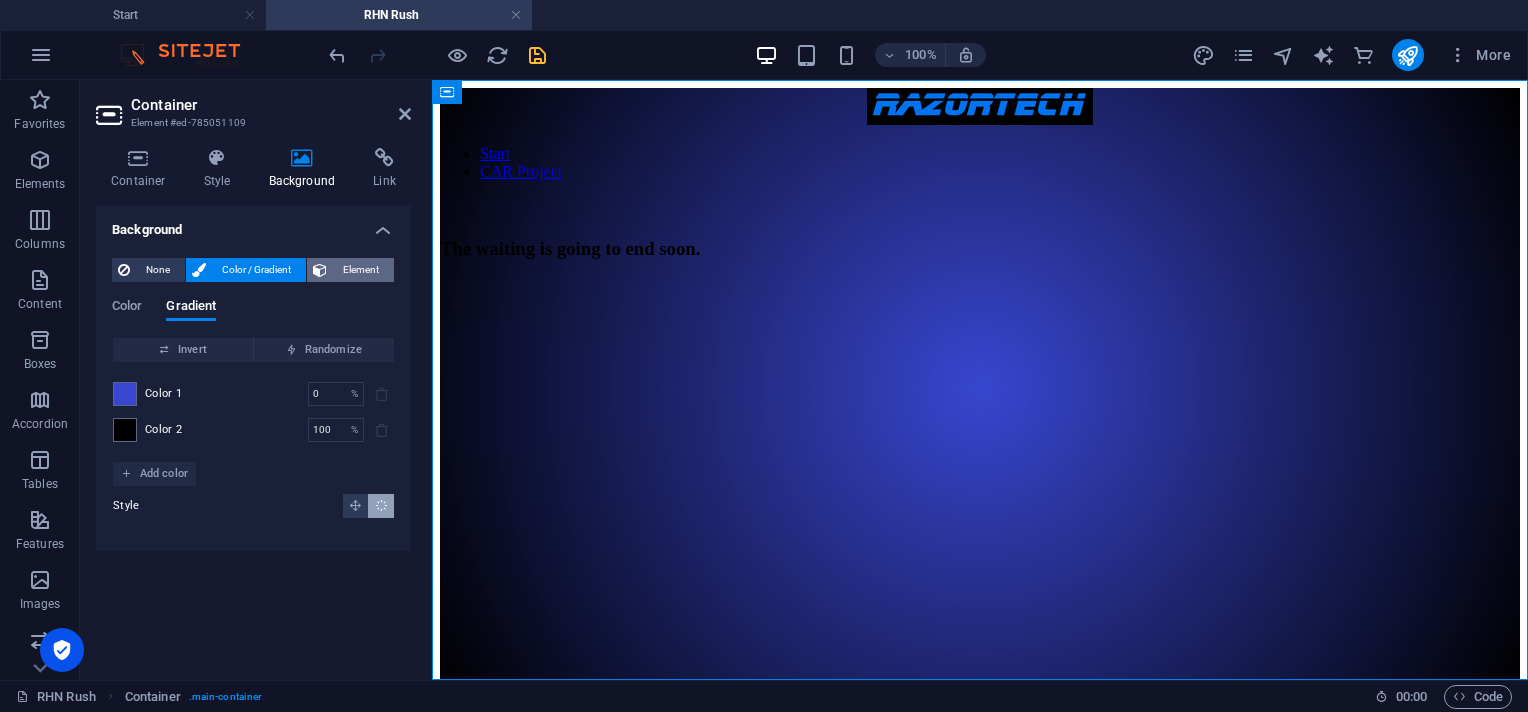 click on "Element" at bounding box center [360, 270] 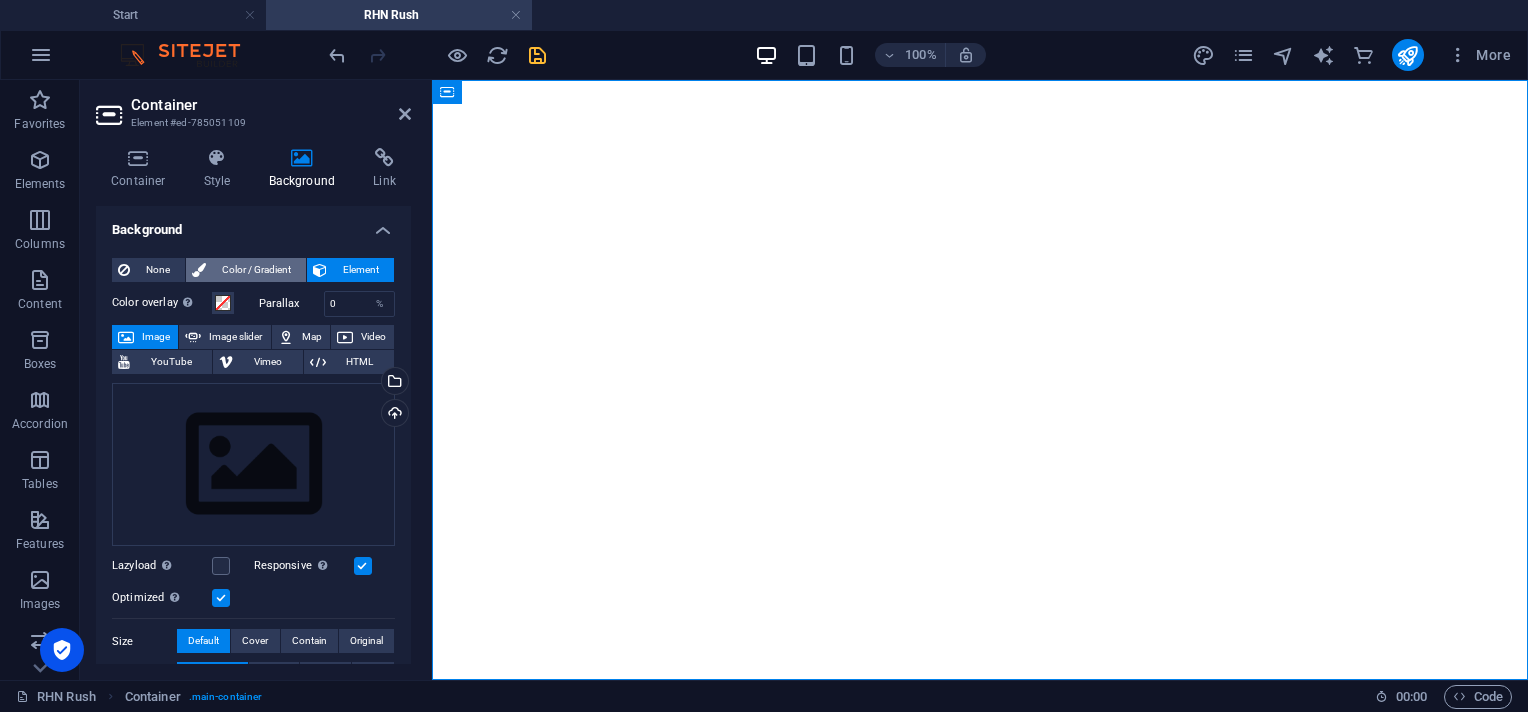 click on "Color / Gradient" at bounding box center [256, 270] 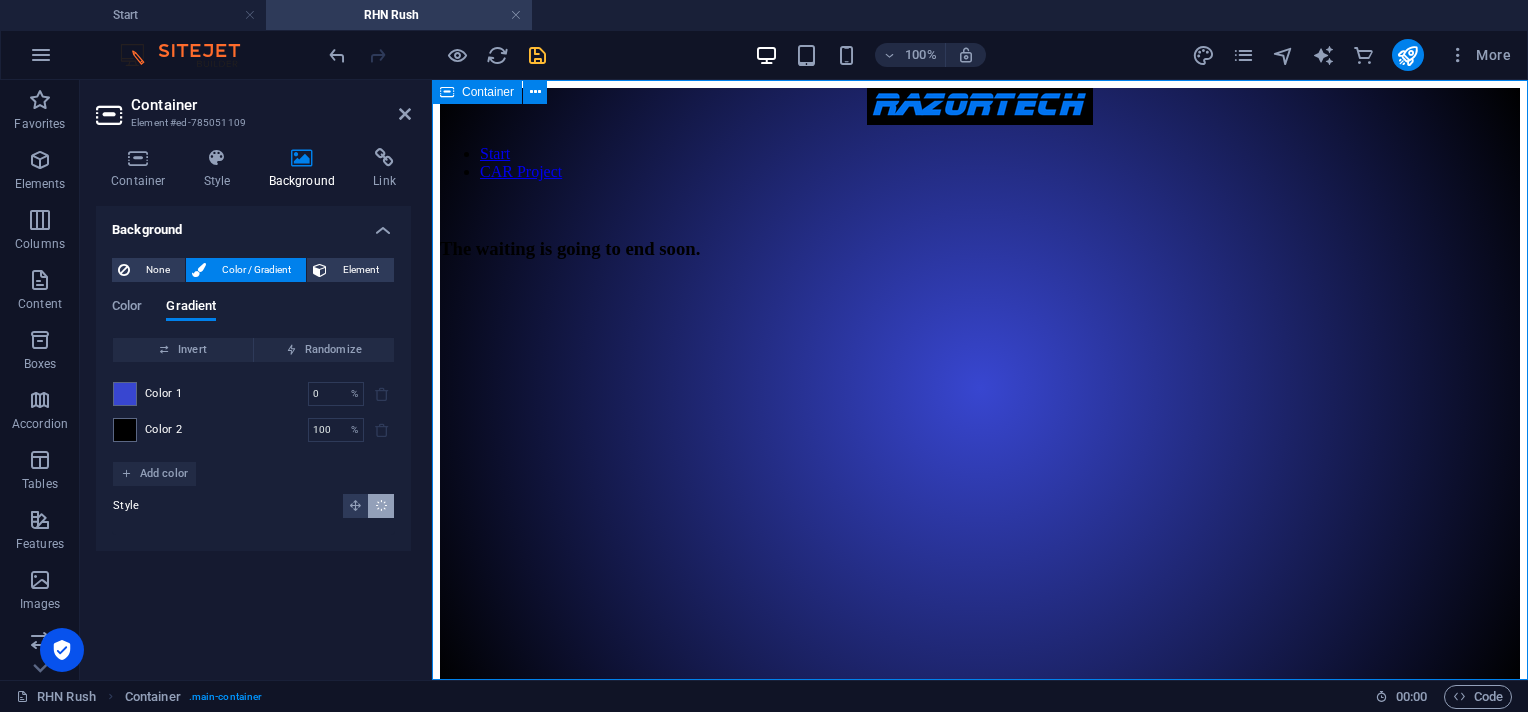 click on "Start CAR Project    The waiting is going to end soon." at bounding box center (980, 388) 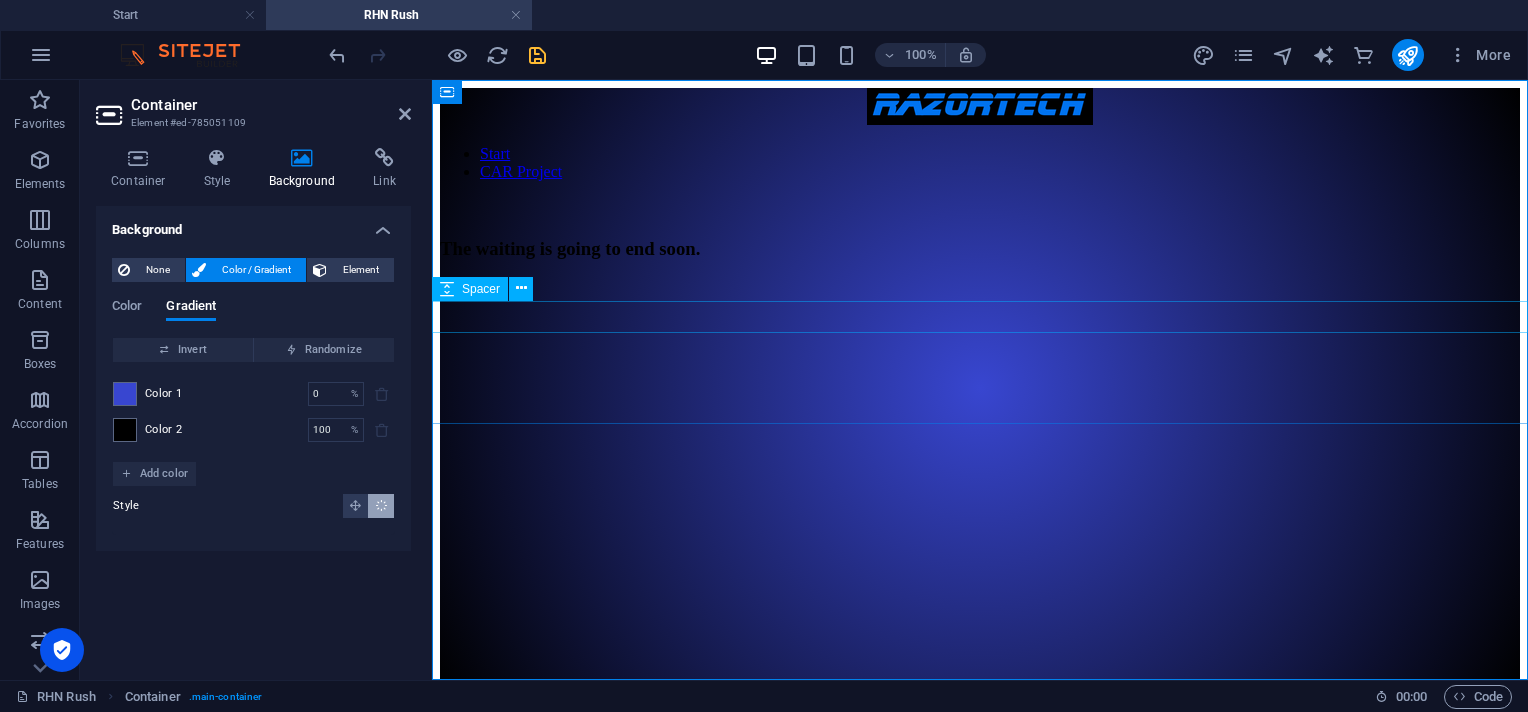 click at bounding box center [980, 338] 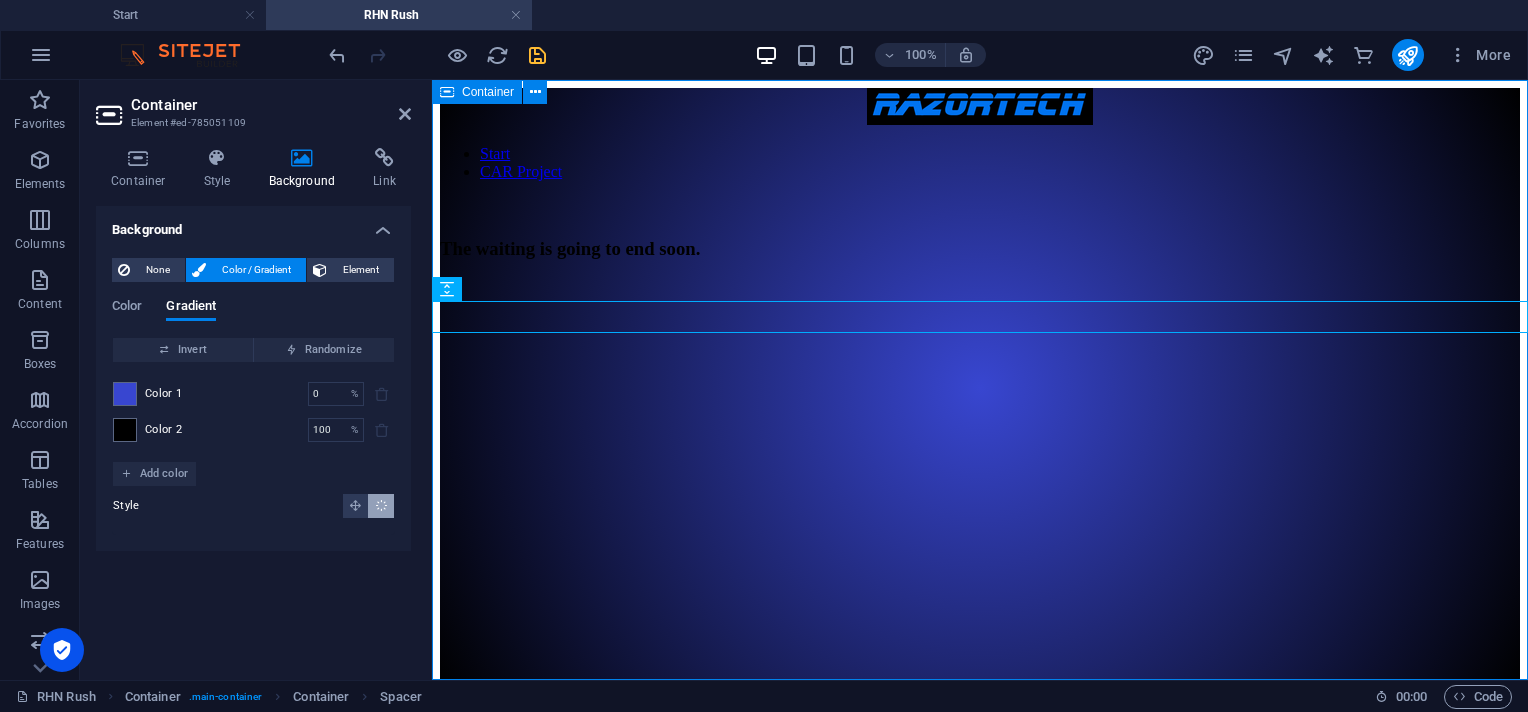 click on "Start CAR Project    The waiting is going to end soon." at bounding box center (980, 388) 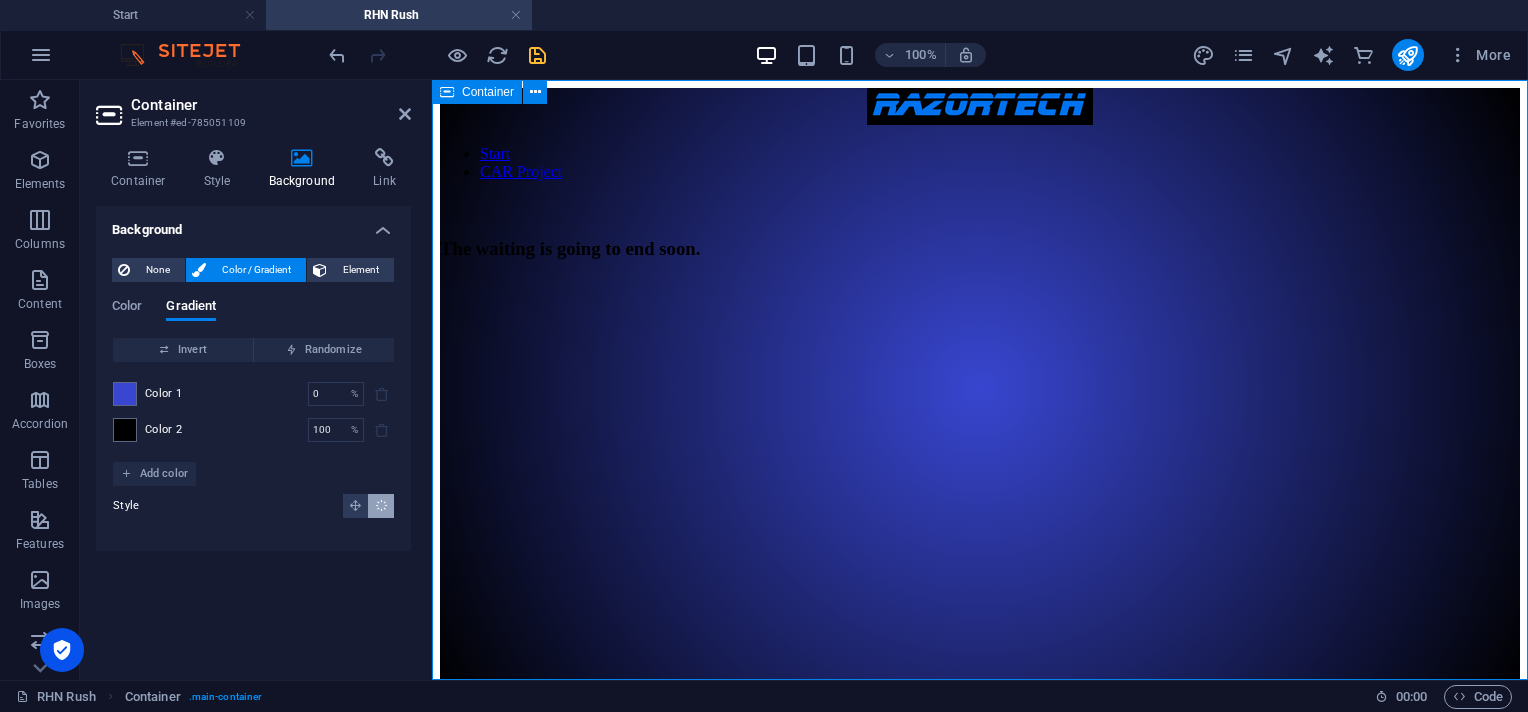 click on "Start CAR Project    The waiting is going to end soon." at bounding box center (980, 388) 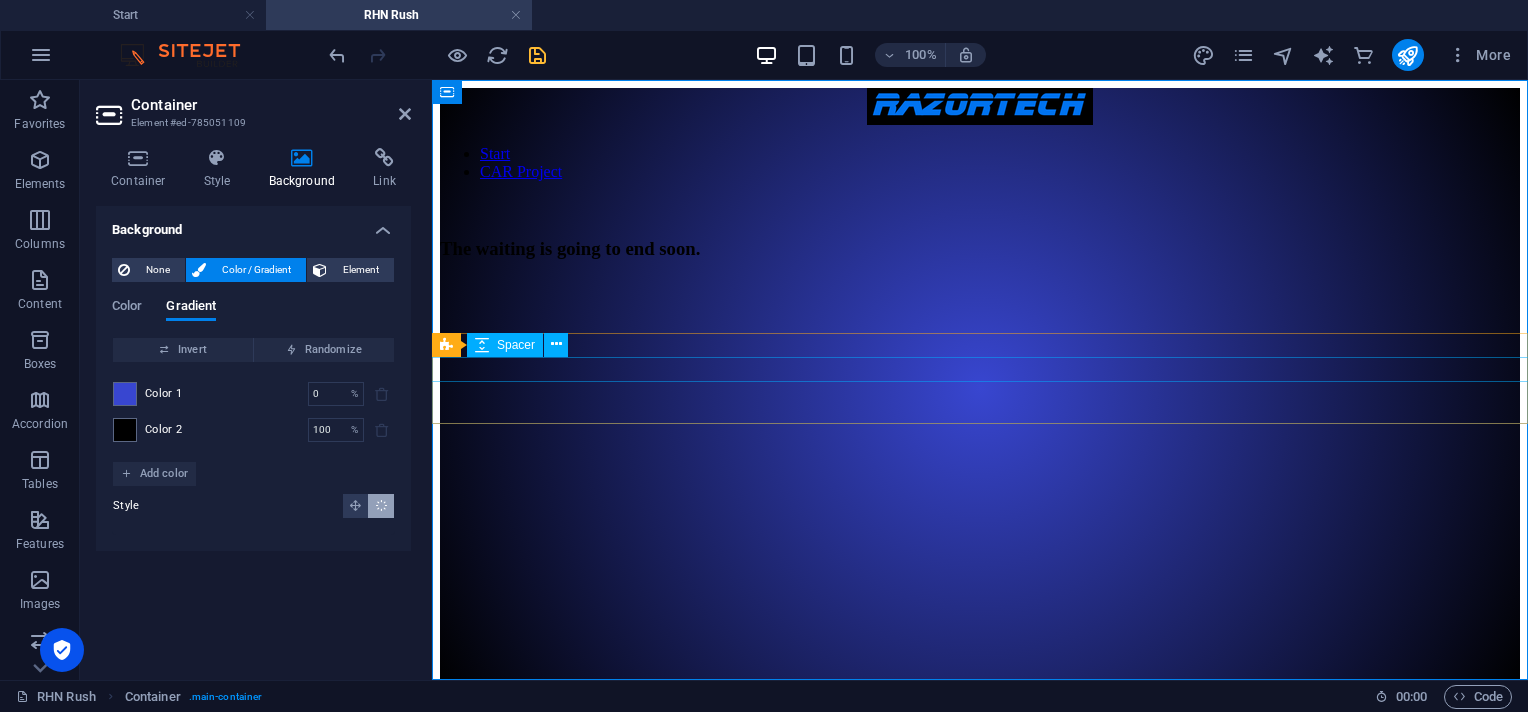 click at bounding box center (980, 398) 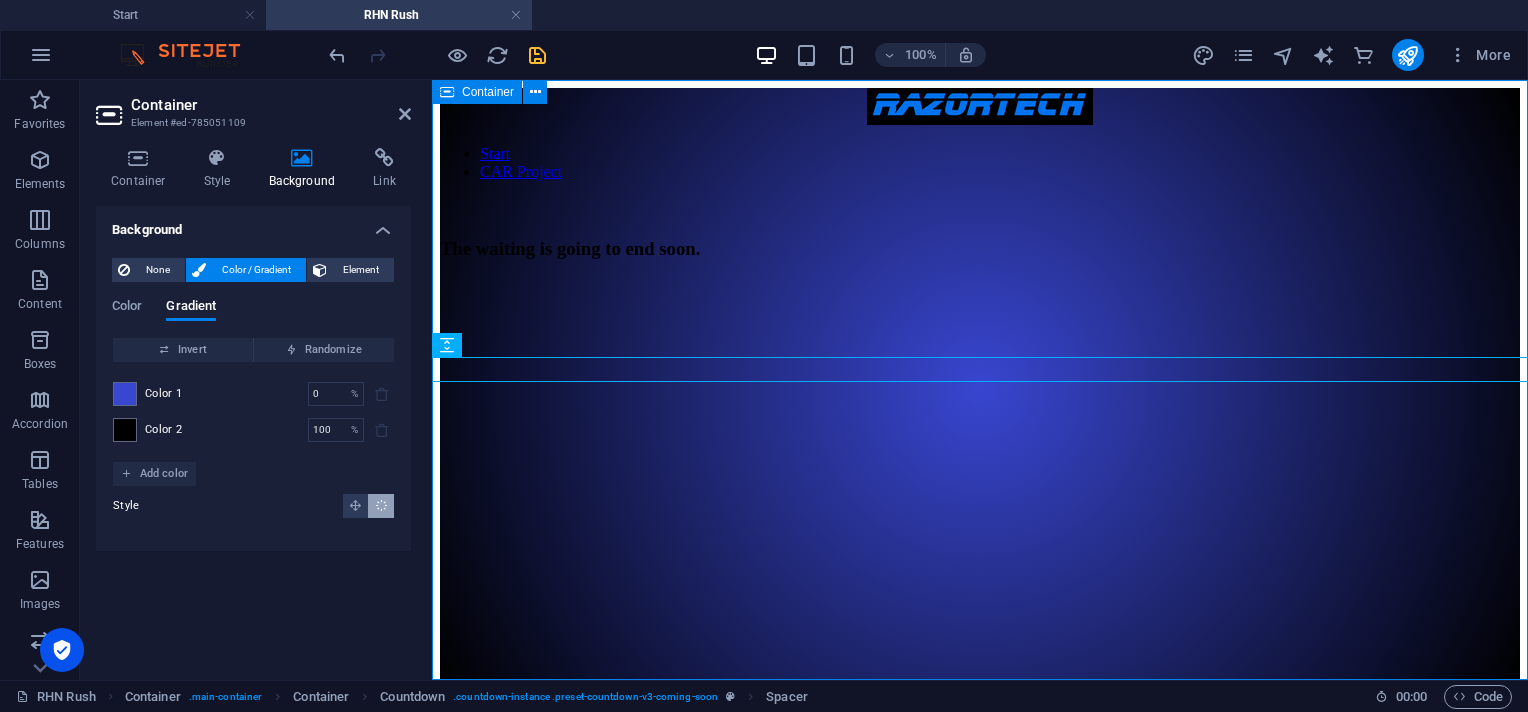 click on "Start CAR Project    The waiting is going to end soon." at bounding box center [980, 388] 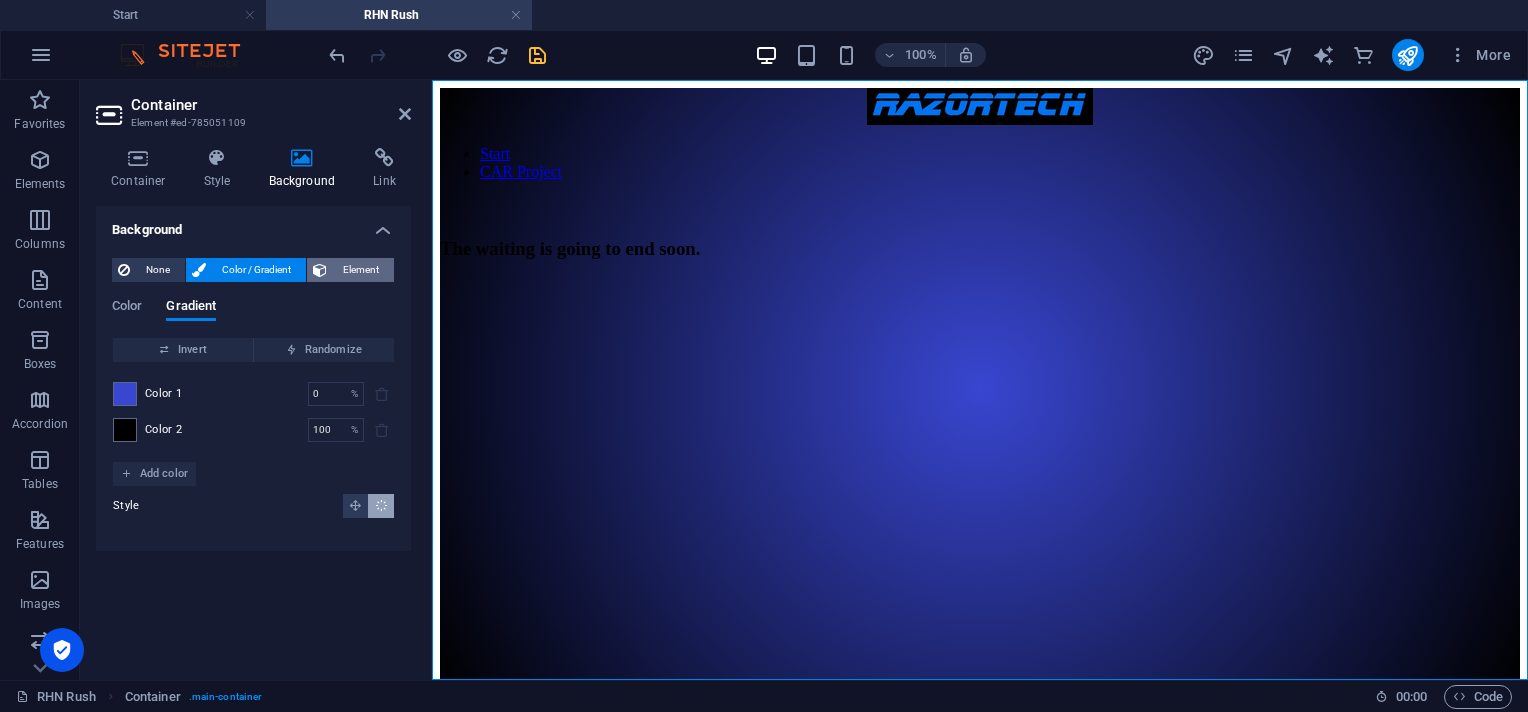 click on "Element" at bounding box center [360, 270] 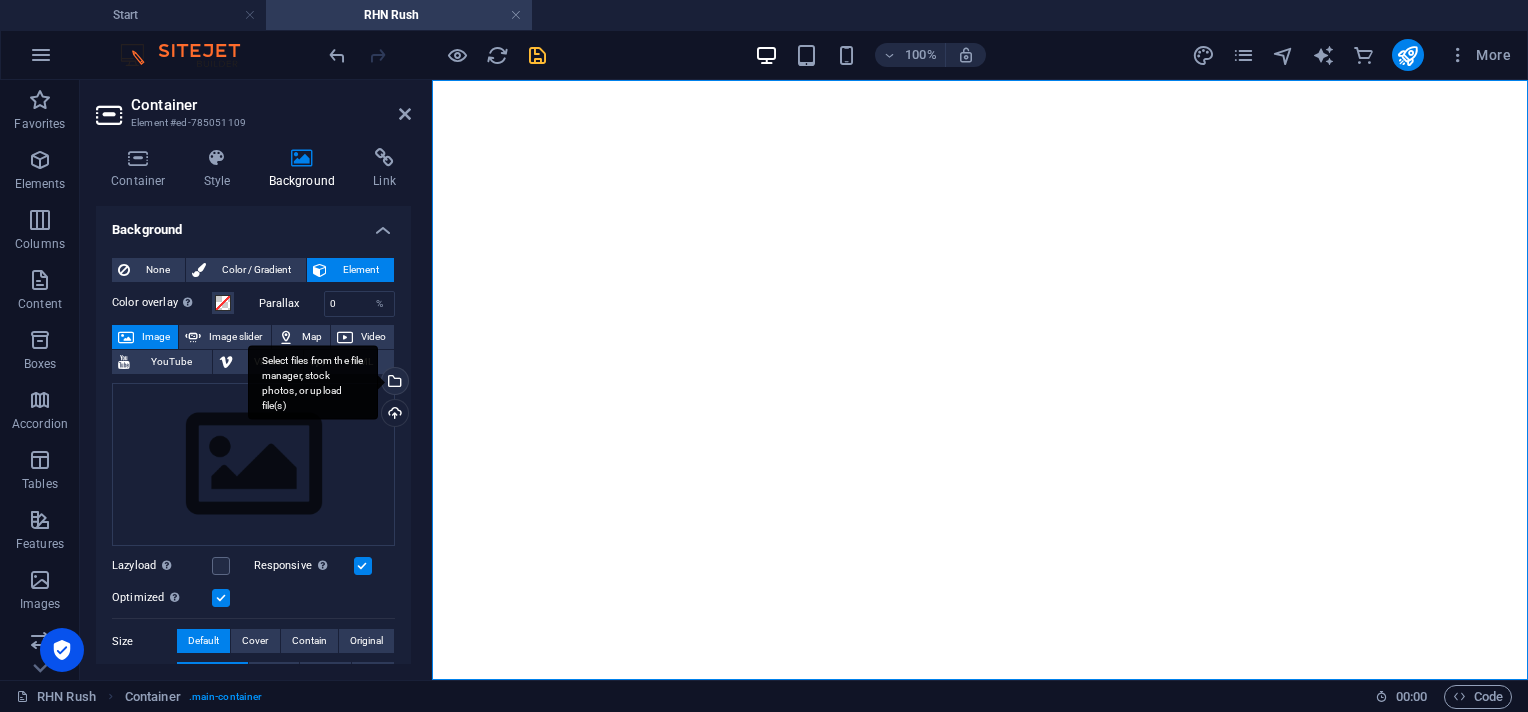 click on "Select files from the file manager, stock photos, or upload file(s)" at bounding box center [393, 383] 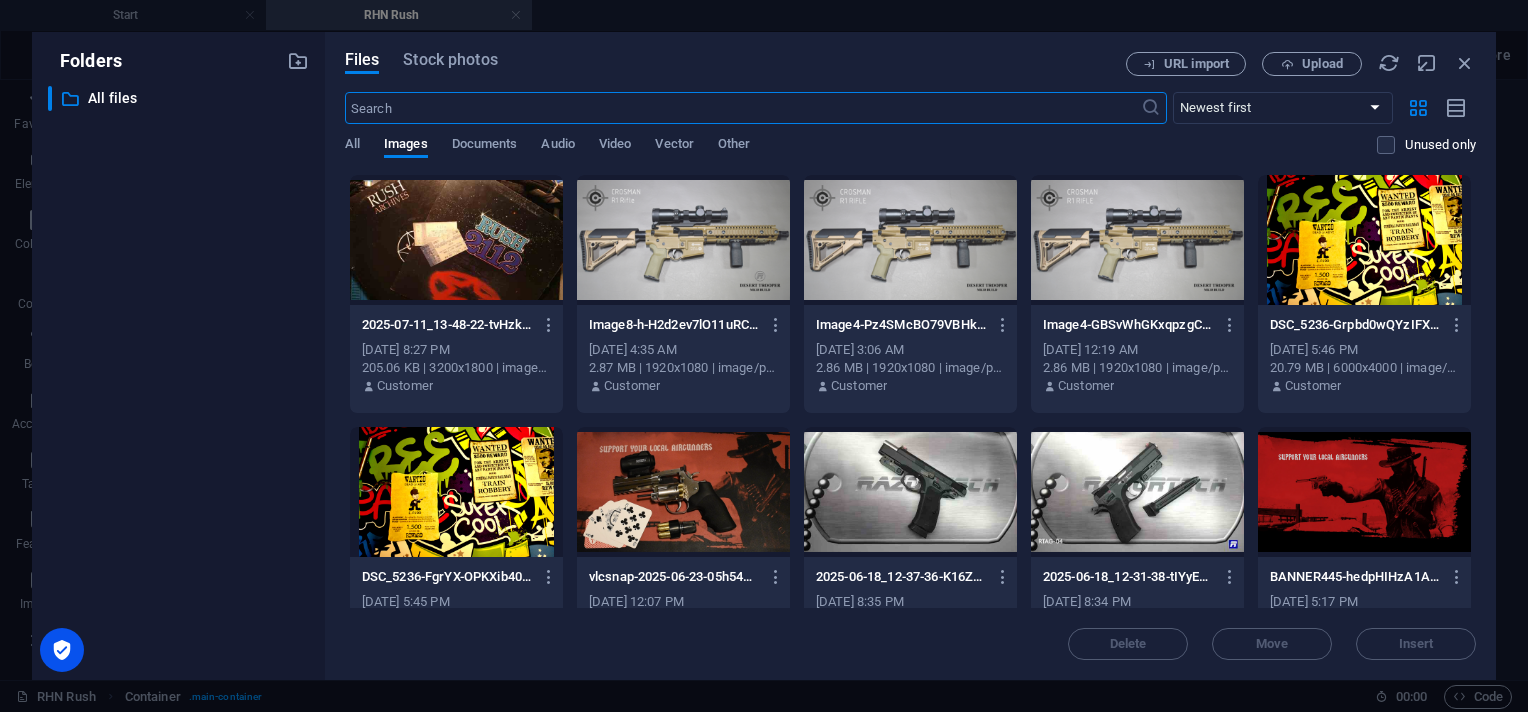 click at bounding box center [1364, 492] 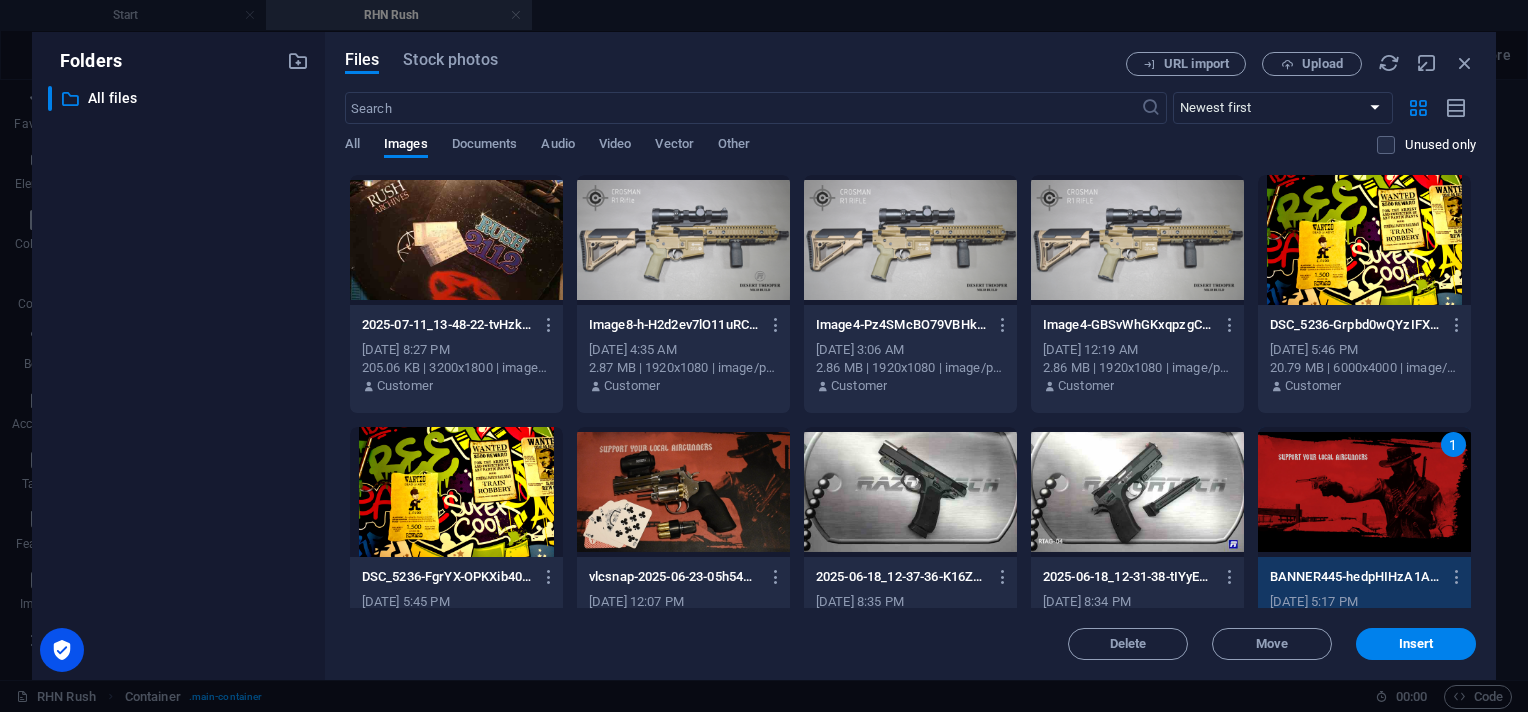 click on "1" at bounding box center [1364, 492] 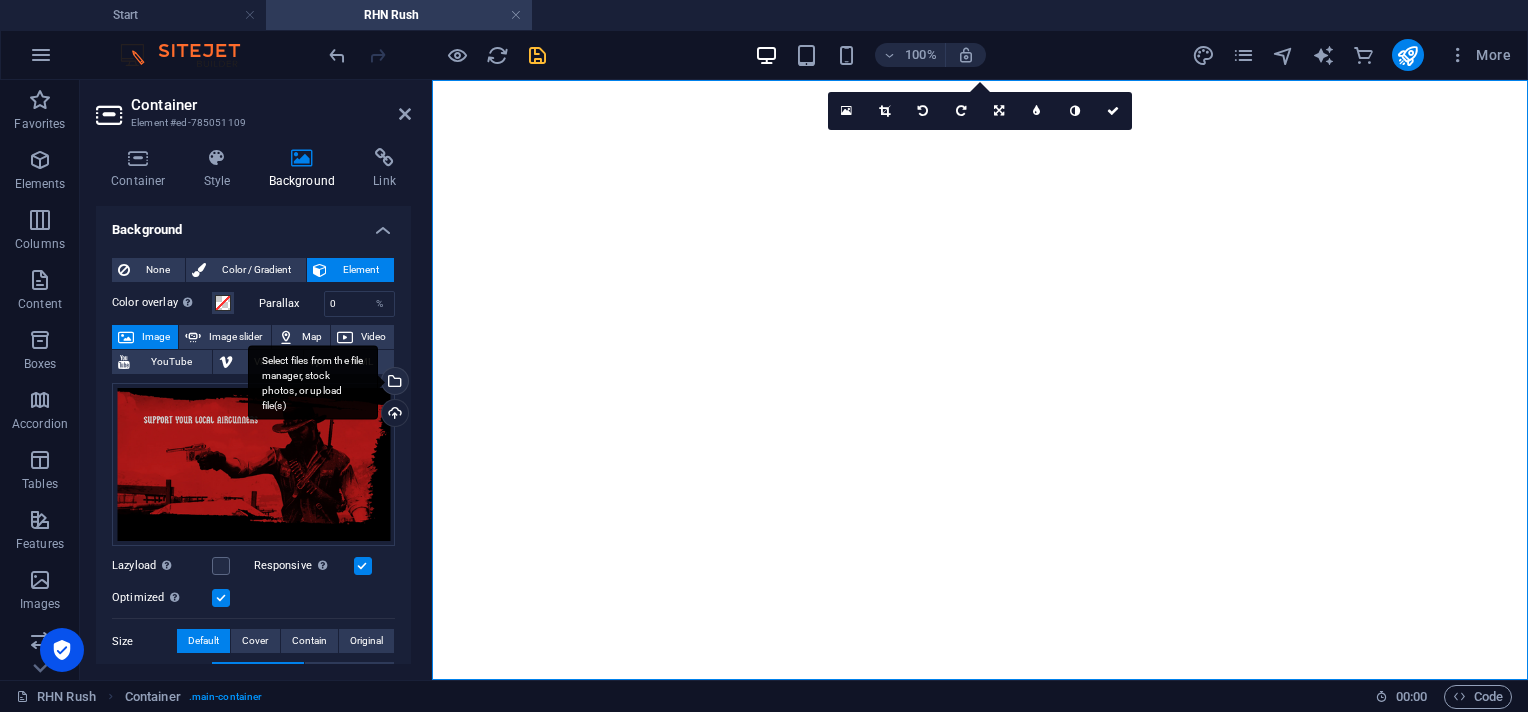 click on "Select files from the file manager, stock photos, or upload file(s)" at bounding box center (393, 383) 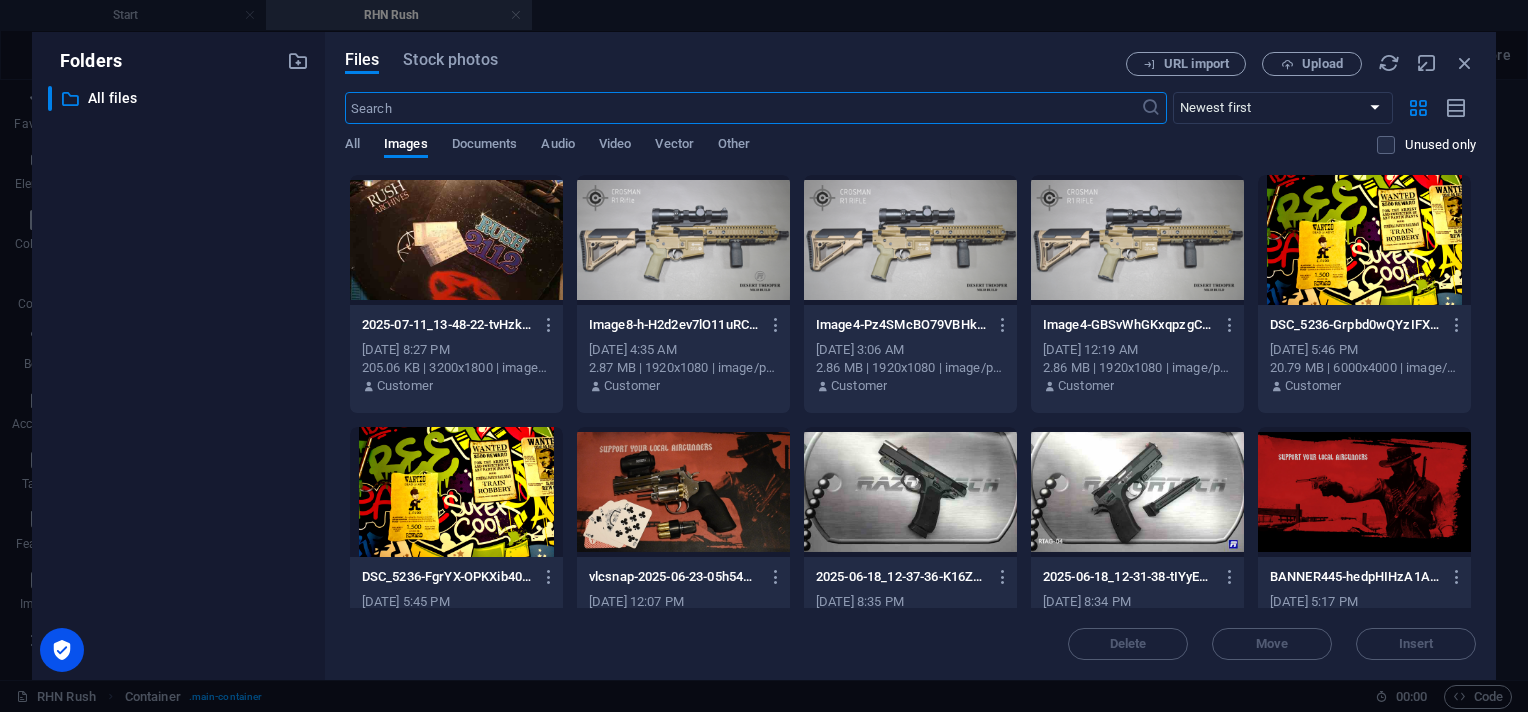 click at bounding box center (456, 240) 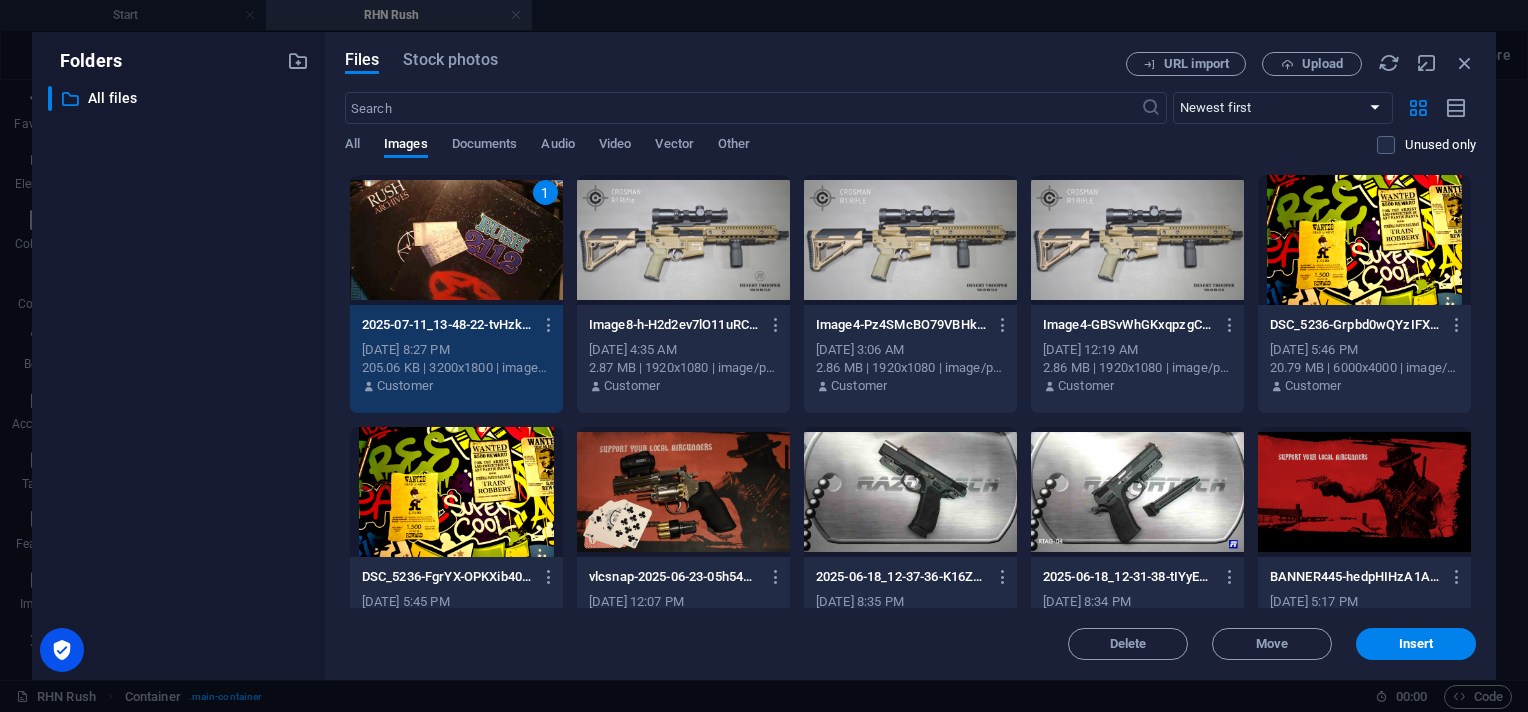 click on "1" at bounding box center [456, 240] 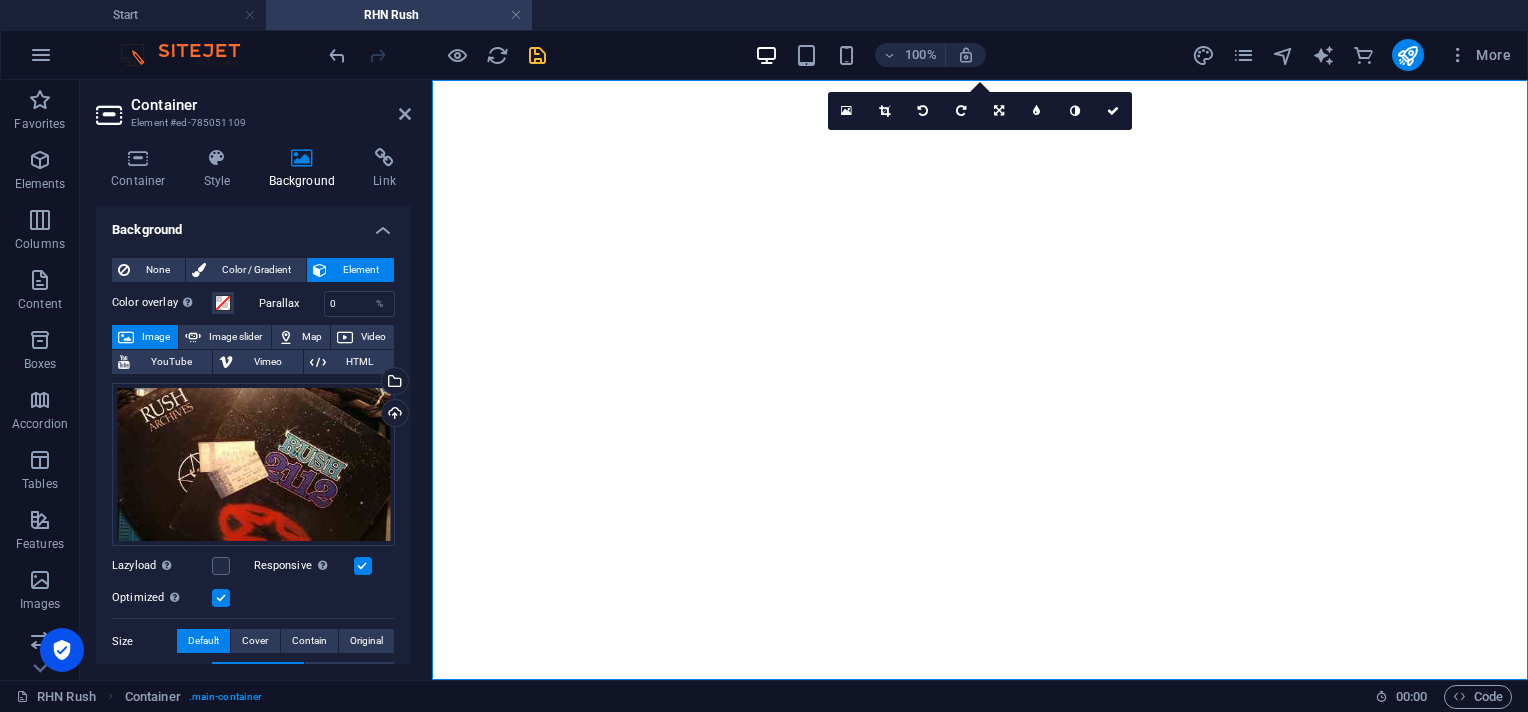 scroll, scrollTop: 266, scrollLeft: 0, axis: vertical 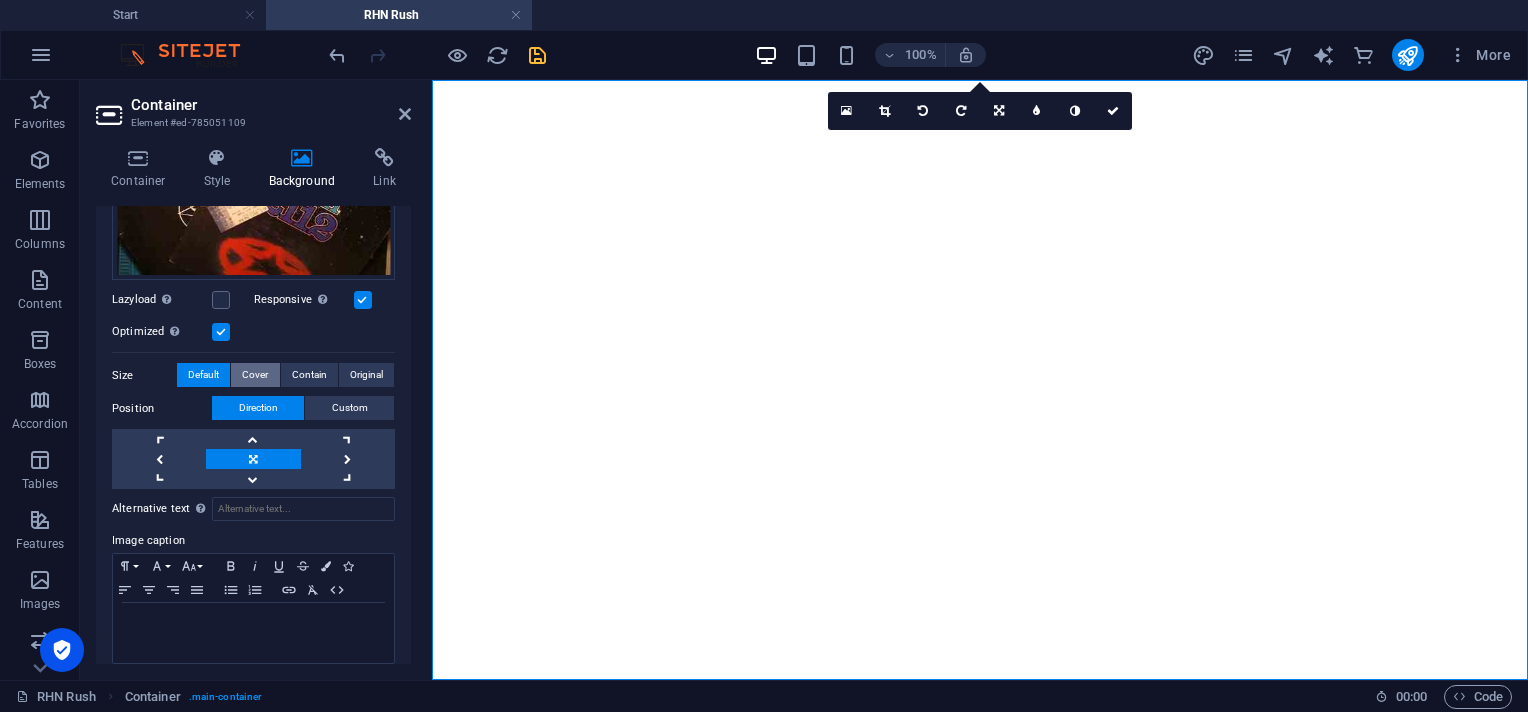 click on "Cover" at bounding box center (255, 375) 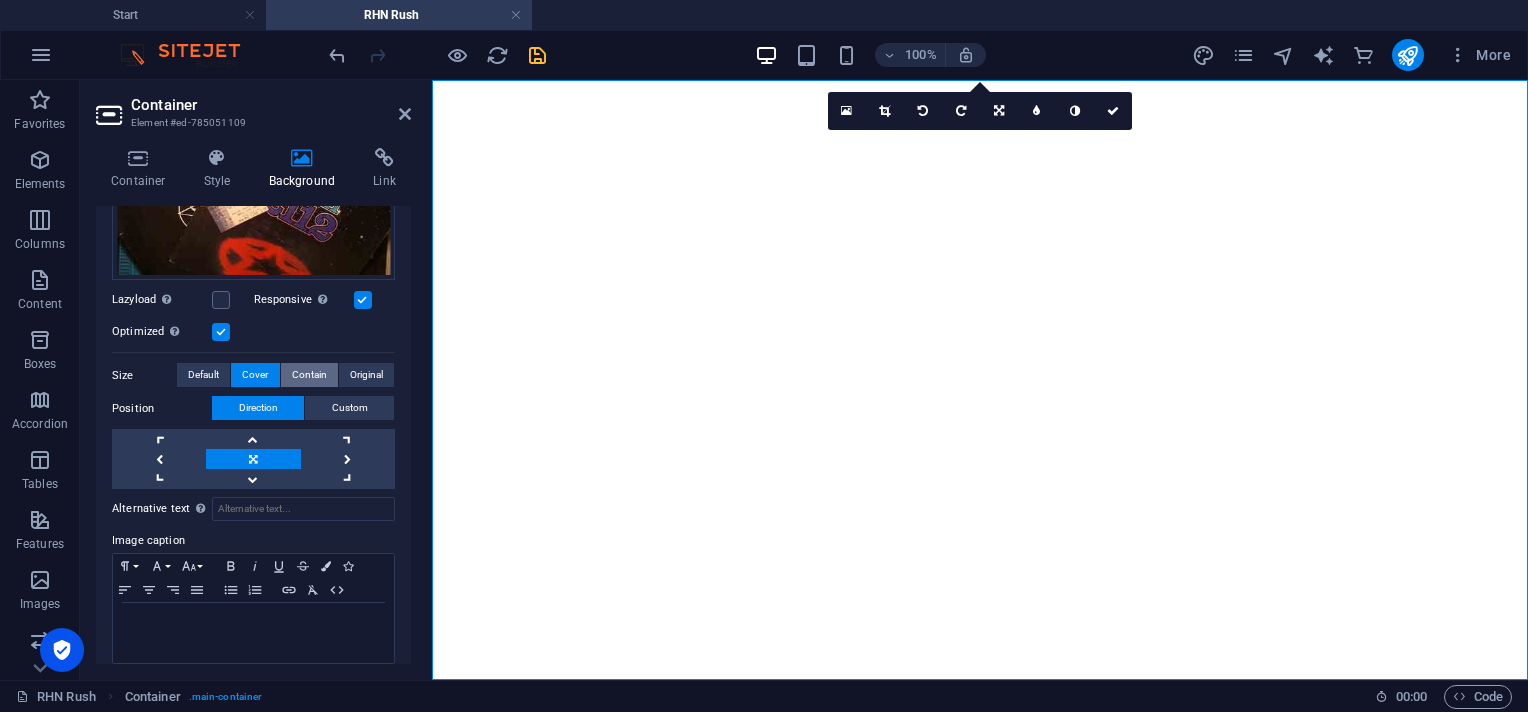 click on "Contain" at bounding box center [309, 375] 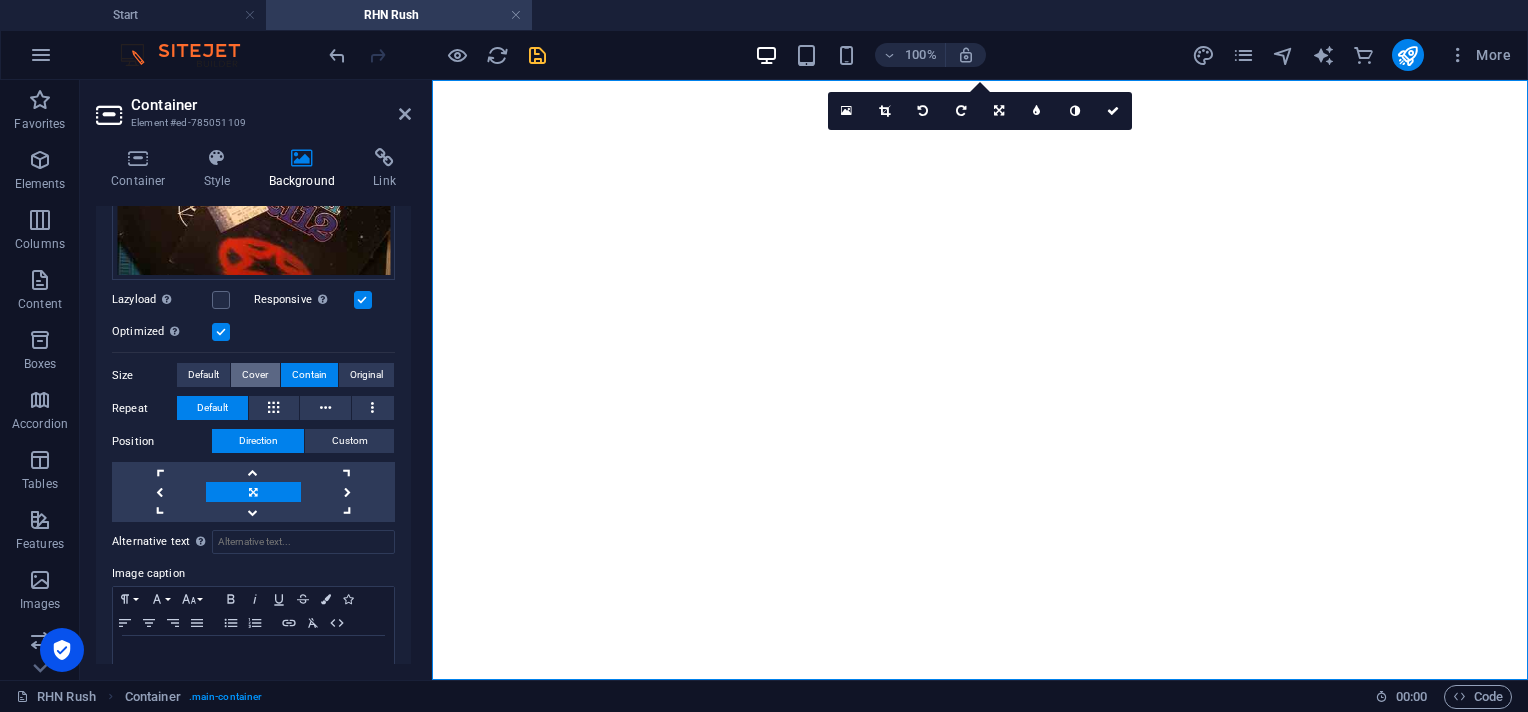 click on "Cover" at bounding box center (255, 375) 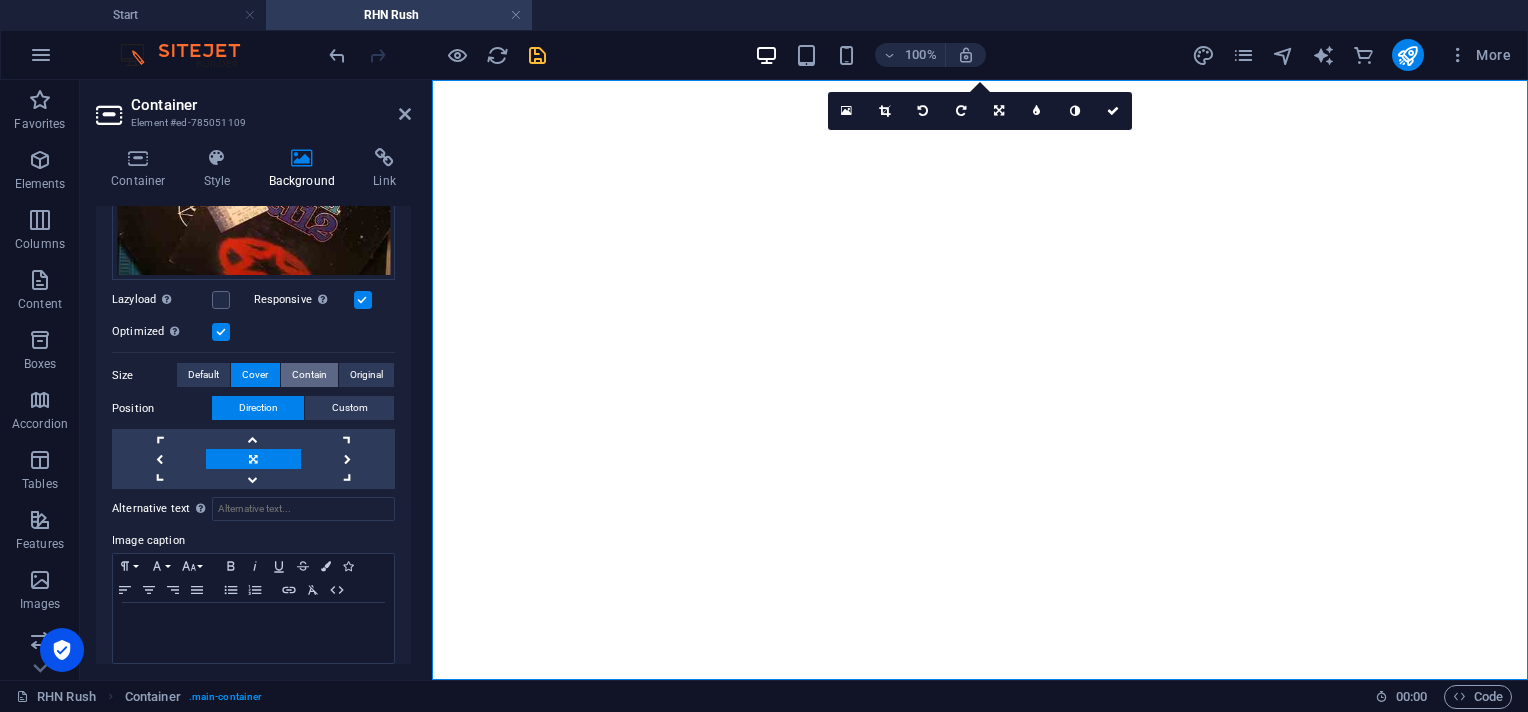 click on "Contain" at bounding box center [309, 375] 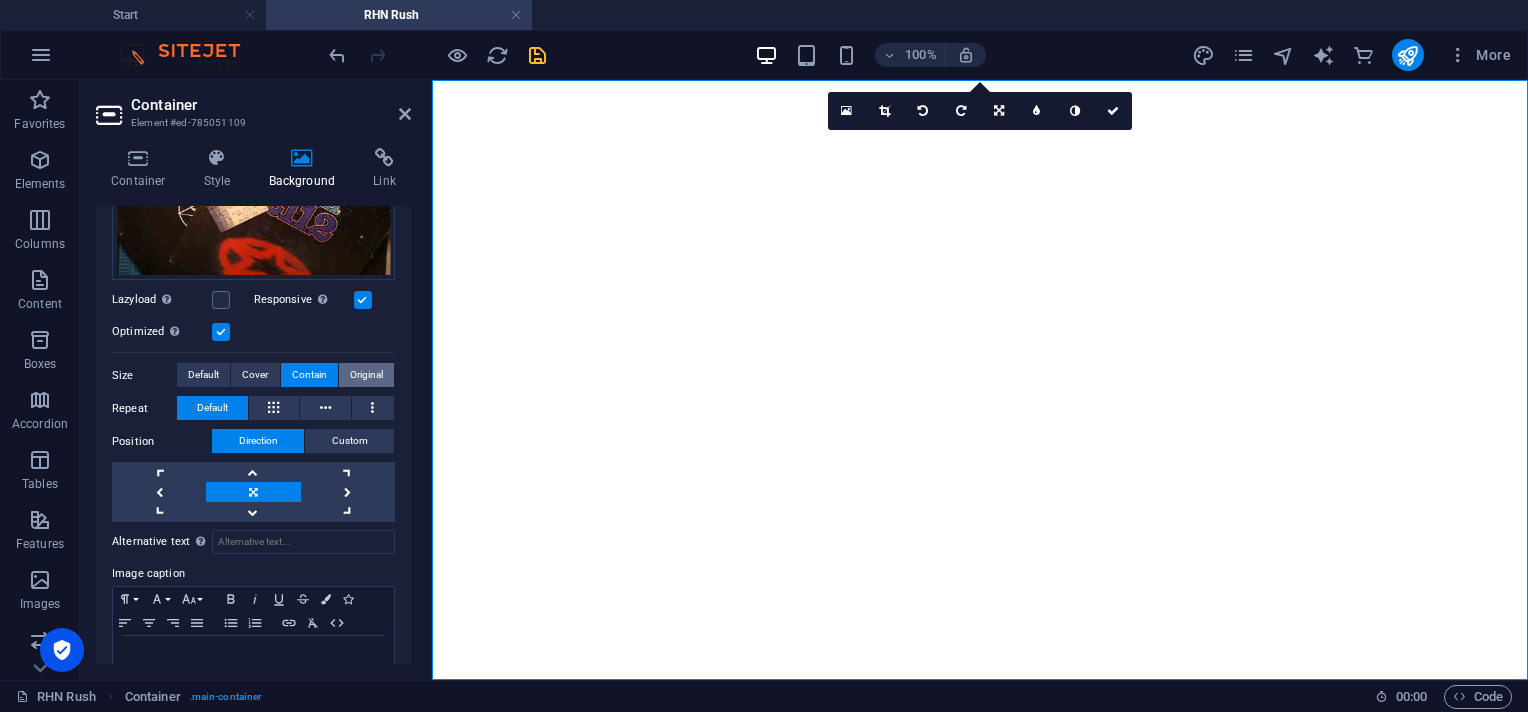 click on "Original" at bounding box center [366, 375] 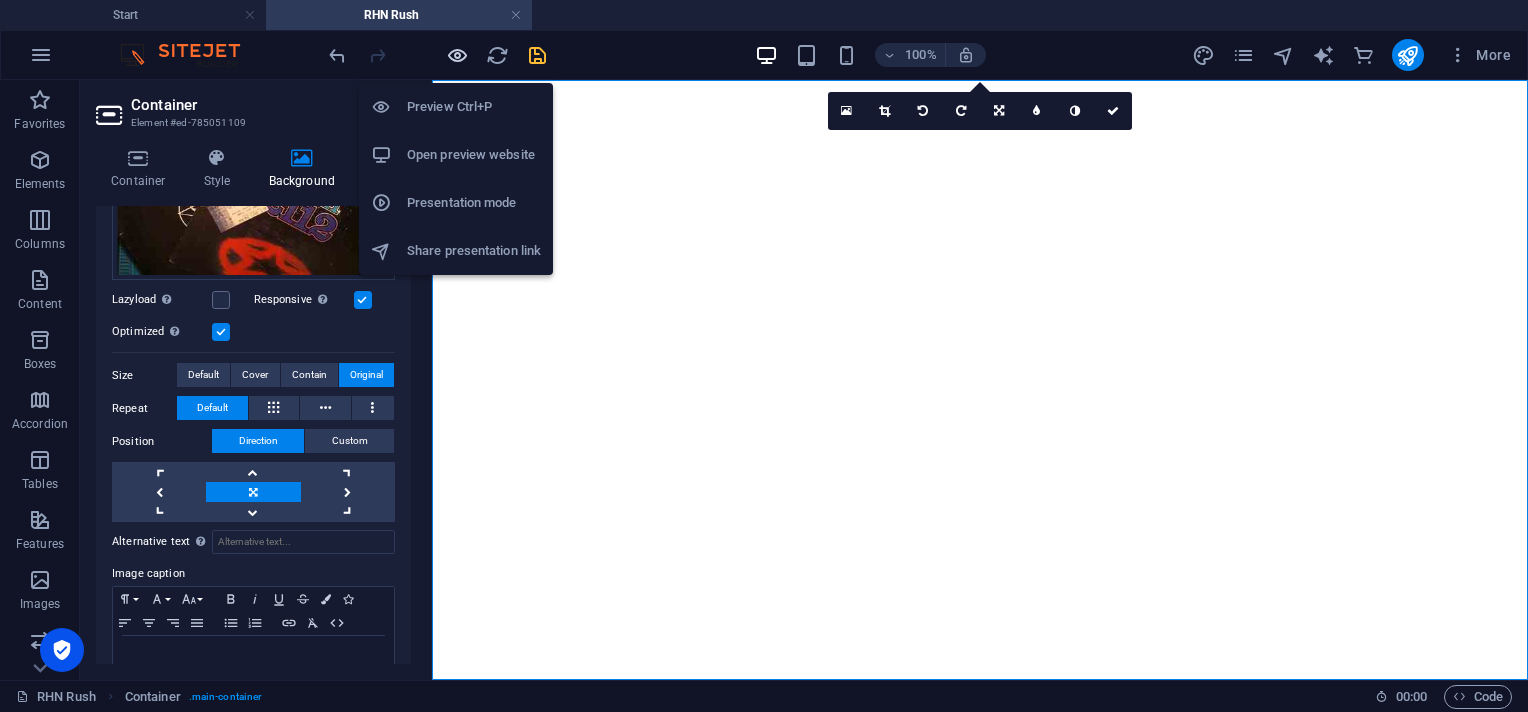 click at bounding box center (457, 55) 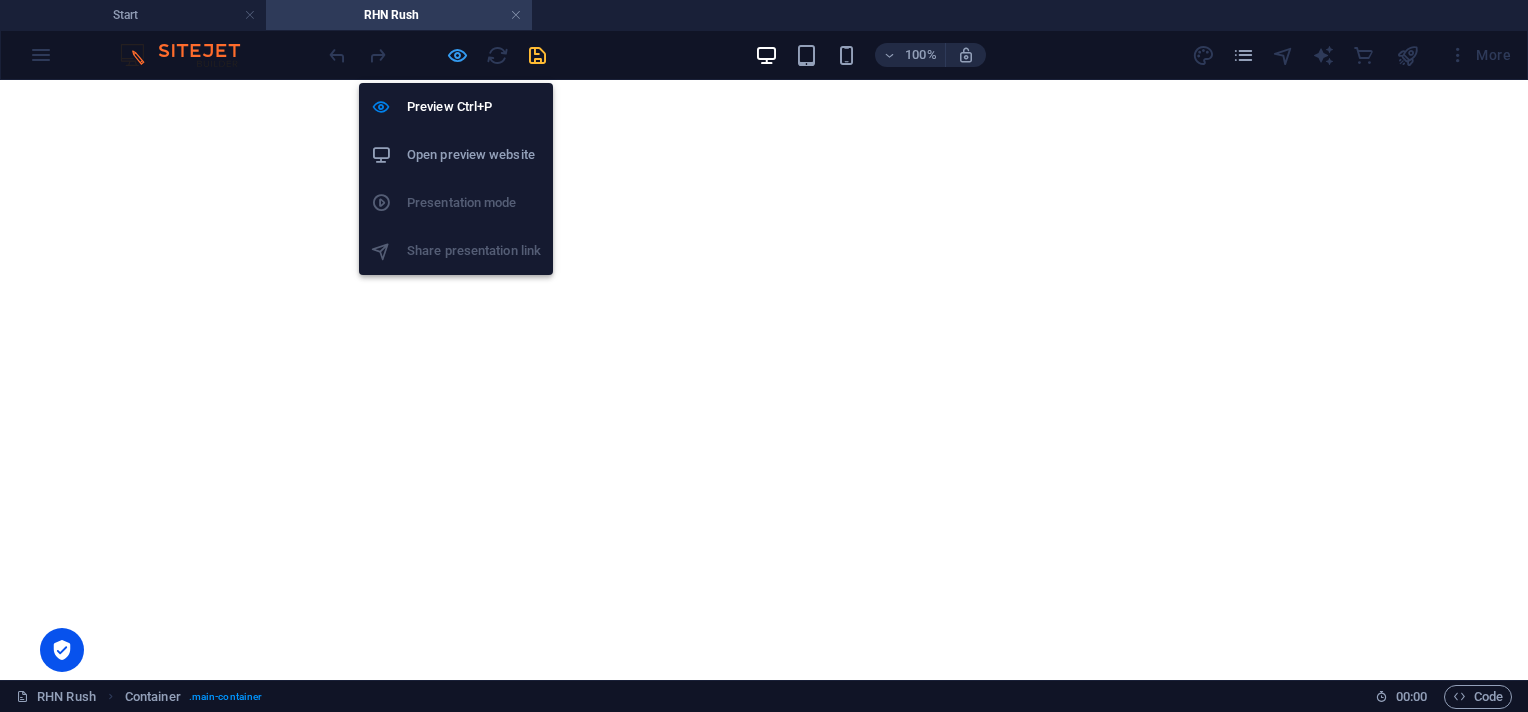 click at bounding box center [457, 55] 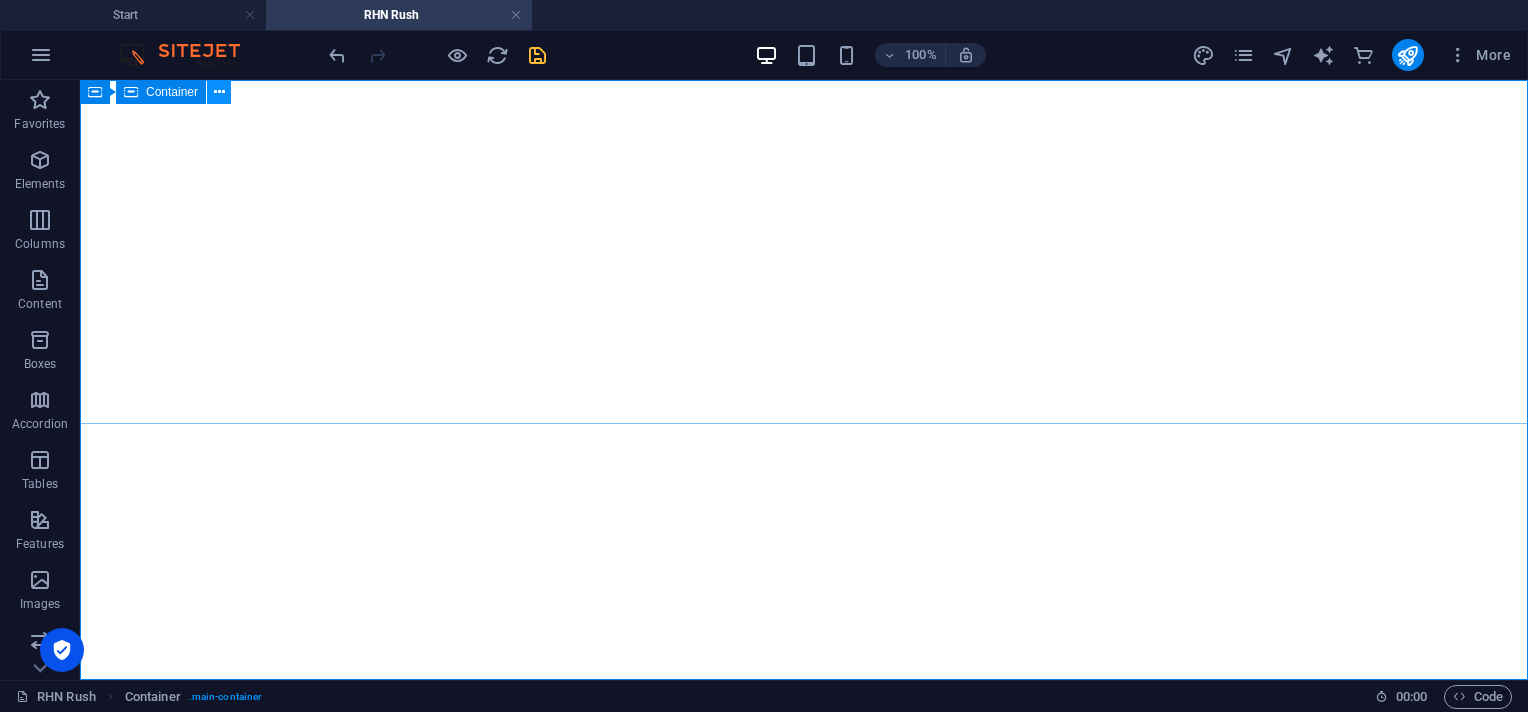 click at bounding box center (219, 92) 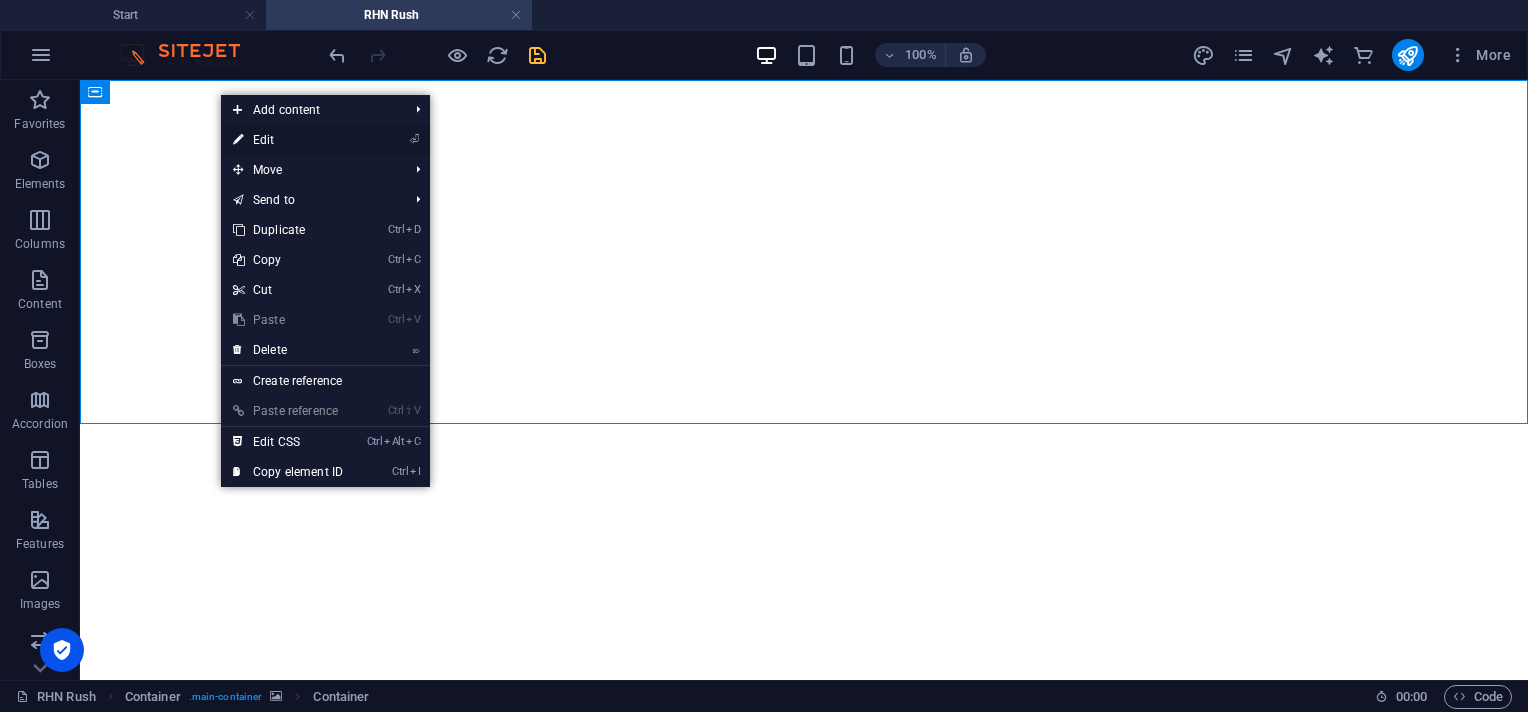click on "⏎  Edit" at bounding box center (288, 140) 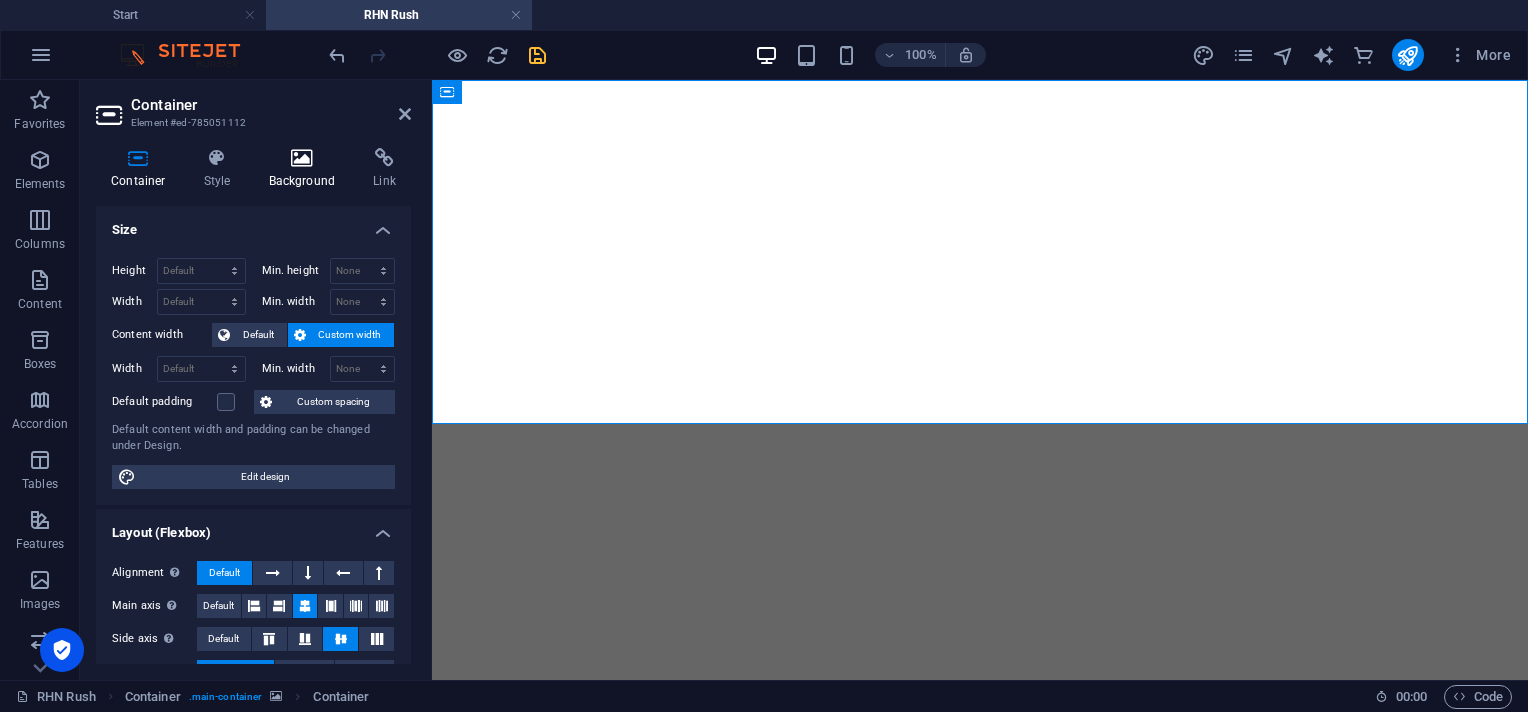 click at bounding box center [302, 158] 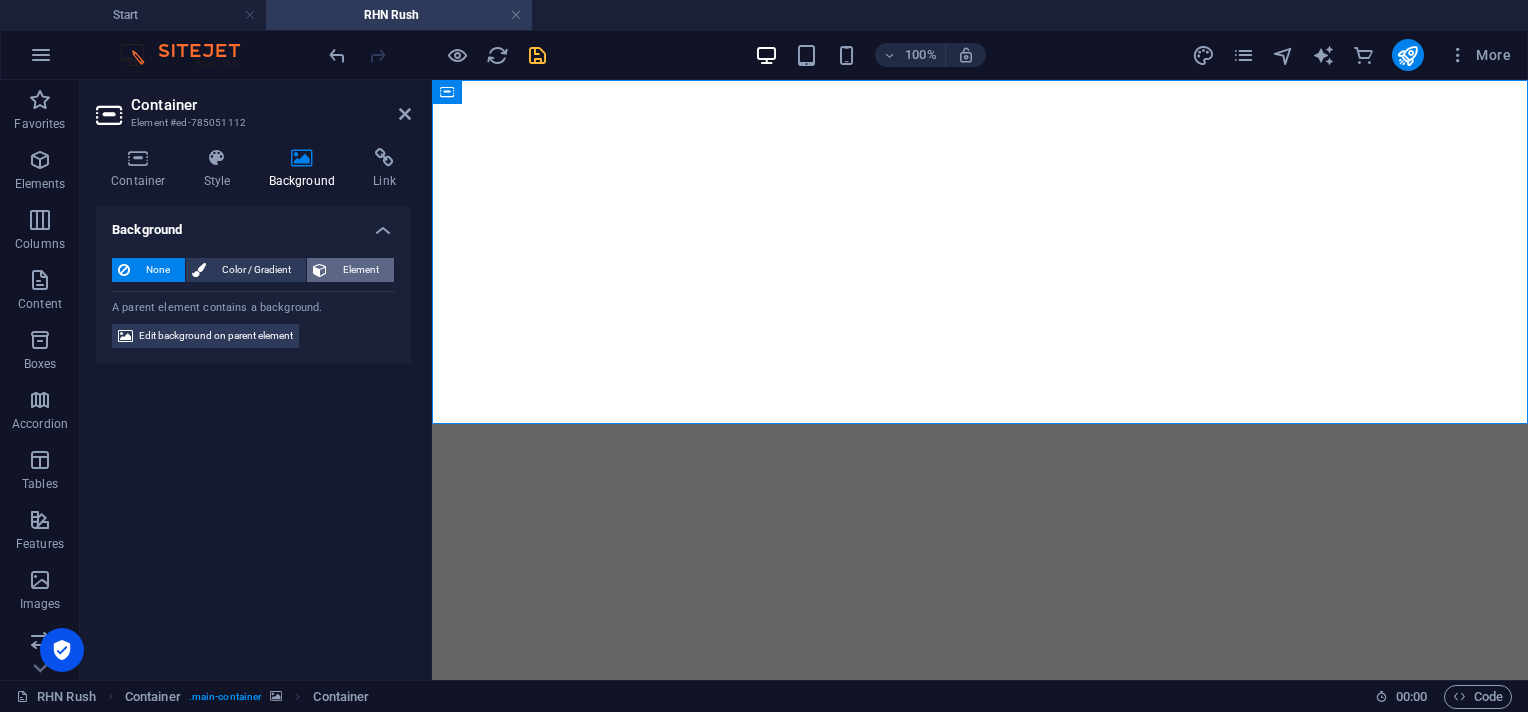 click on "Element" at bounding box center [360, 270] 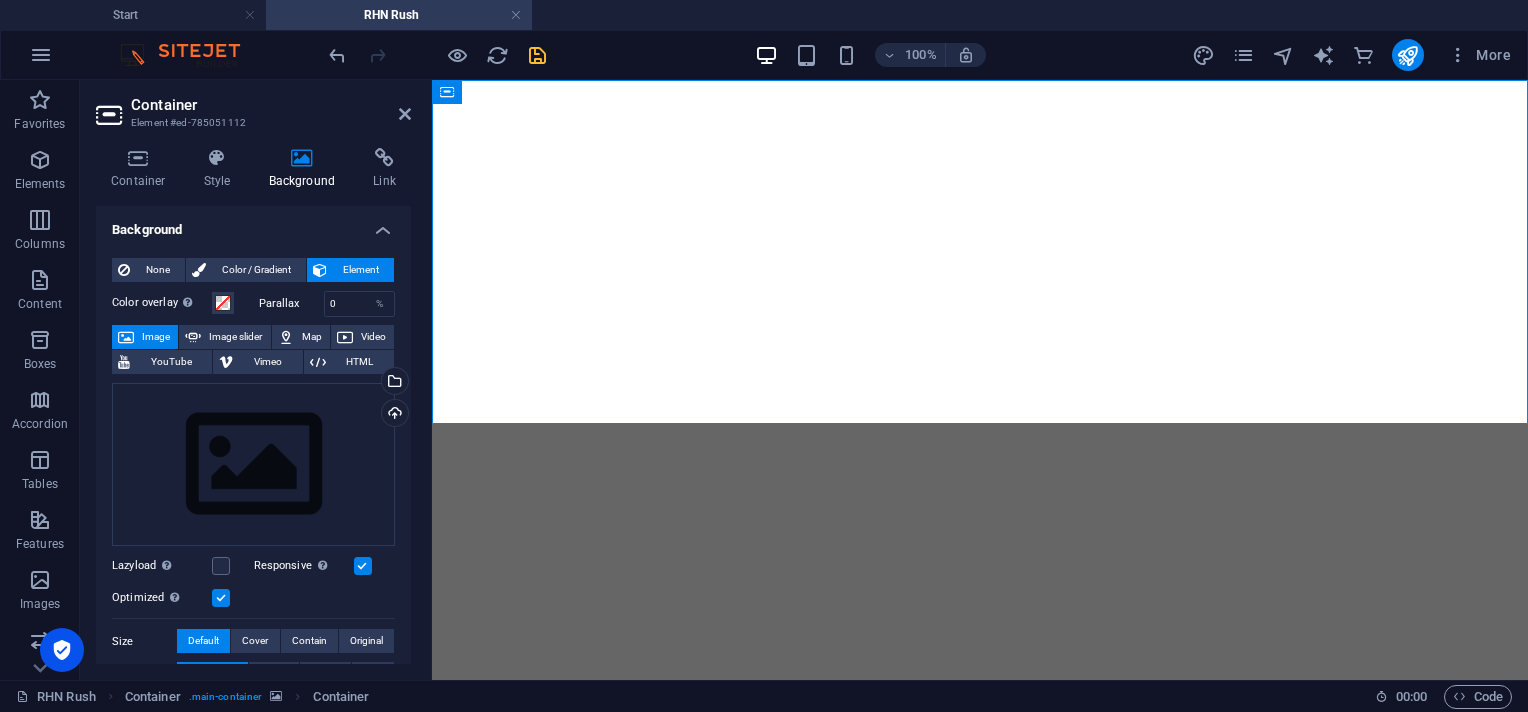 click at bounding box center [980, 88] 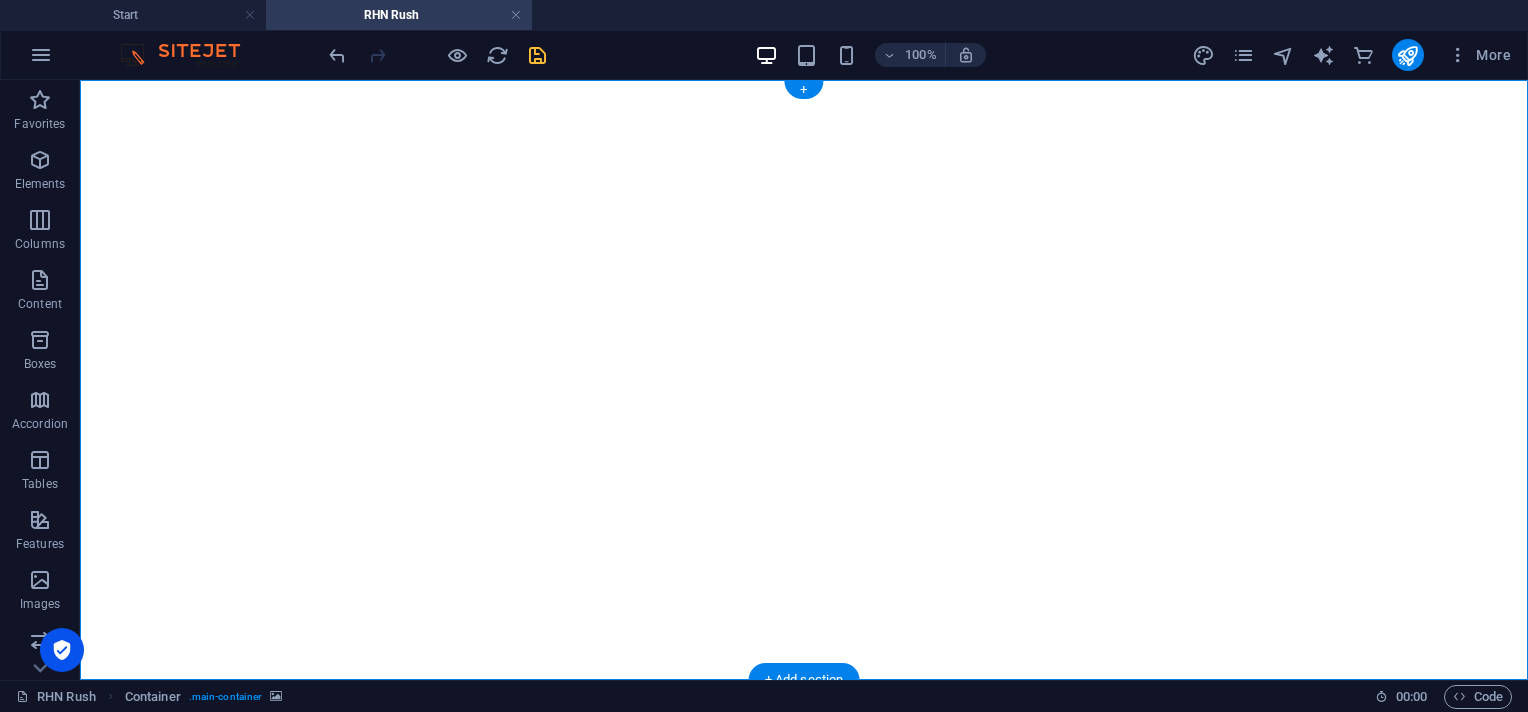 click at bounding box center (804, 88) 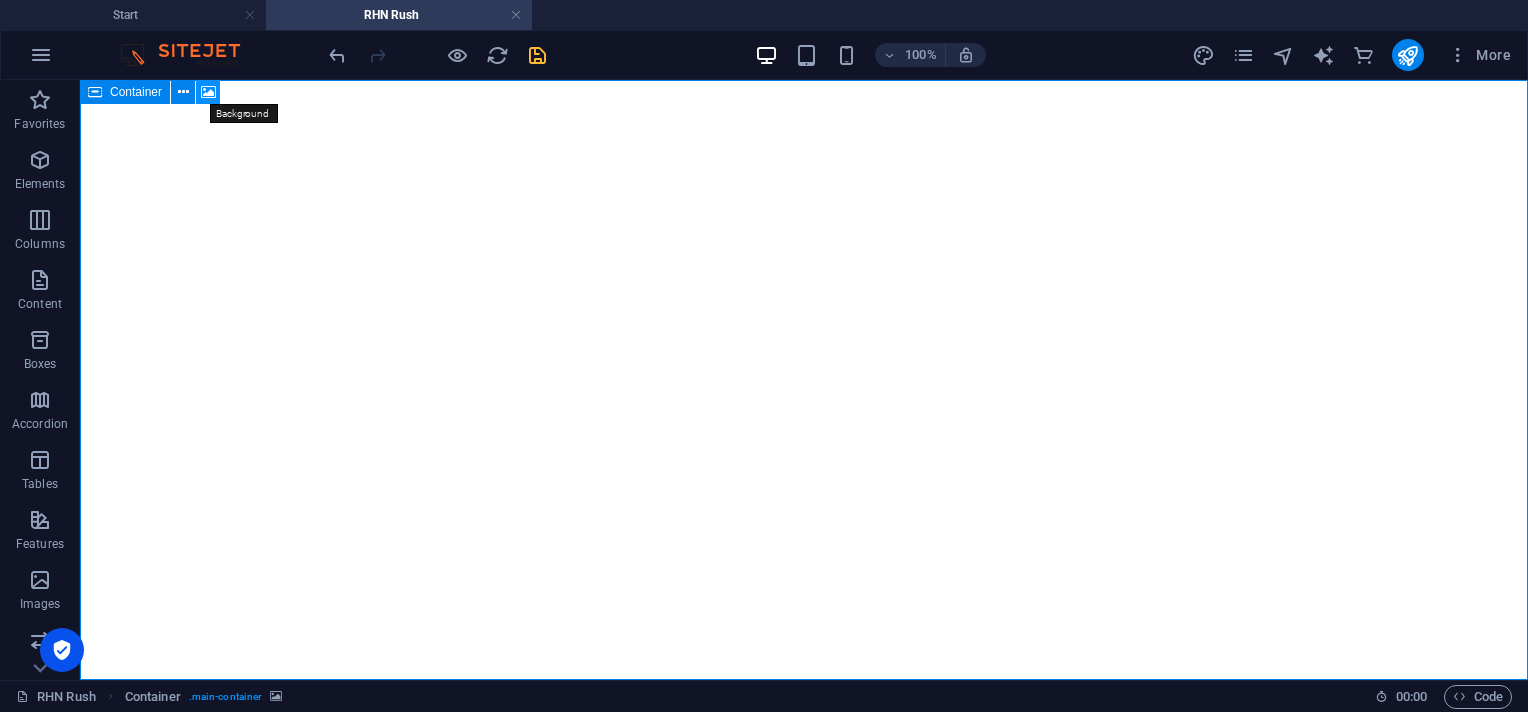 click at bounding box center (208, 92) 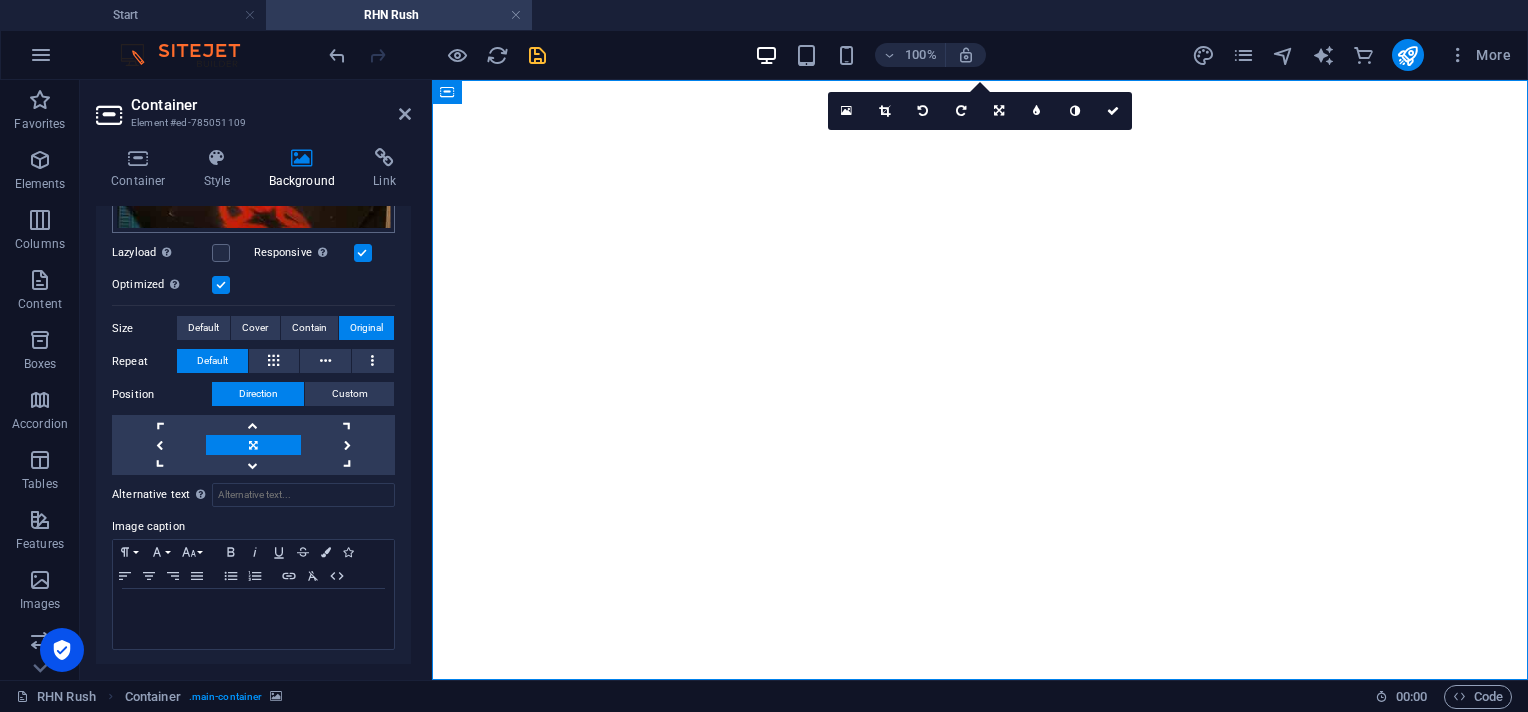 scroll, scrollTop: 180, scrollLeft: 0, axis: vertical 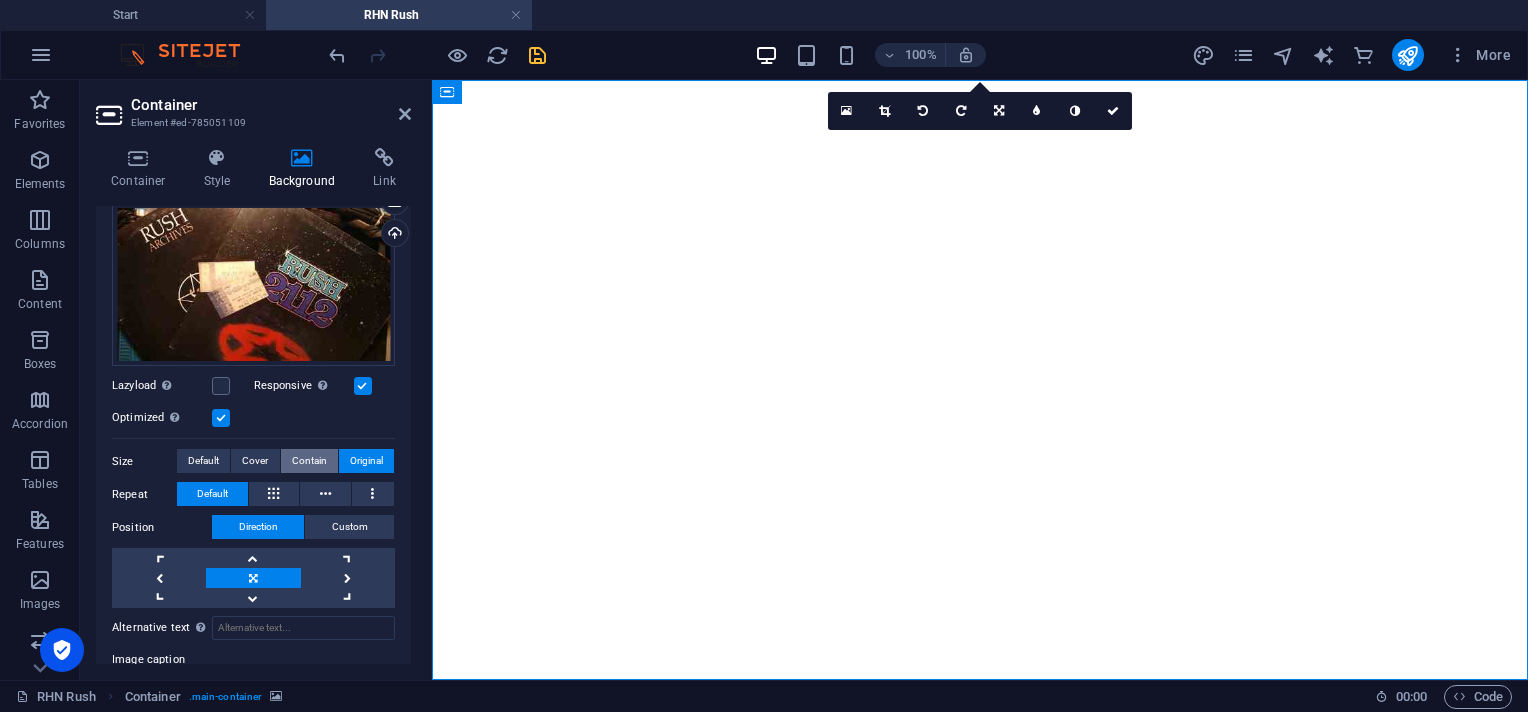 click on "Contain" at bounding box center (309, 461) 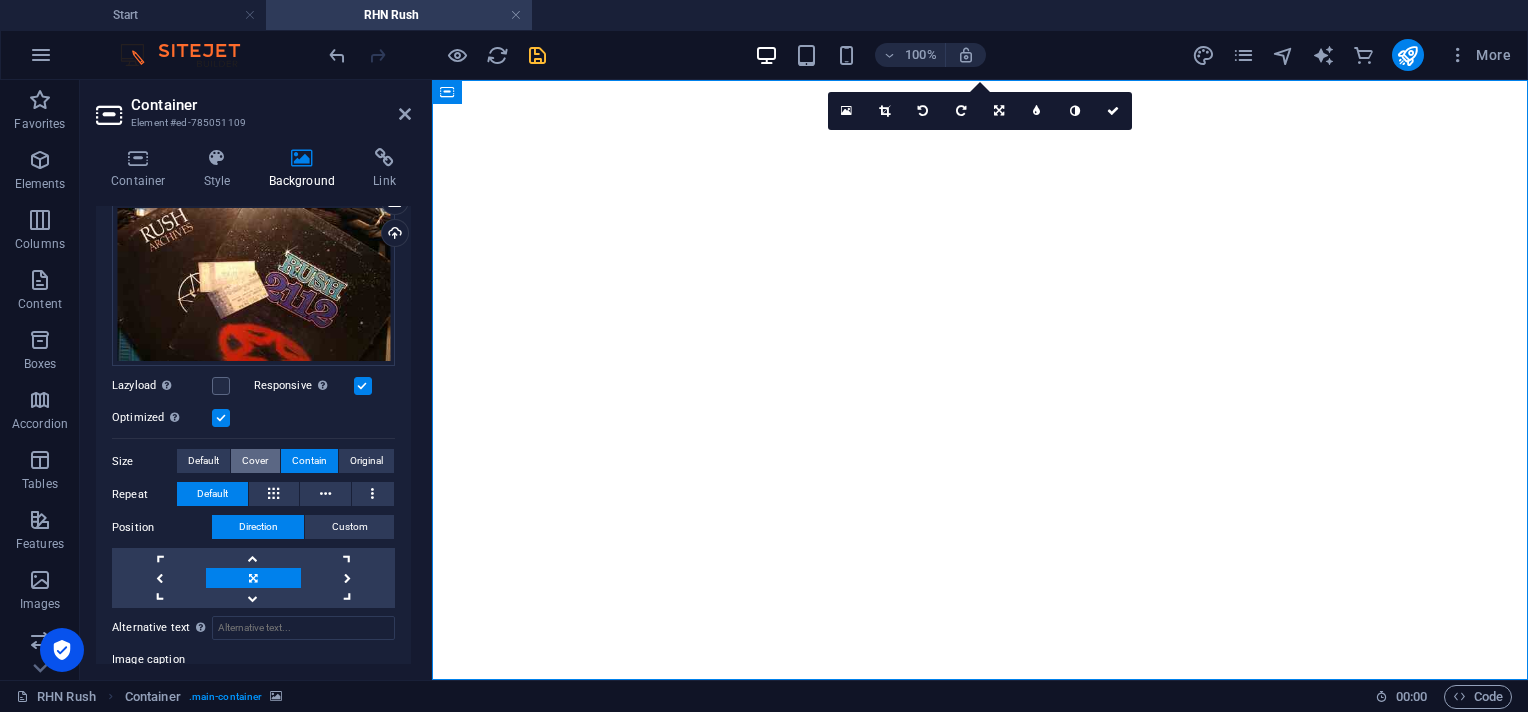 click on "Cover" at bounding box center [255, 461] 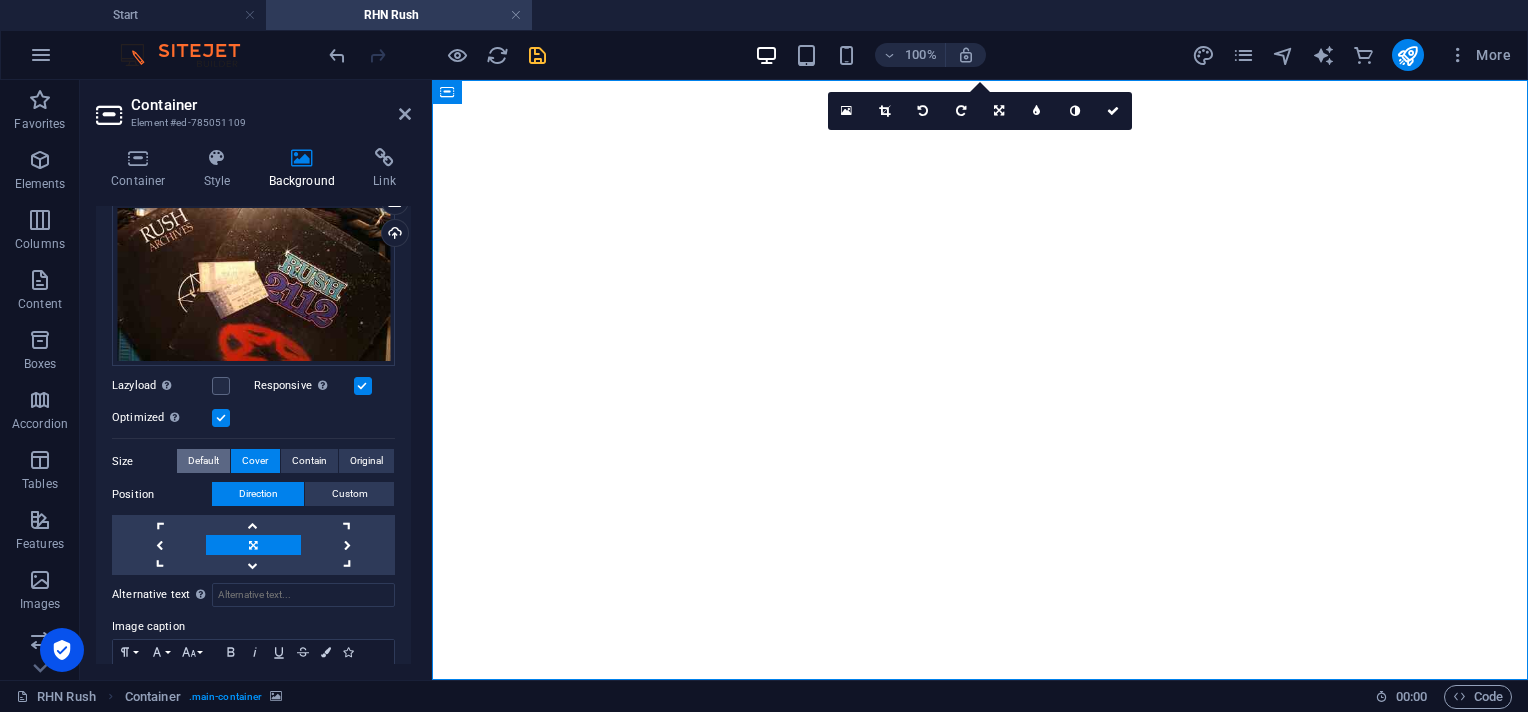 click on "Default" at bounding box center (203, 461) 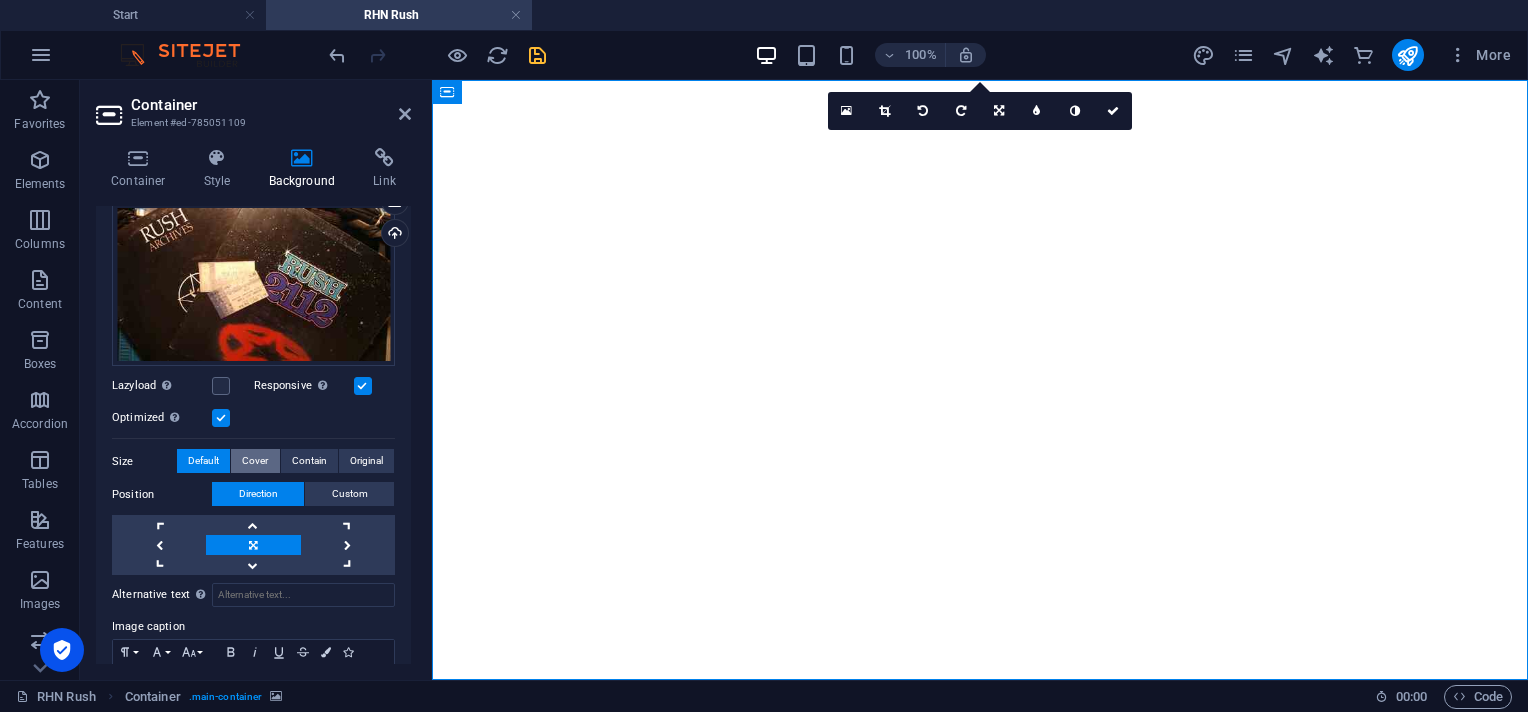 click on "Cover" at bounding box center (255, 461) 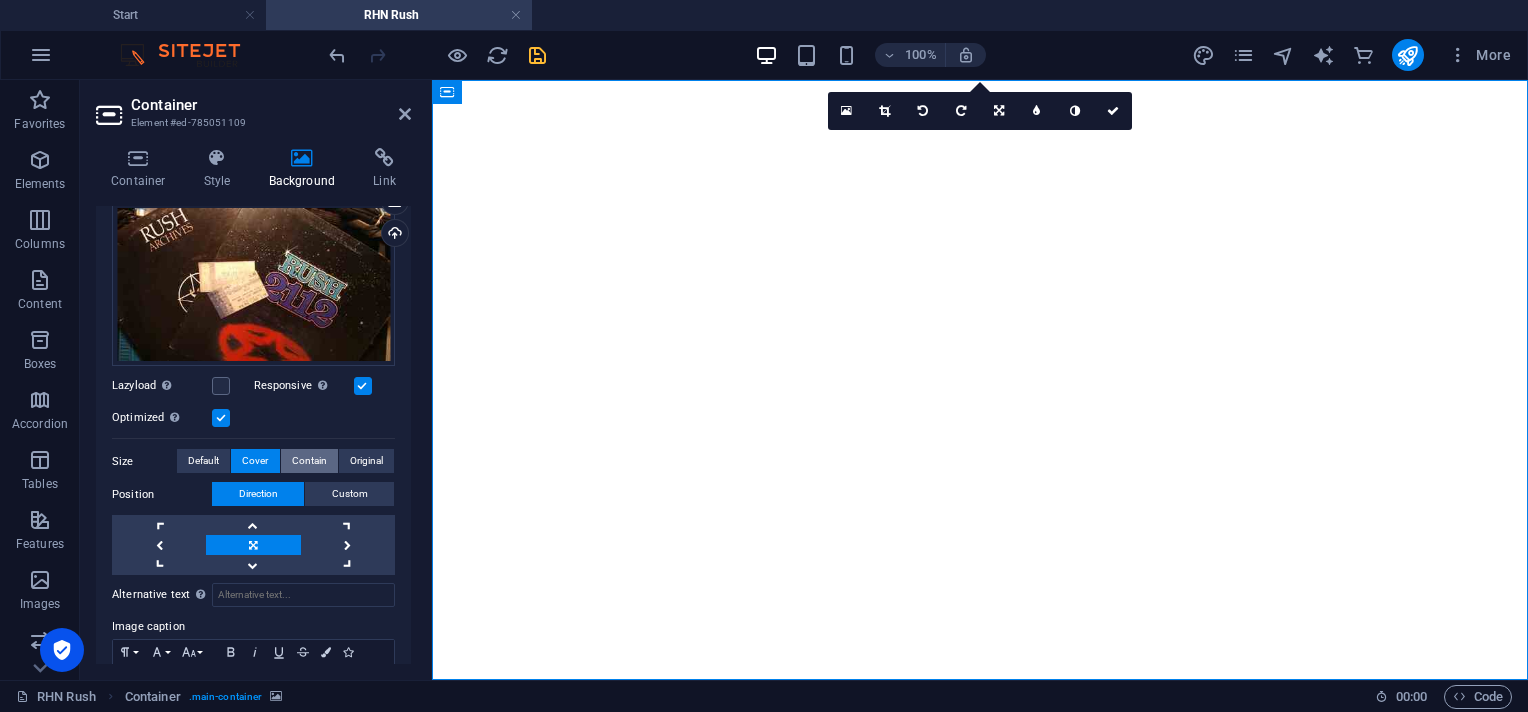click on "Contain" at bounding box center (309, 461) 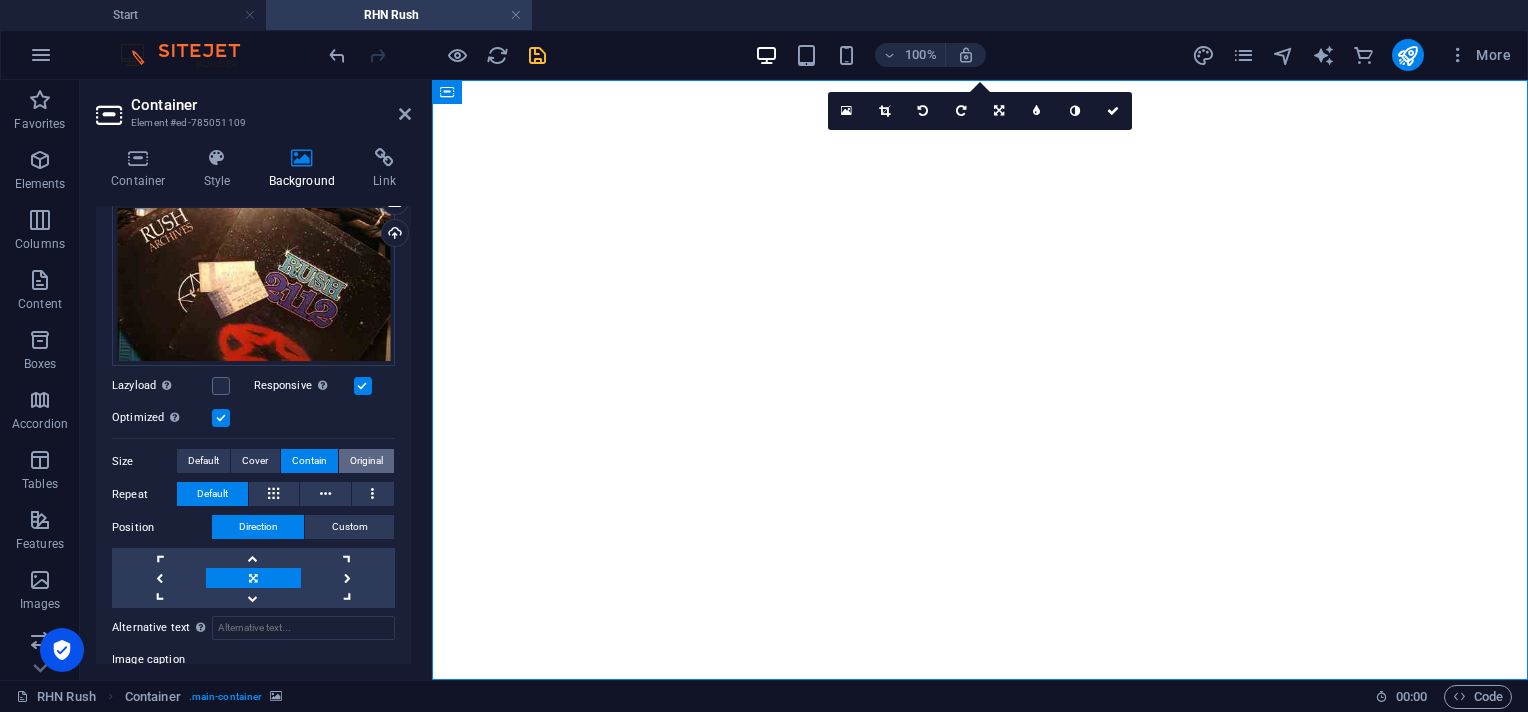 click on "Original" at bounding box center [366, 461] 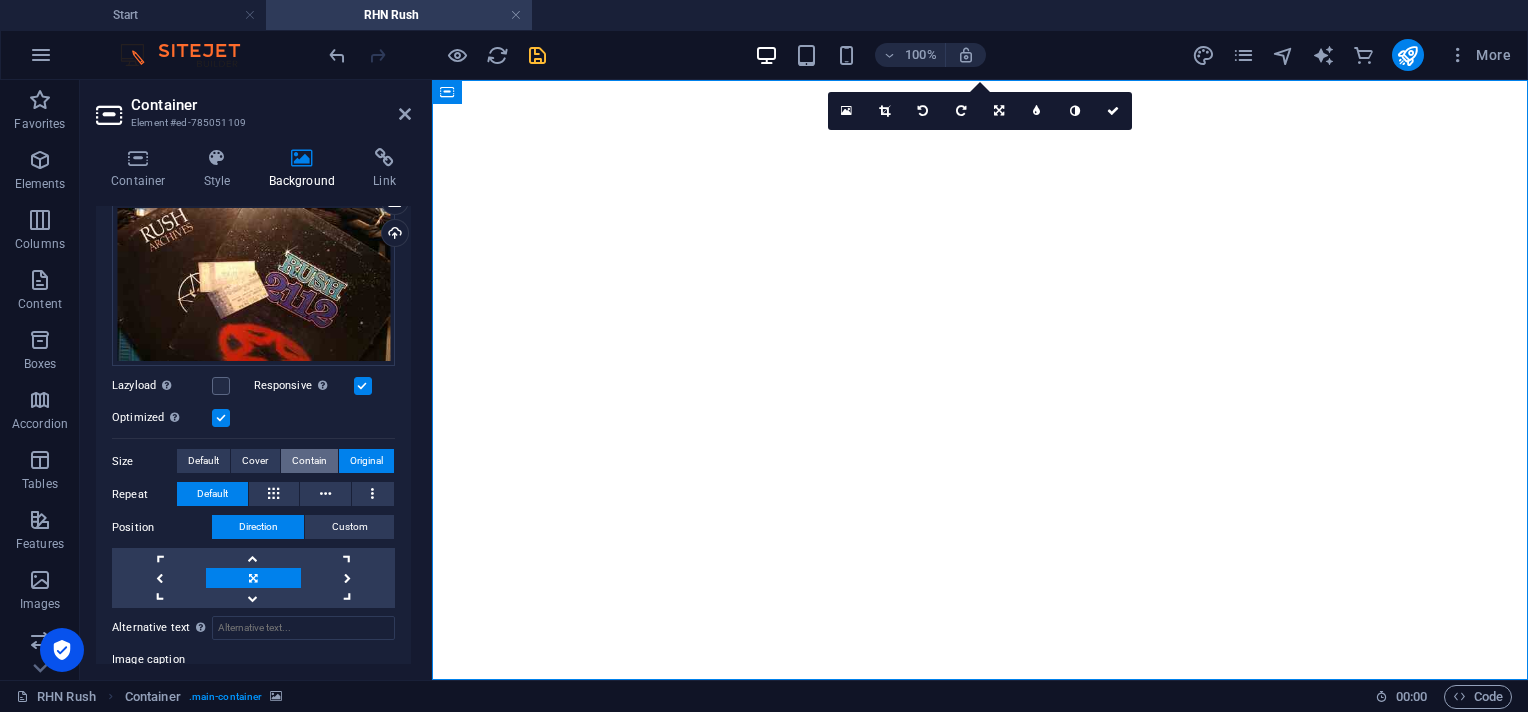 click on "Contain" at bounding box center [309, 461] 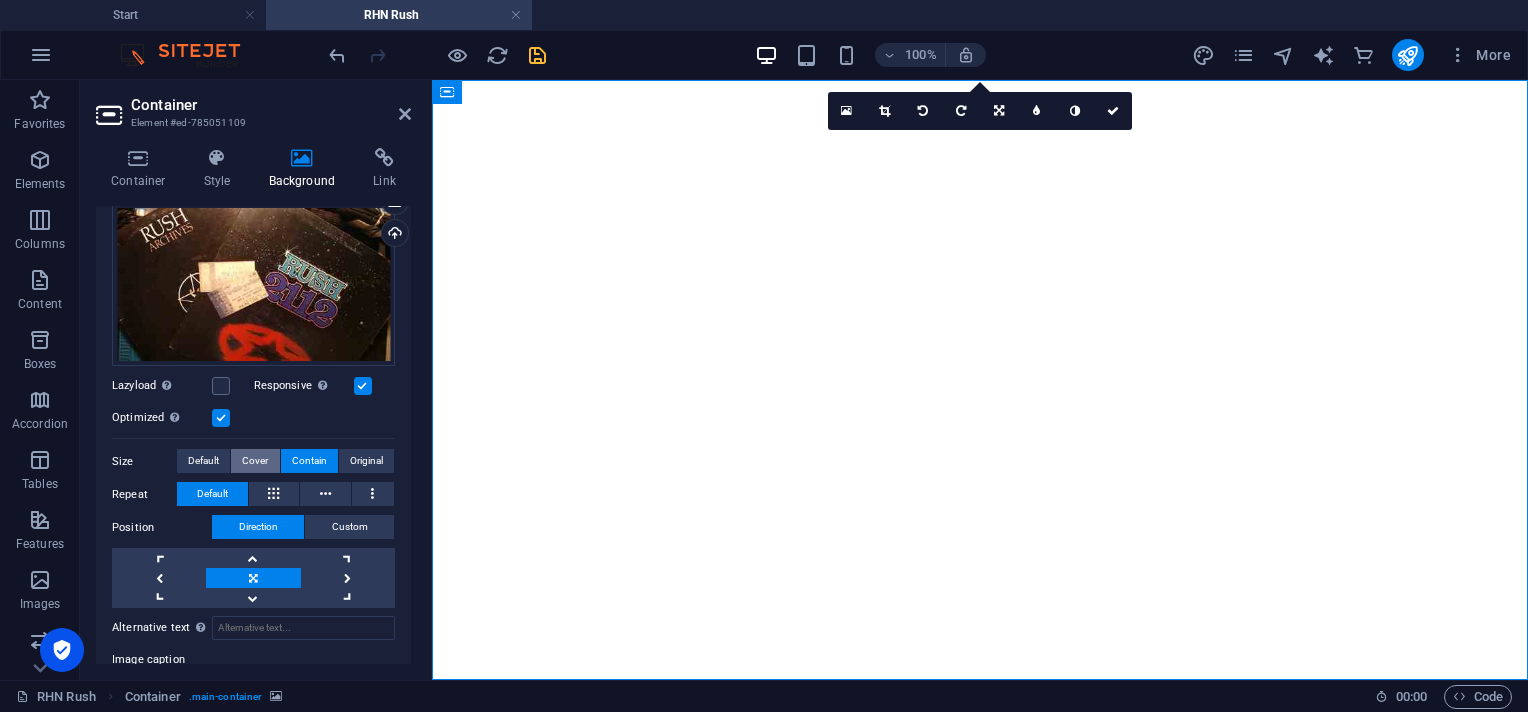 click on "Cover" at bounding box center [255, 461] 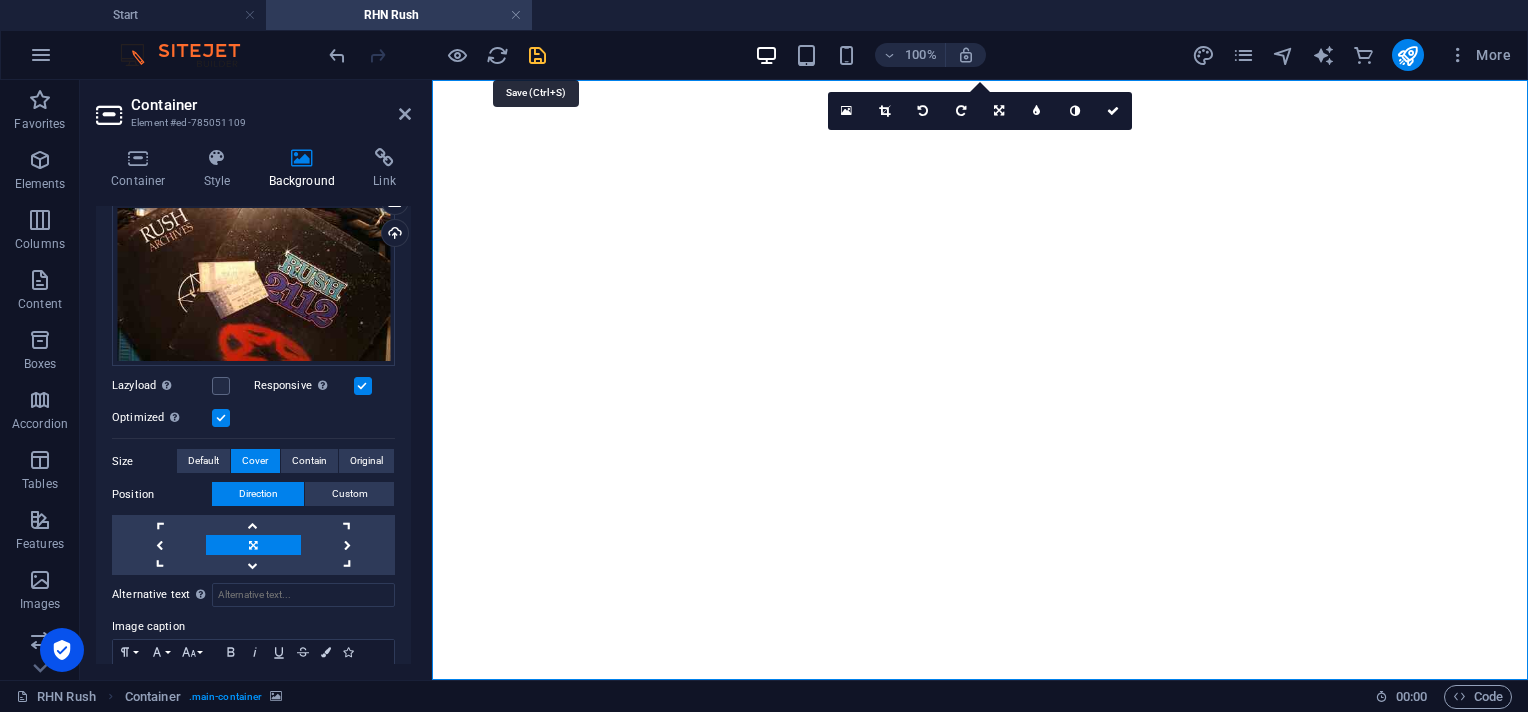click at bounding box center (537, 55) 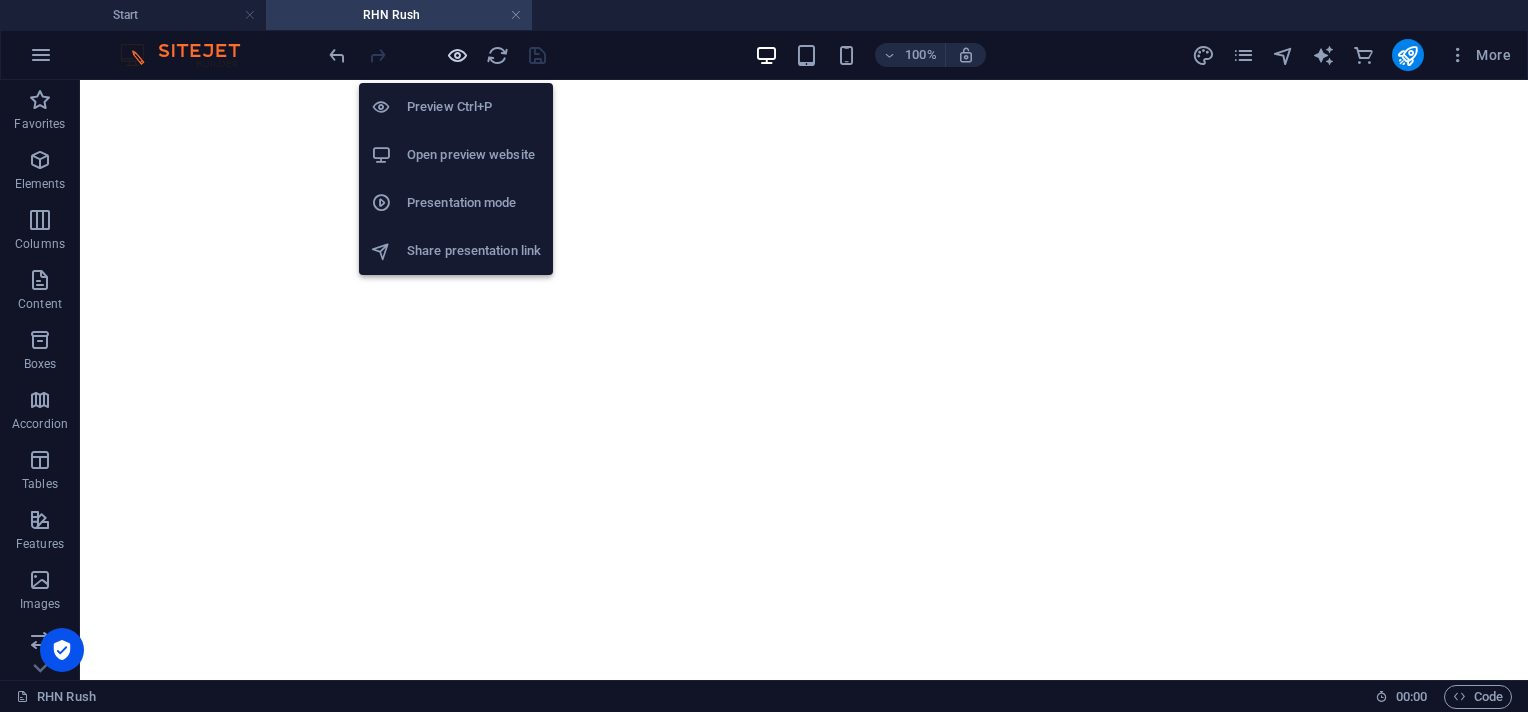 click at bounding box center (457, 55) 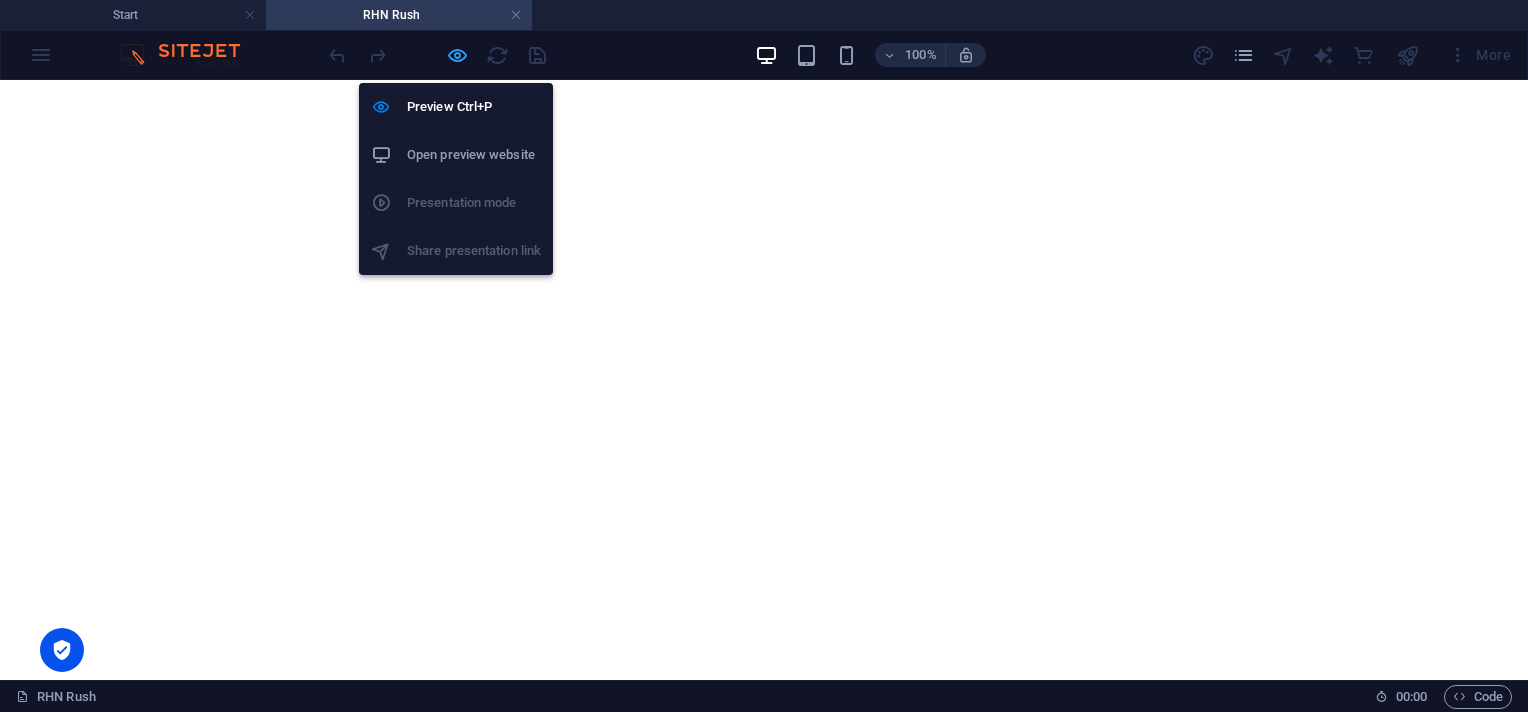 click at bounding box center (457, 55) 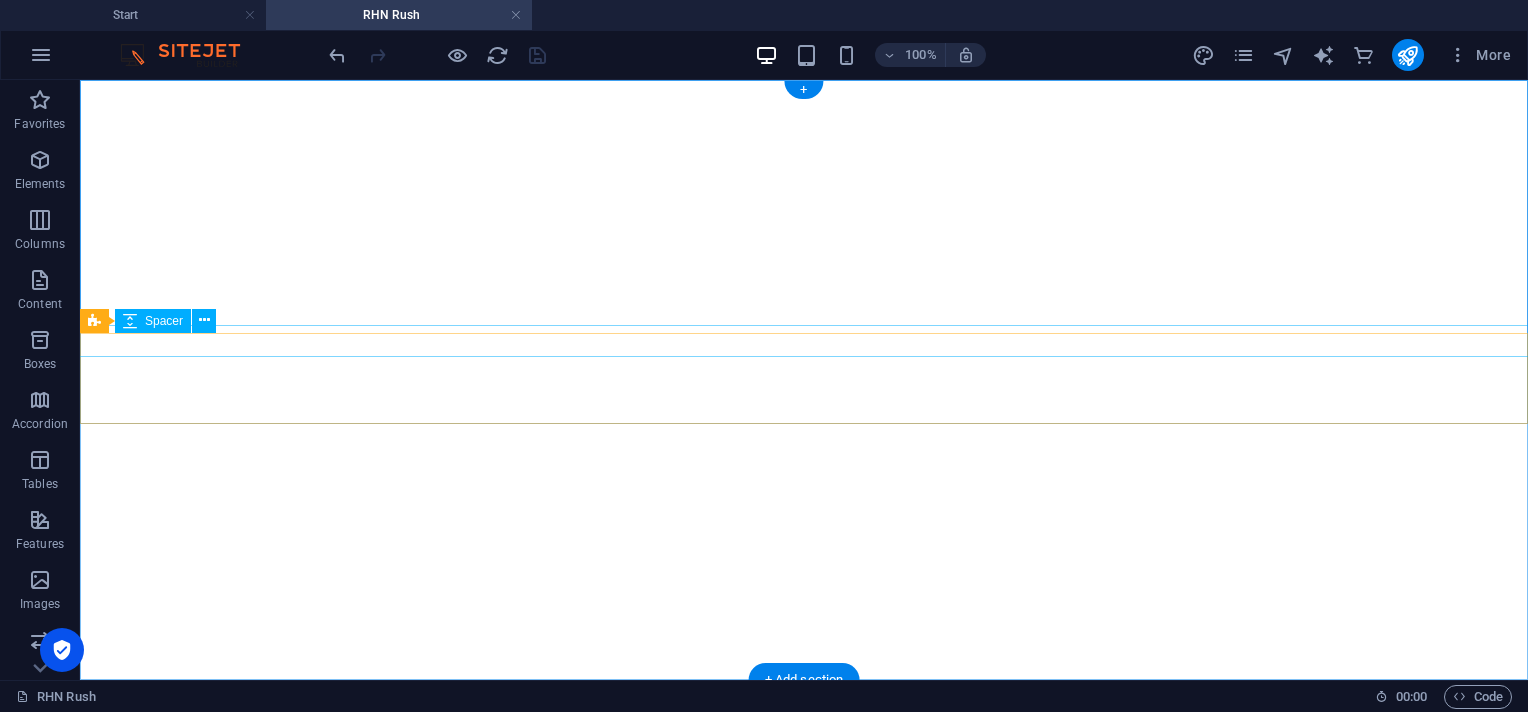click at bounding box center [804, 1314] 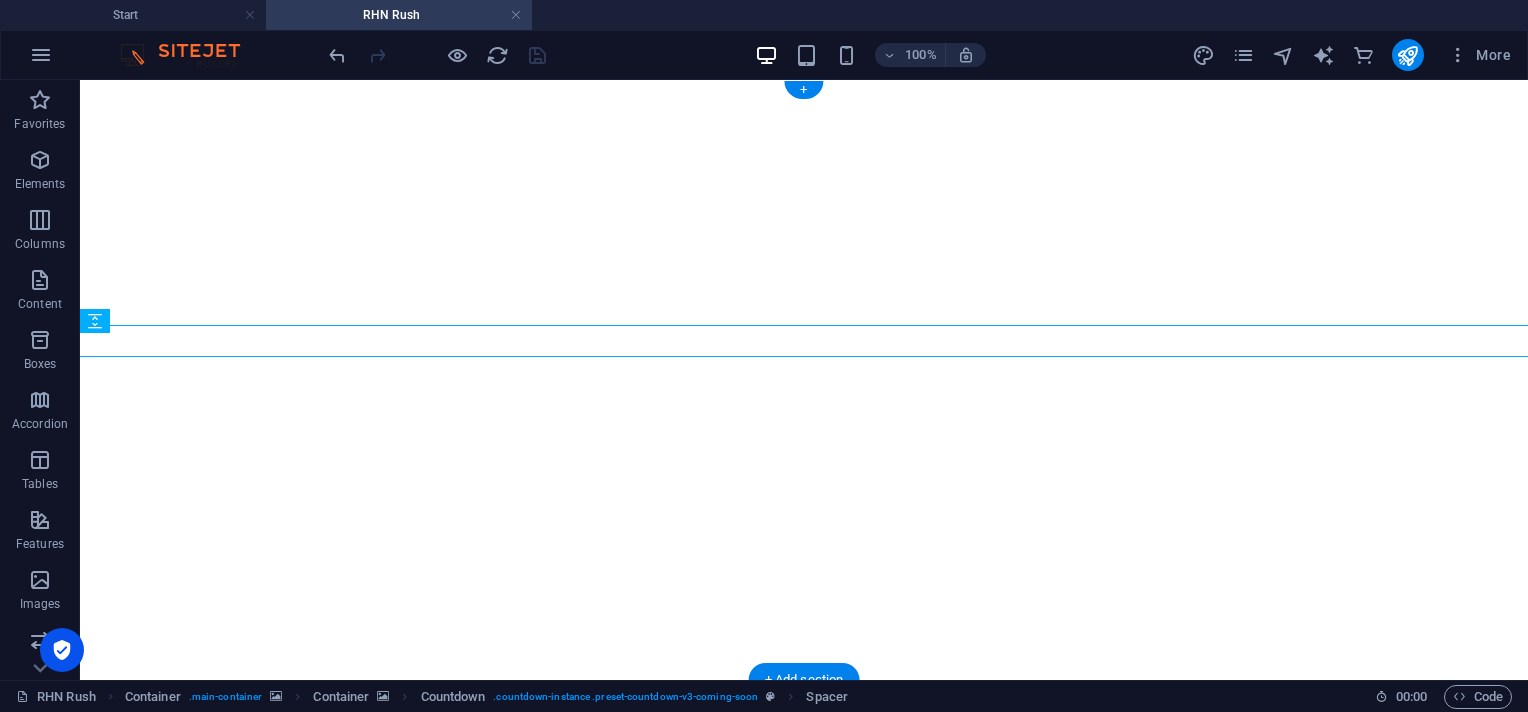 click at bounding box center [804, 88] 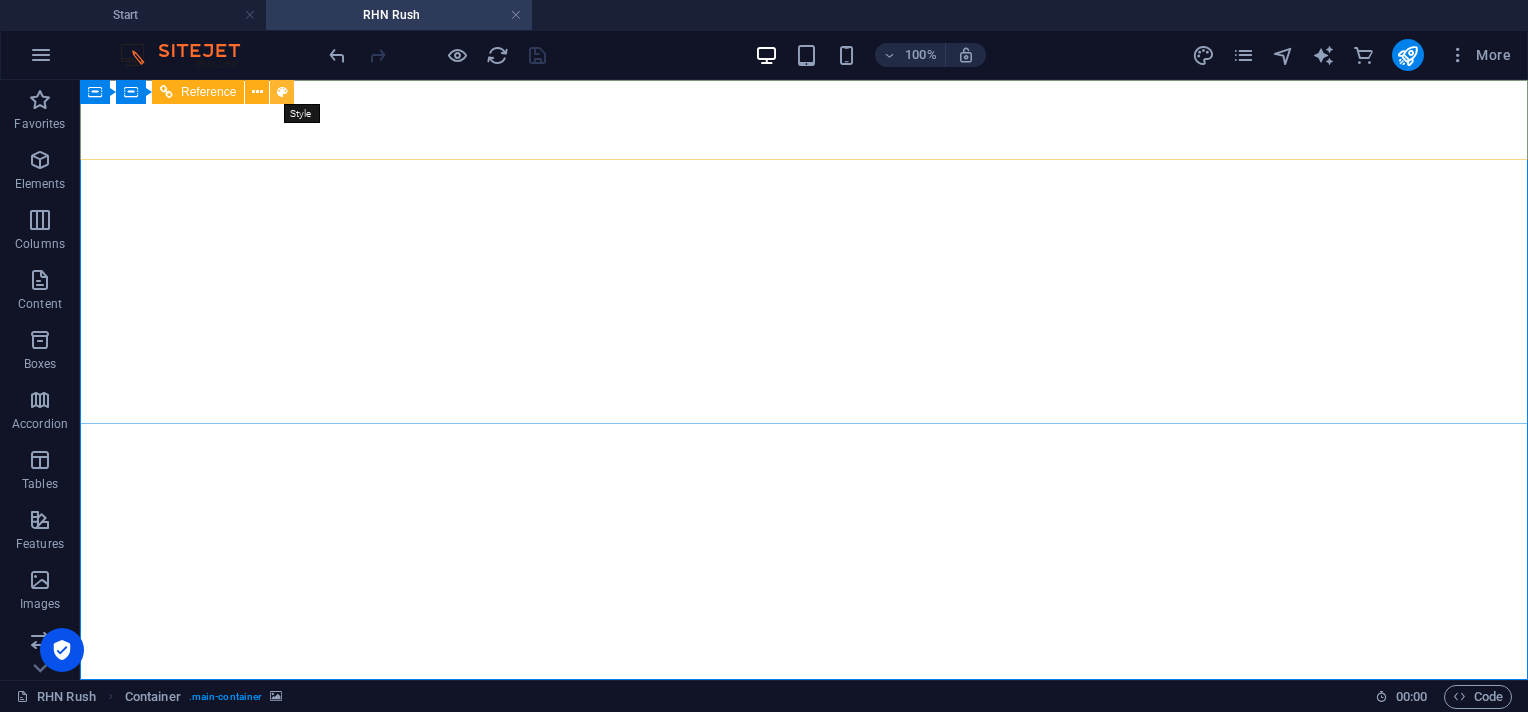 click at bounding box center (282, 92) 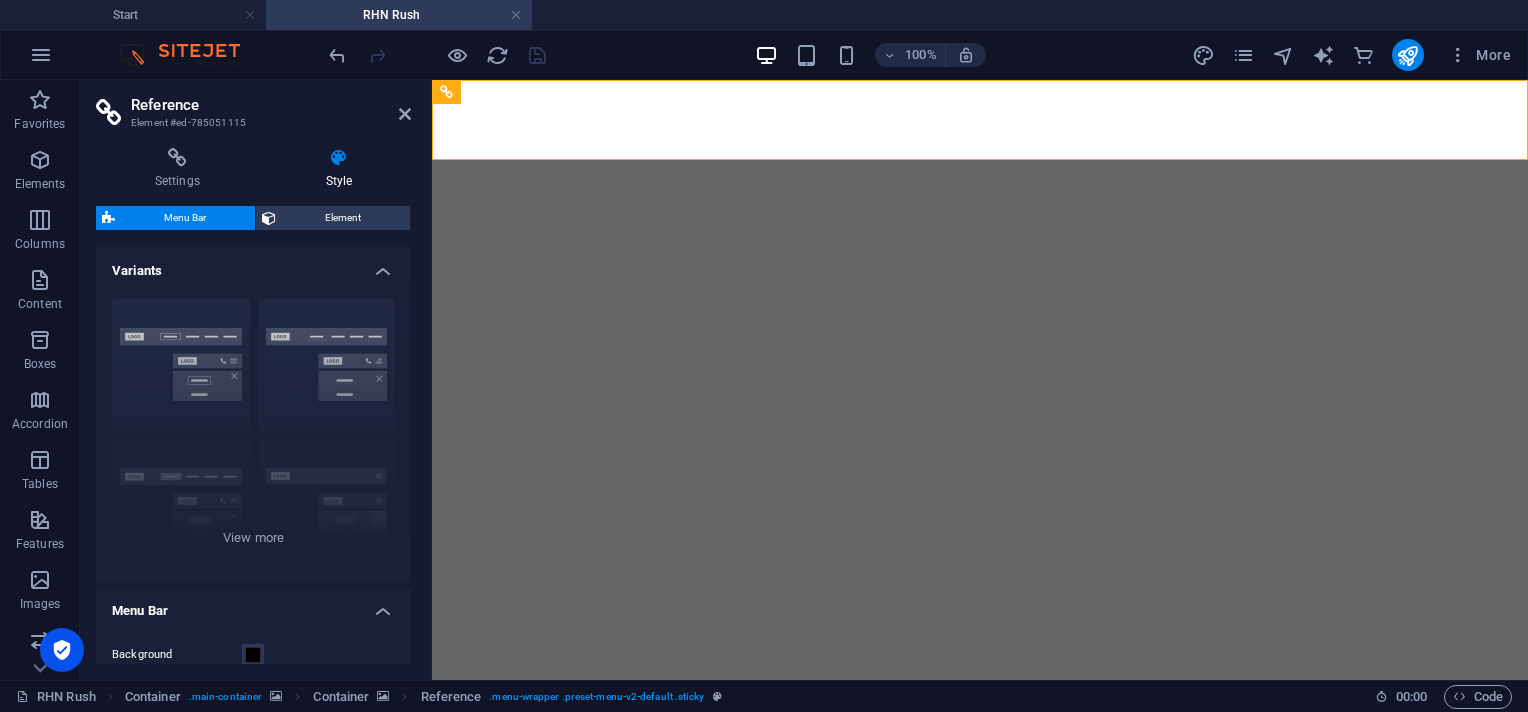click at bounding box center [980, 88] 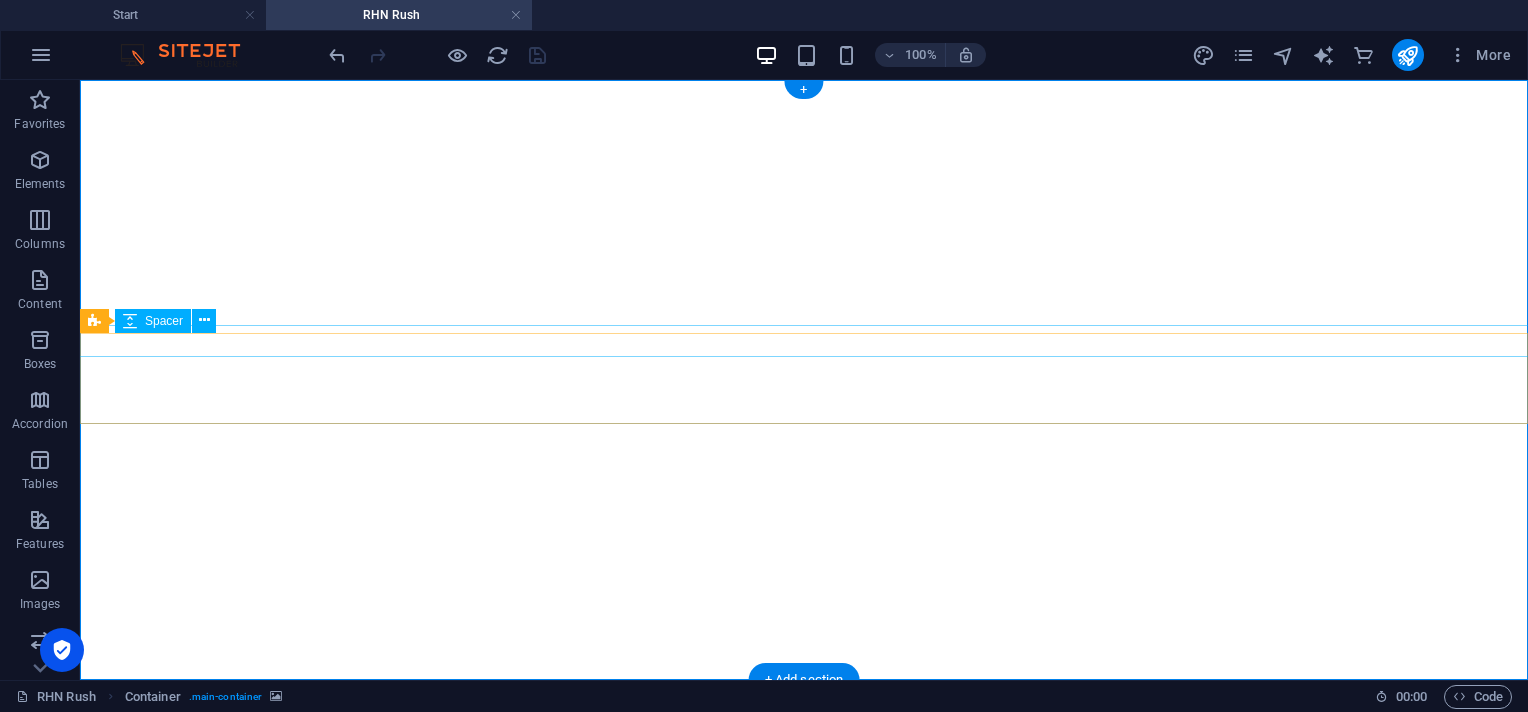 click at bounding box center (804, 1314) 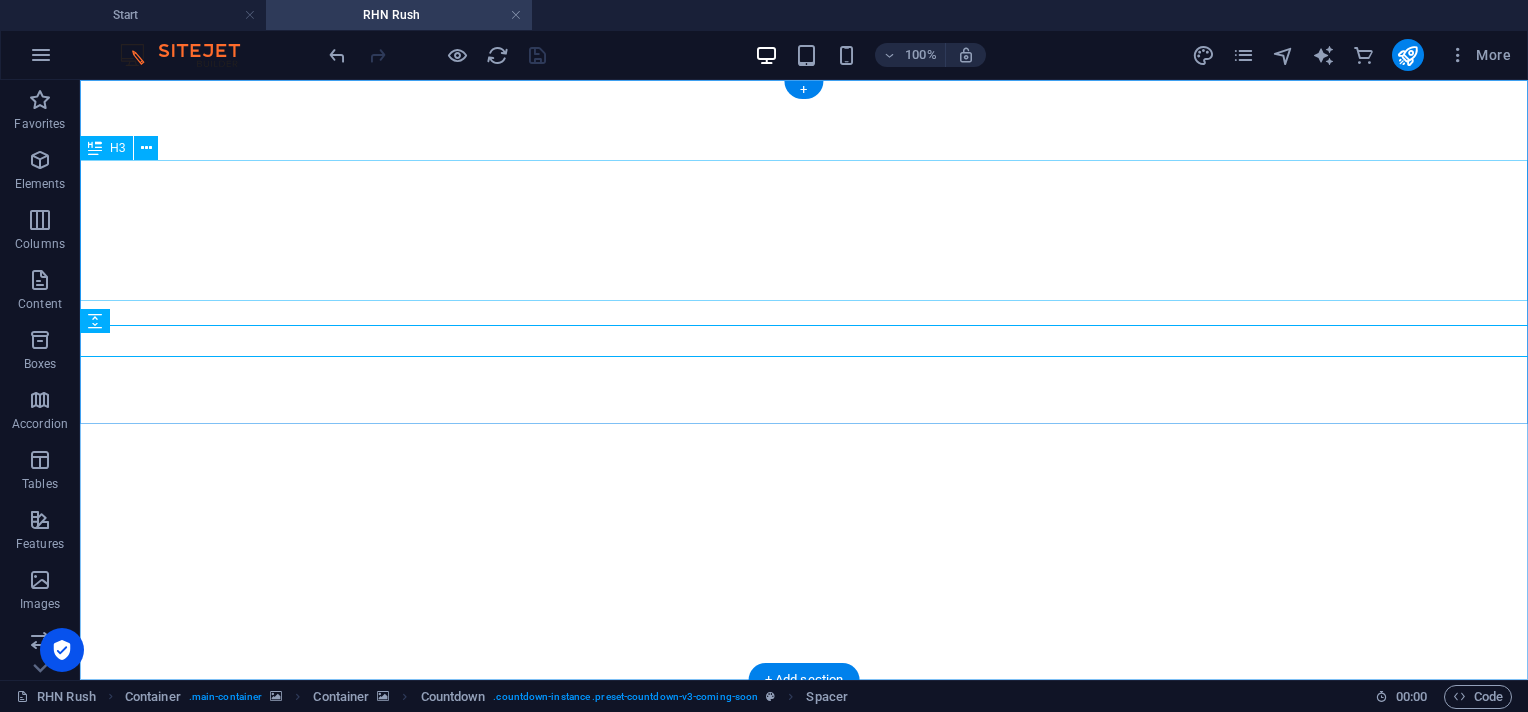 click on "The waiting is going to end soon." at bounding box center [804, 1204] 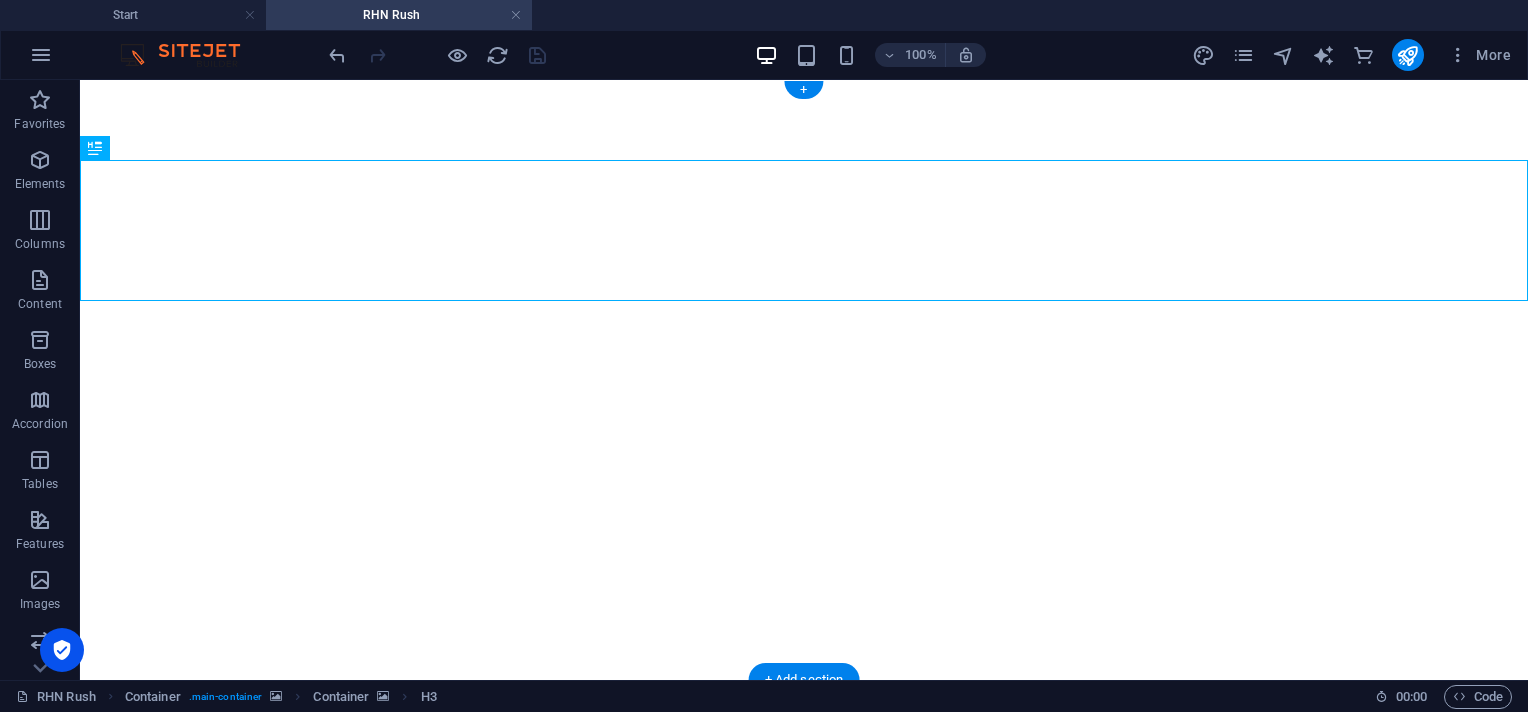 click at bounding box center (804, 88) 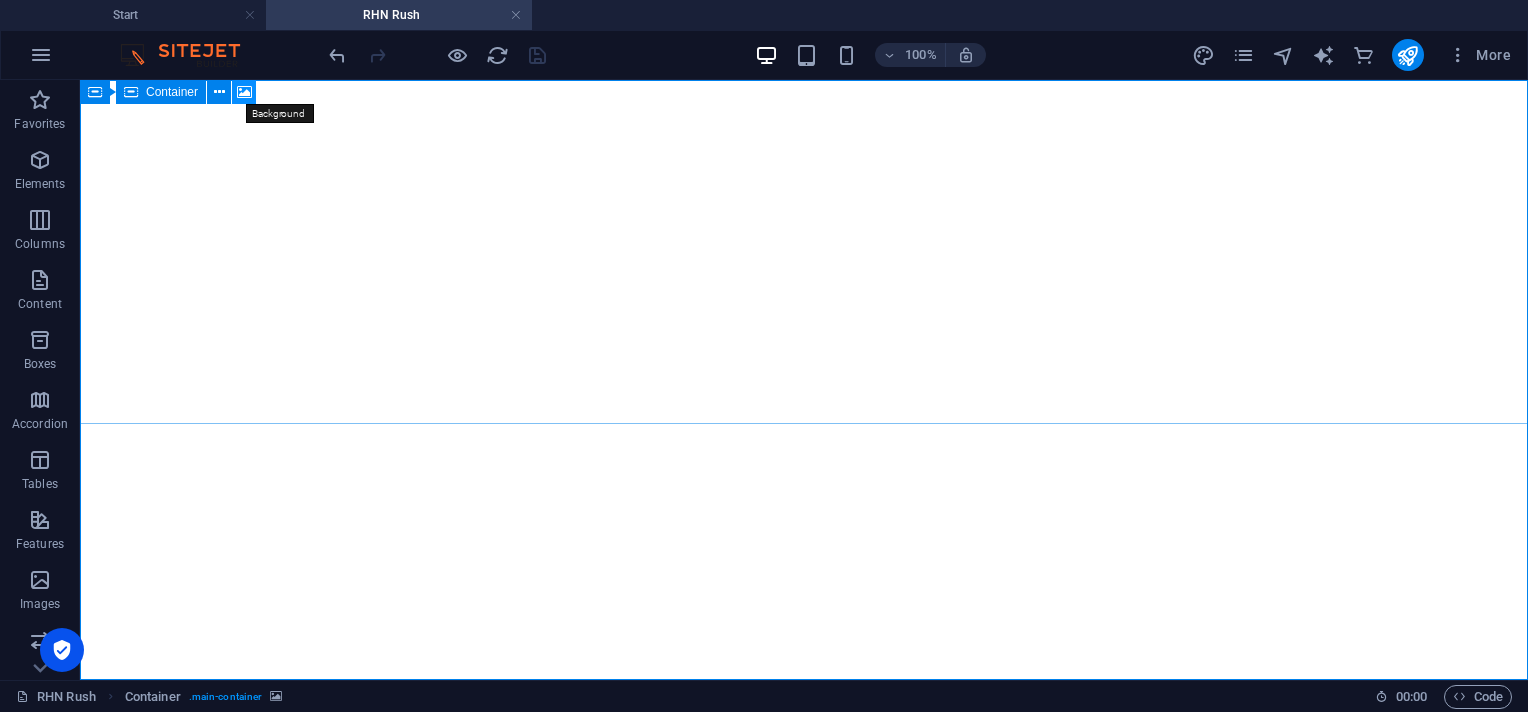 click at bounding box center (244, 92) 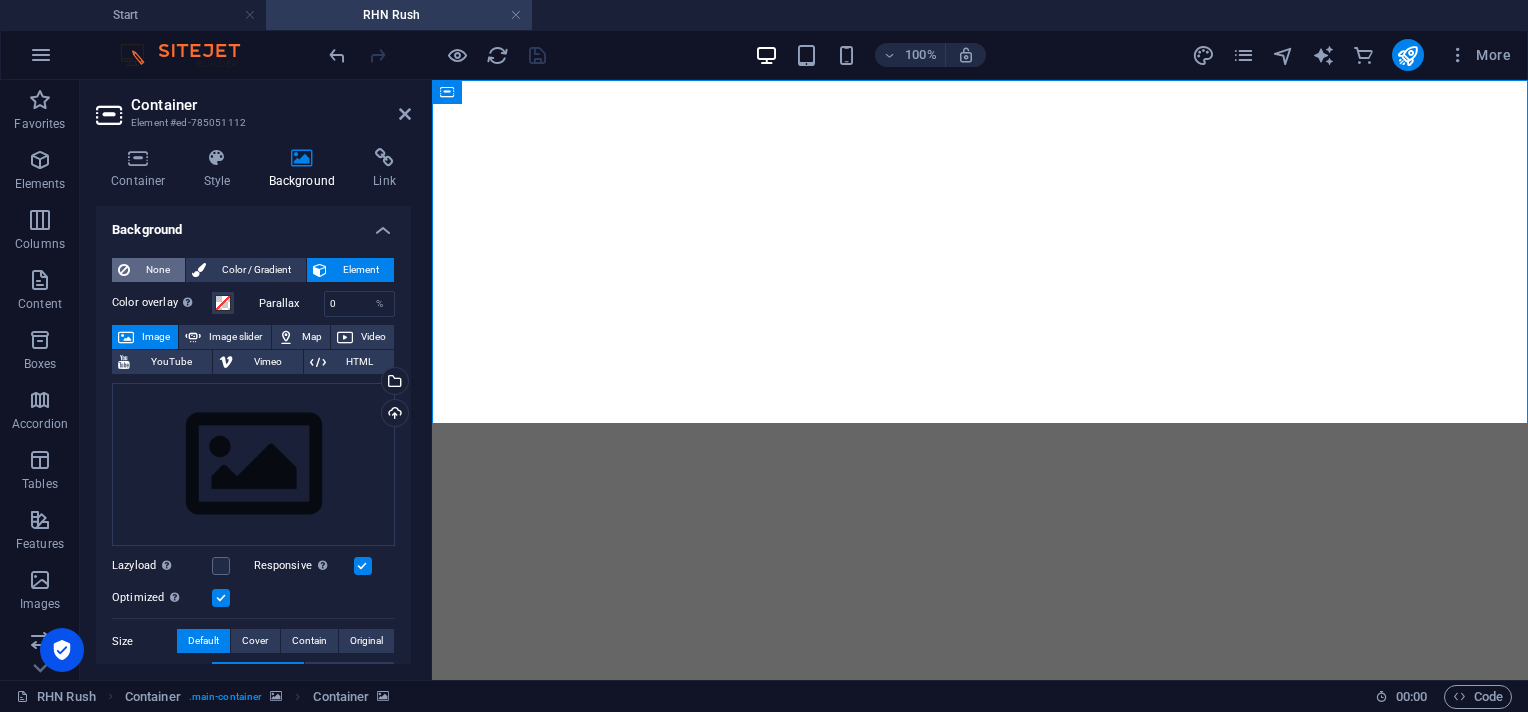 click on "None" at bounding box center [157, 270] 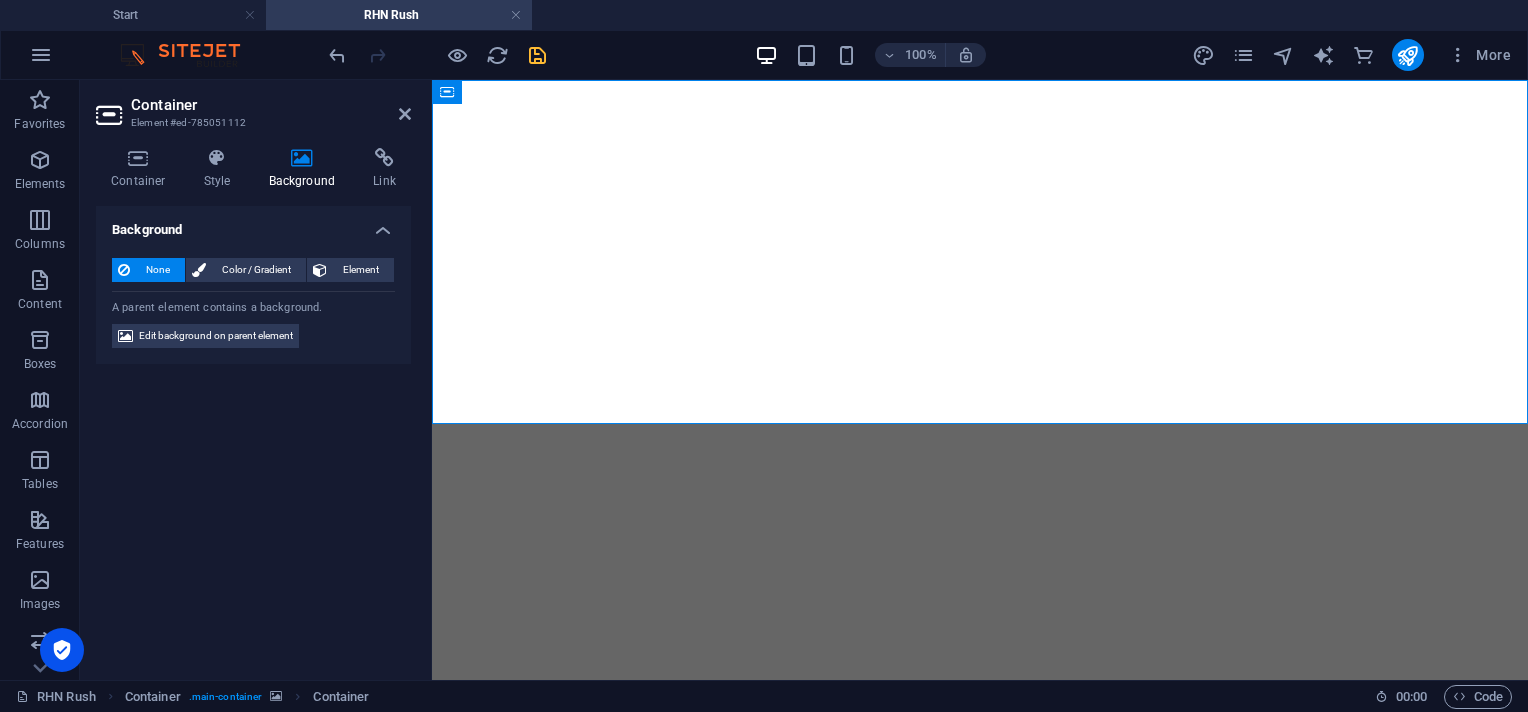 click on "None" at bounding box center (157, 270) 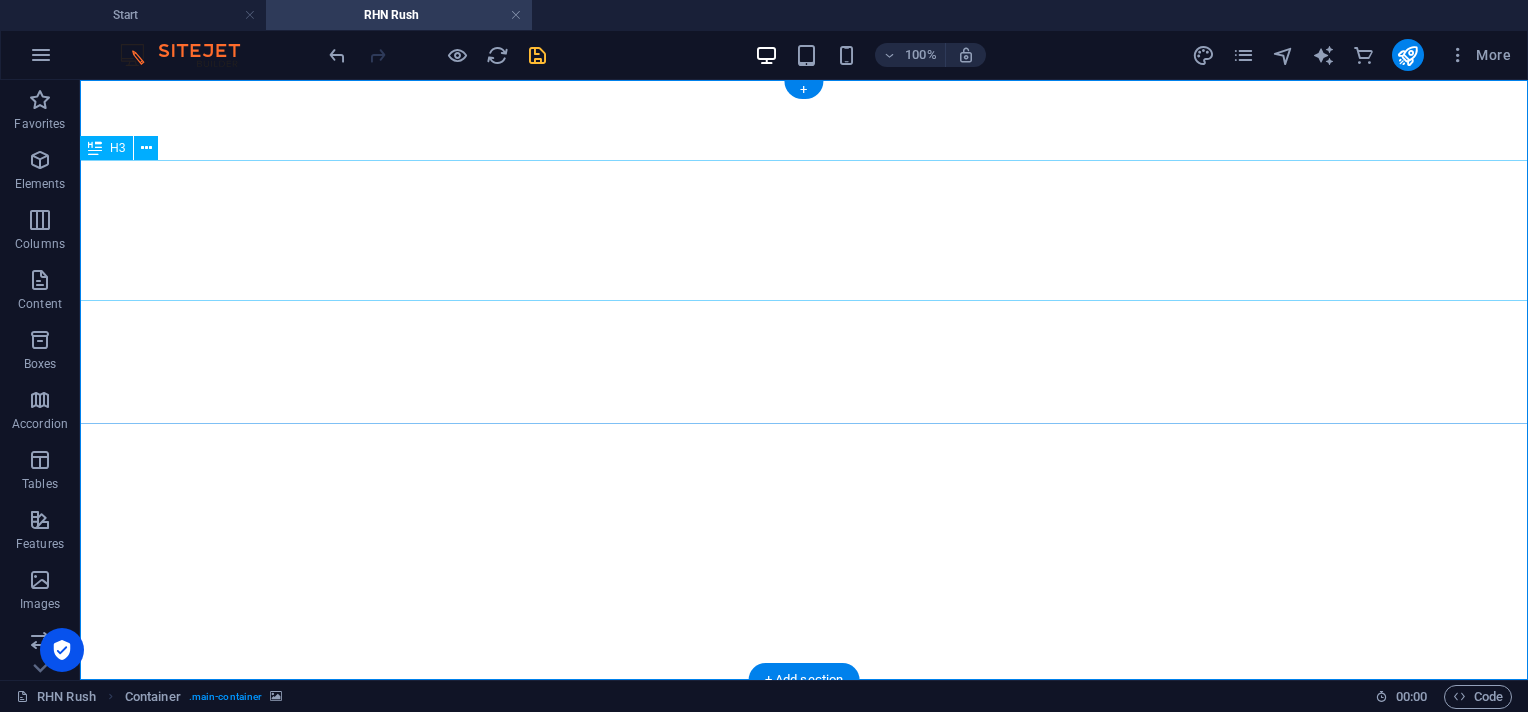 click on "The waiting is going to end soon." at bounding box center [804, 860] 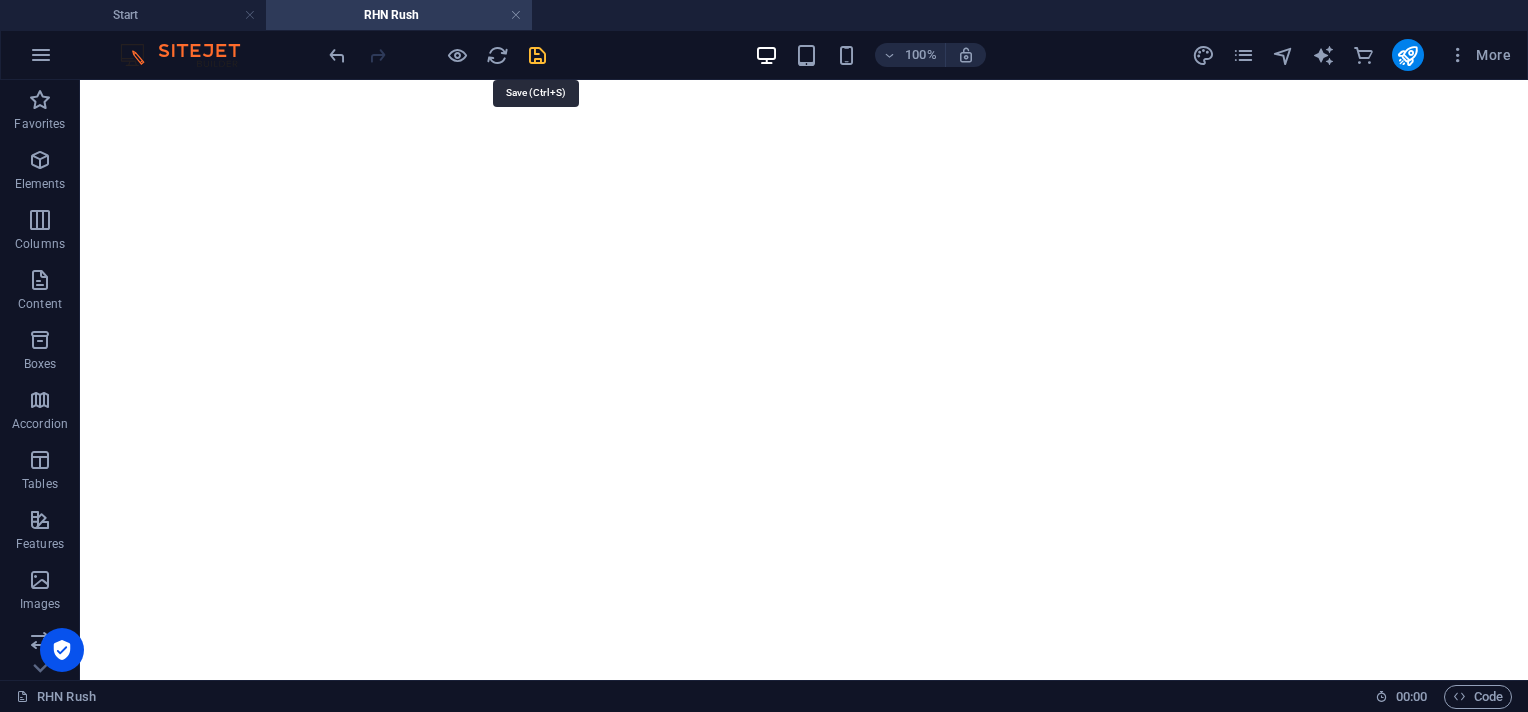click at bounding box center [537, 55] 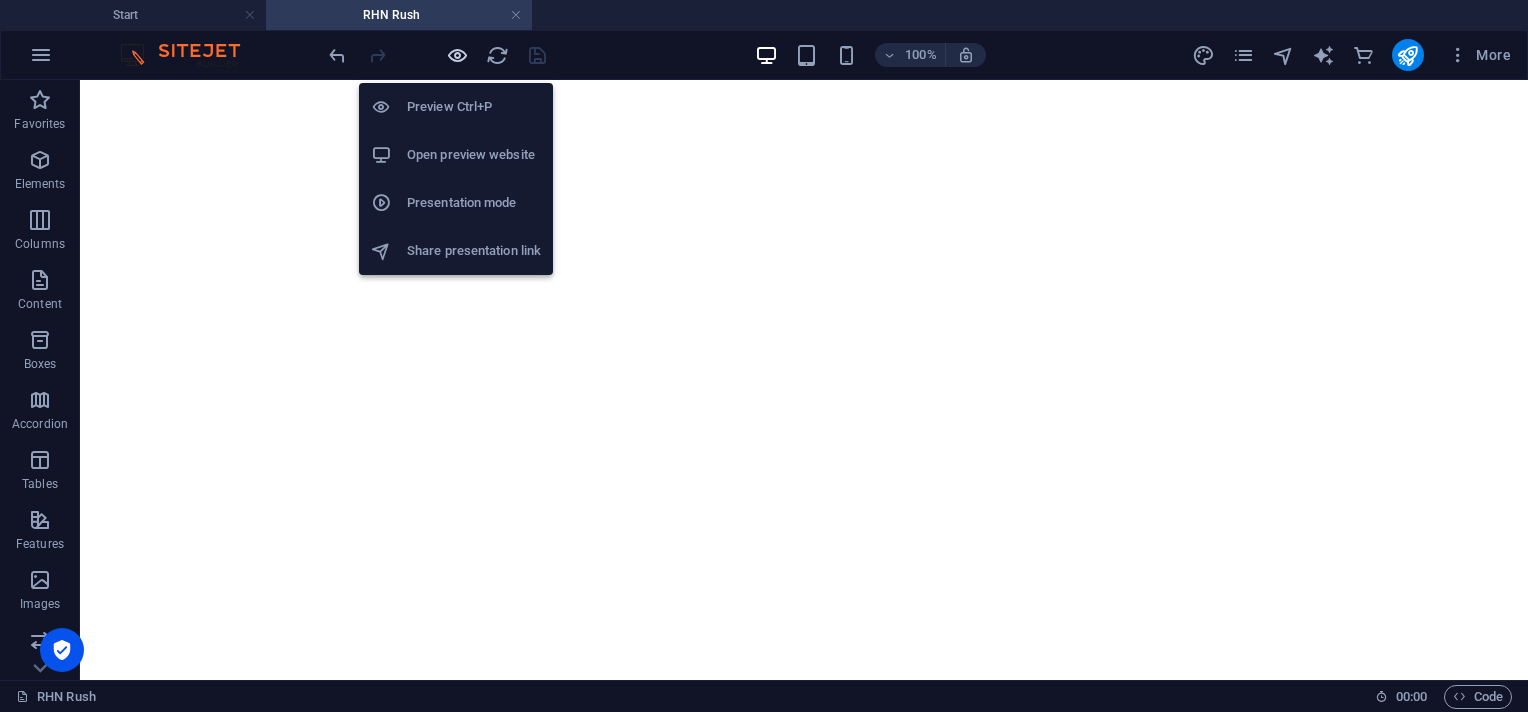 click at bounding box center [457, 55] 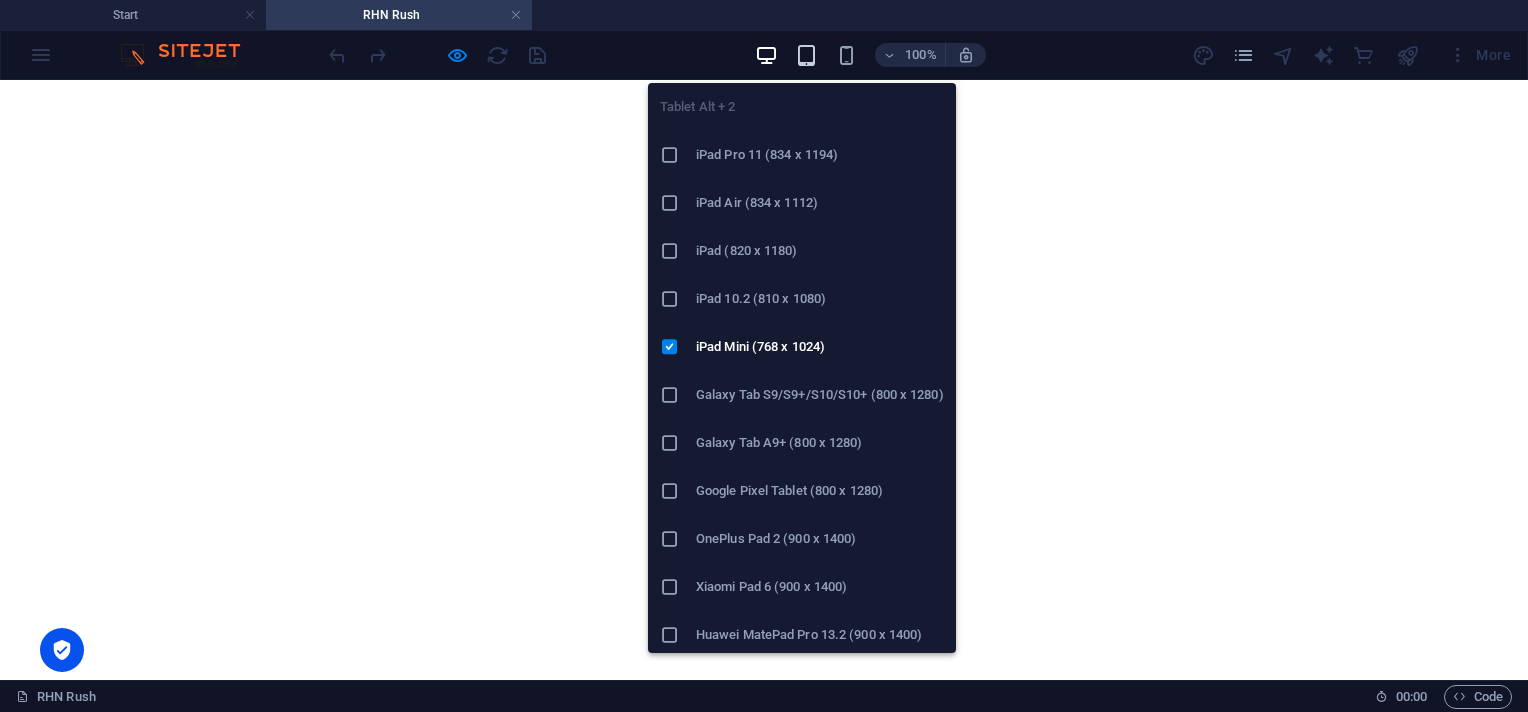 click at bounding box center (806, 55) 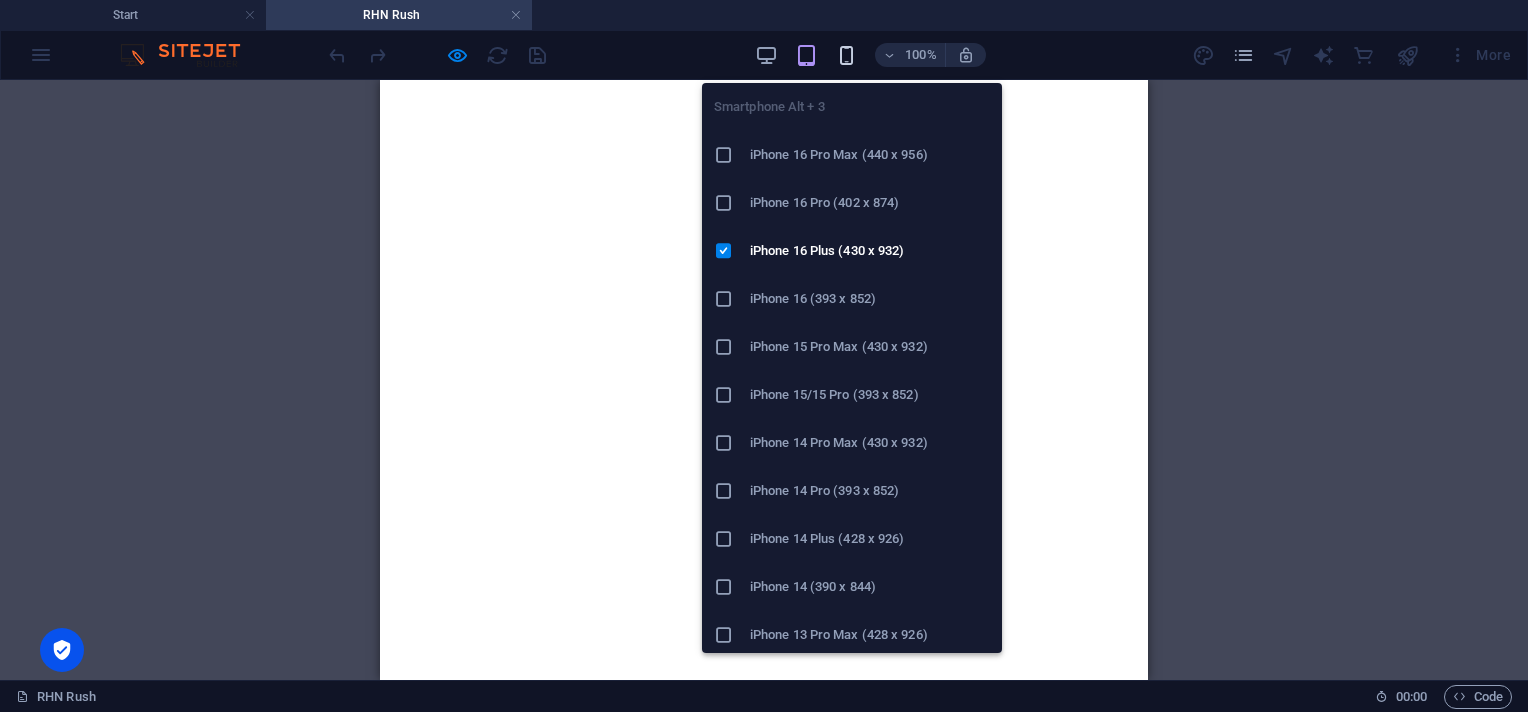 click at bounding box center [846, 55] 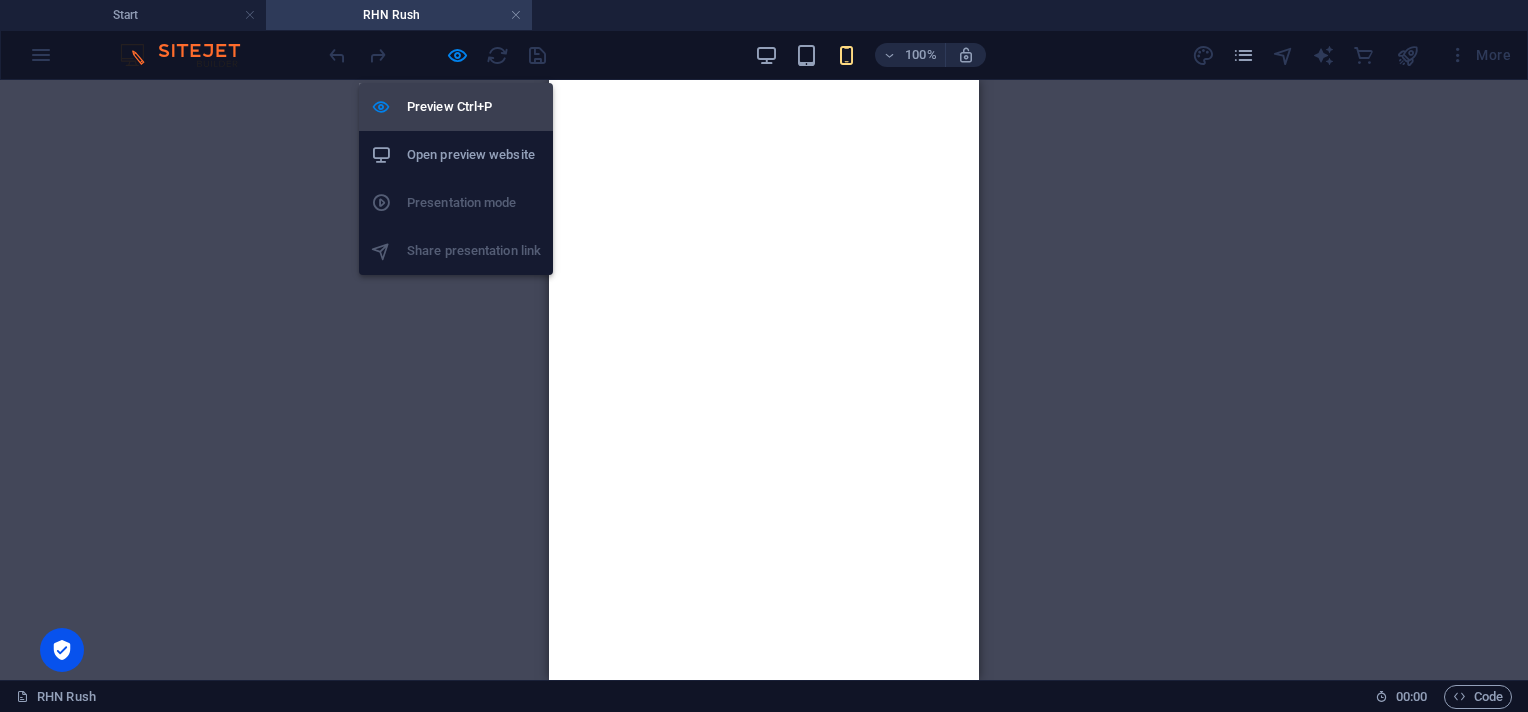 click on "Preview Ctrl+P" at bounding box center (474, 107) 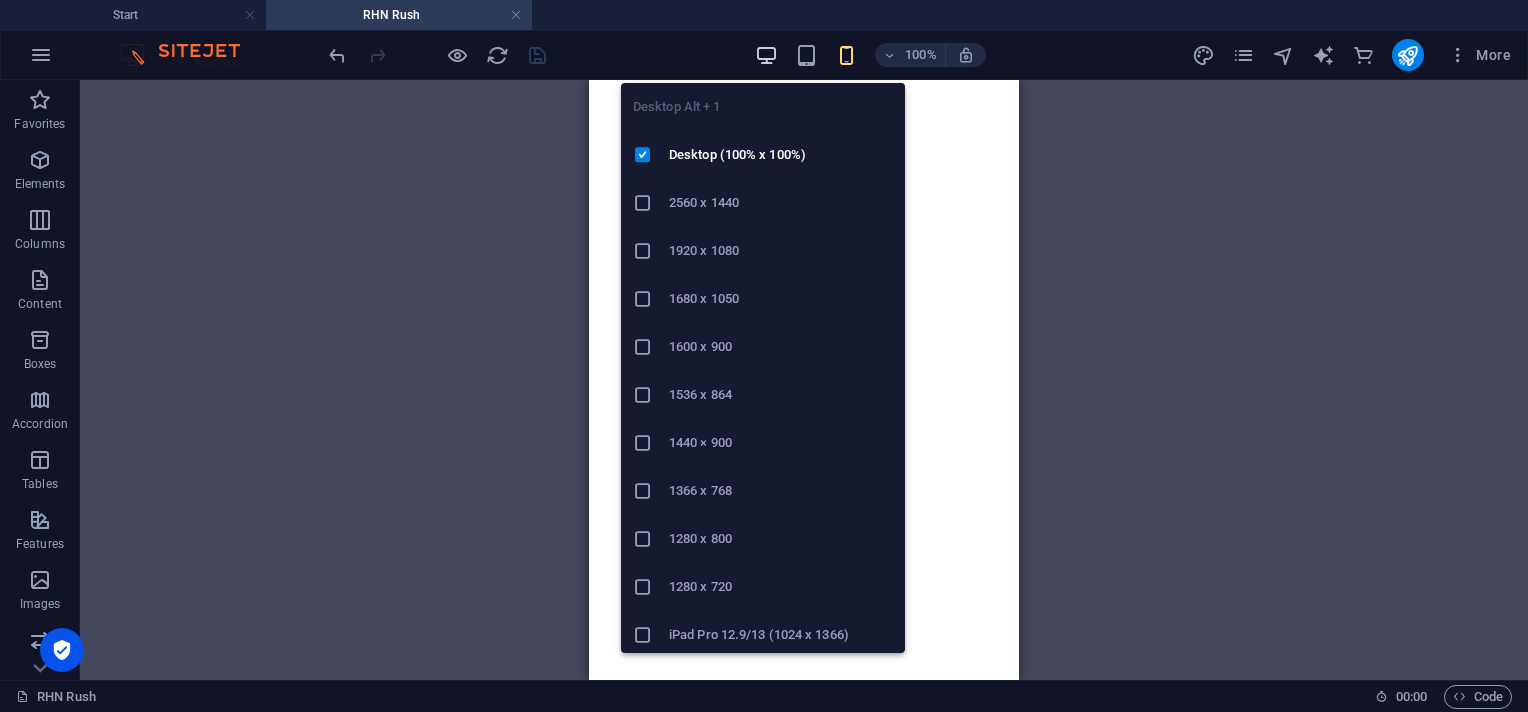 click at bounding box center (766, 55) 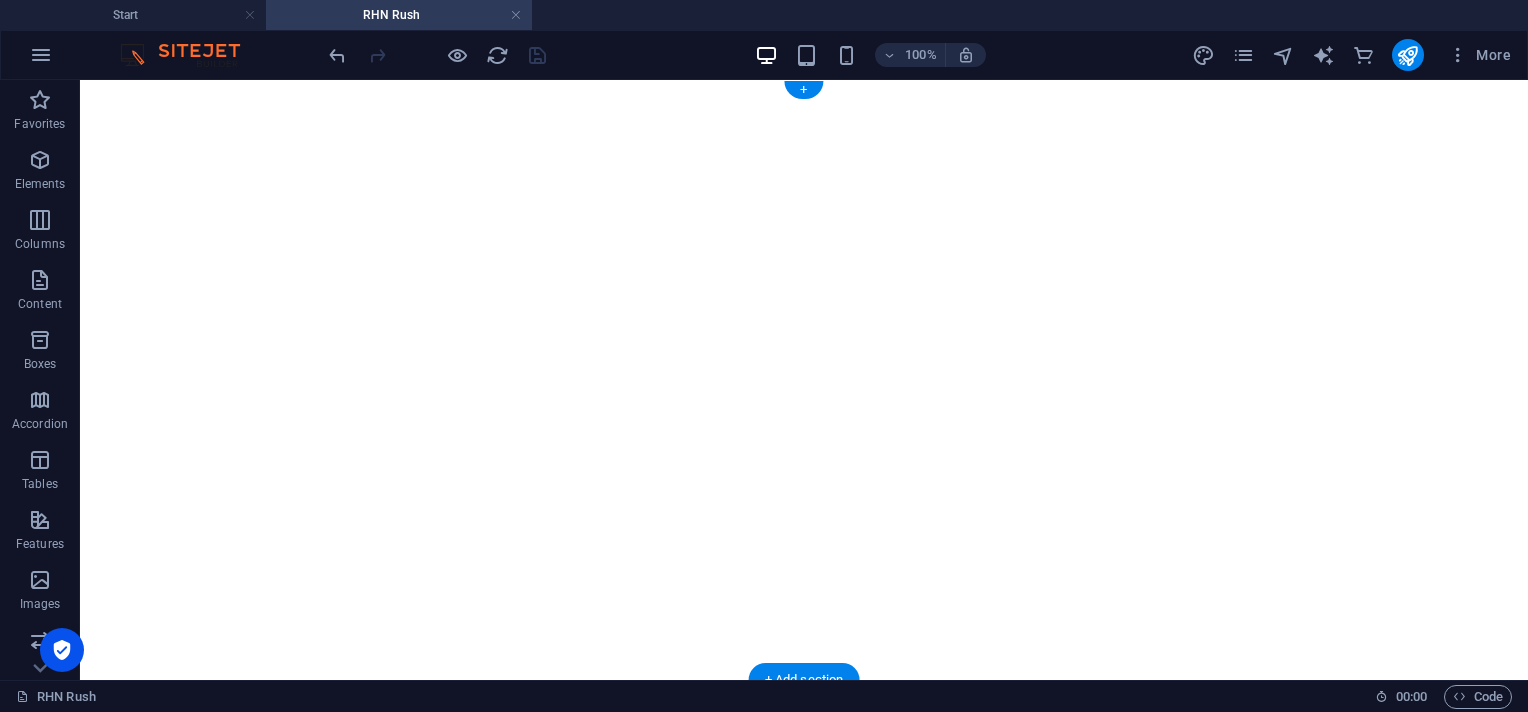 click at bounding box center (804, 88) 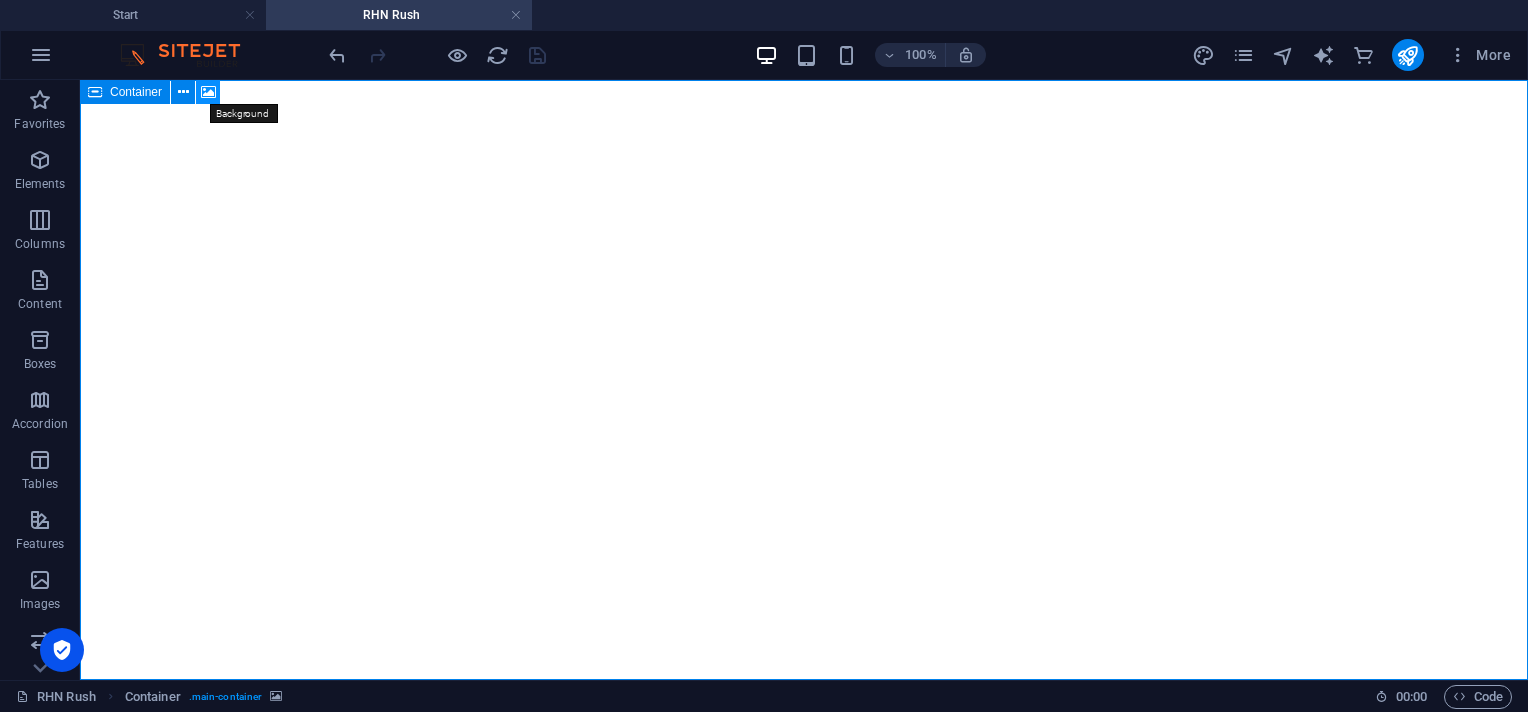 click at bounding box center [208, 92] 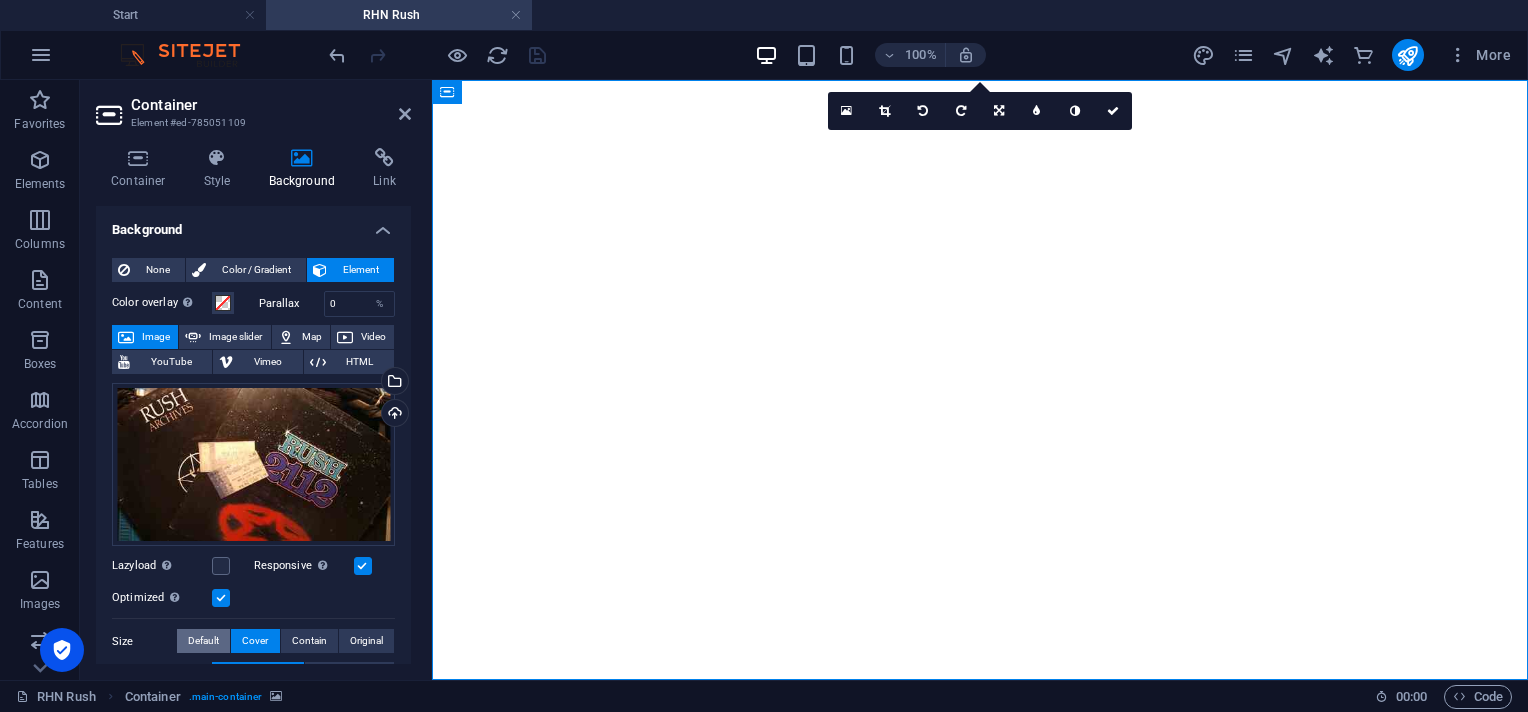 click on "Default" at bounding box center (203, 641) 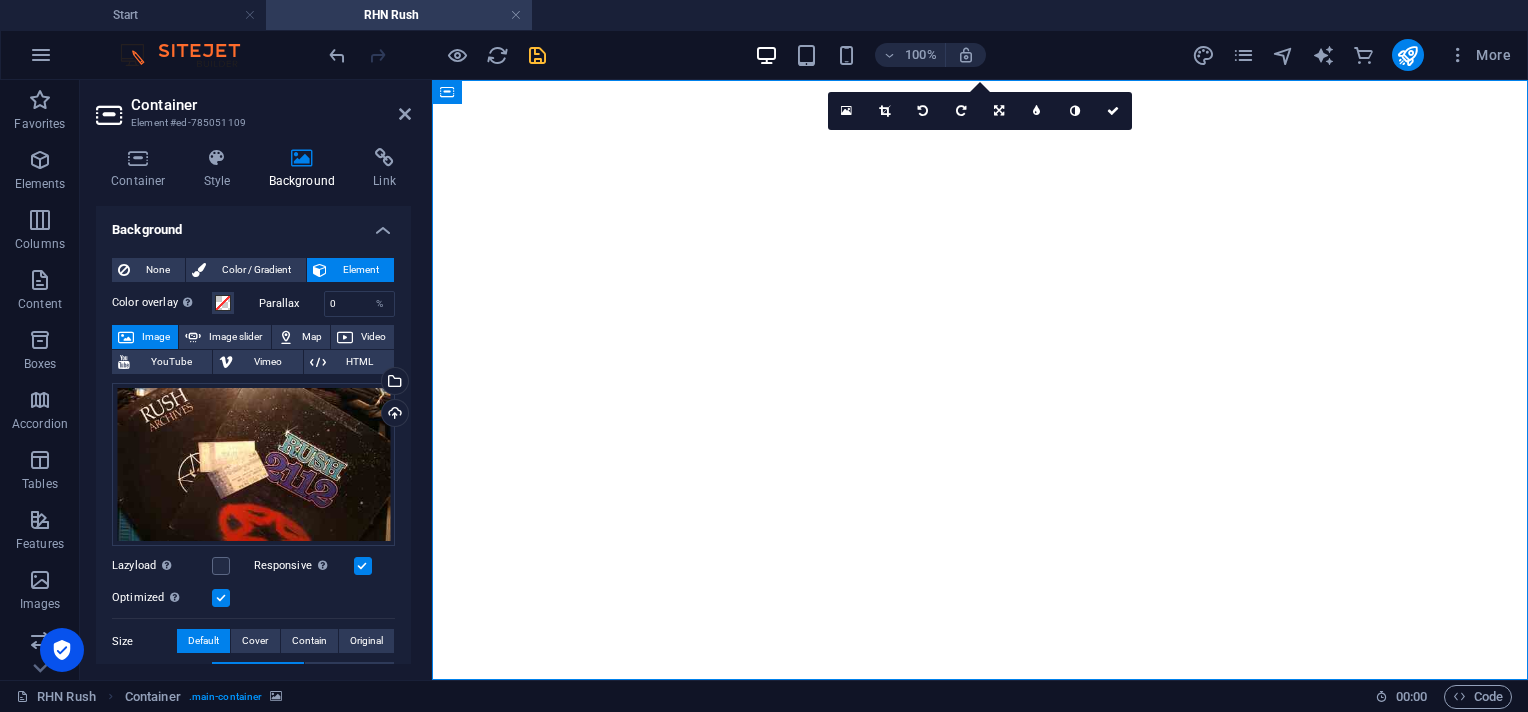 click on "Default" at bounding box center [203, 641] 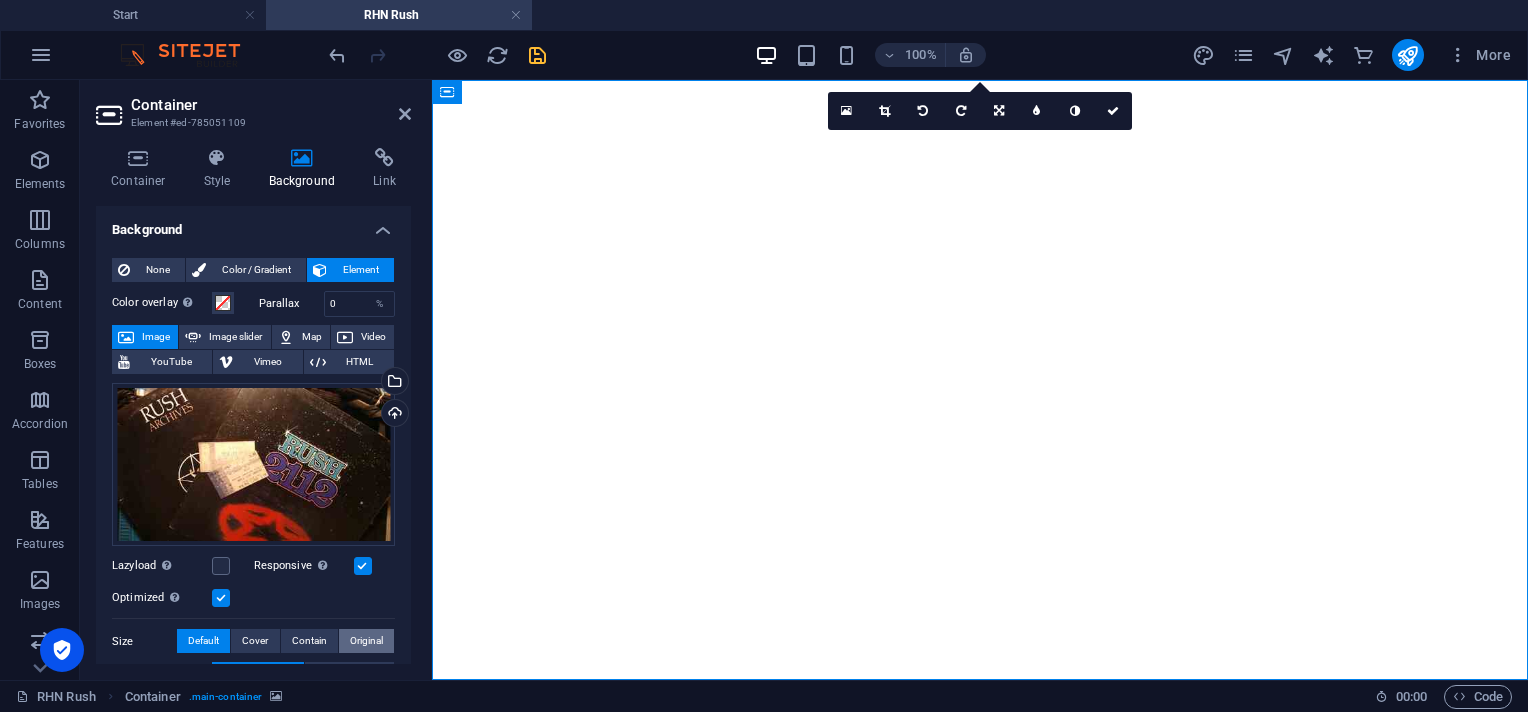 click on "Original" at bounding box center (366, 641) 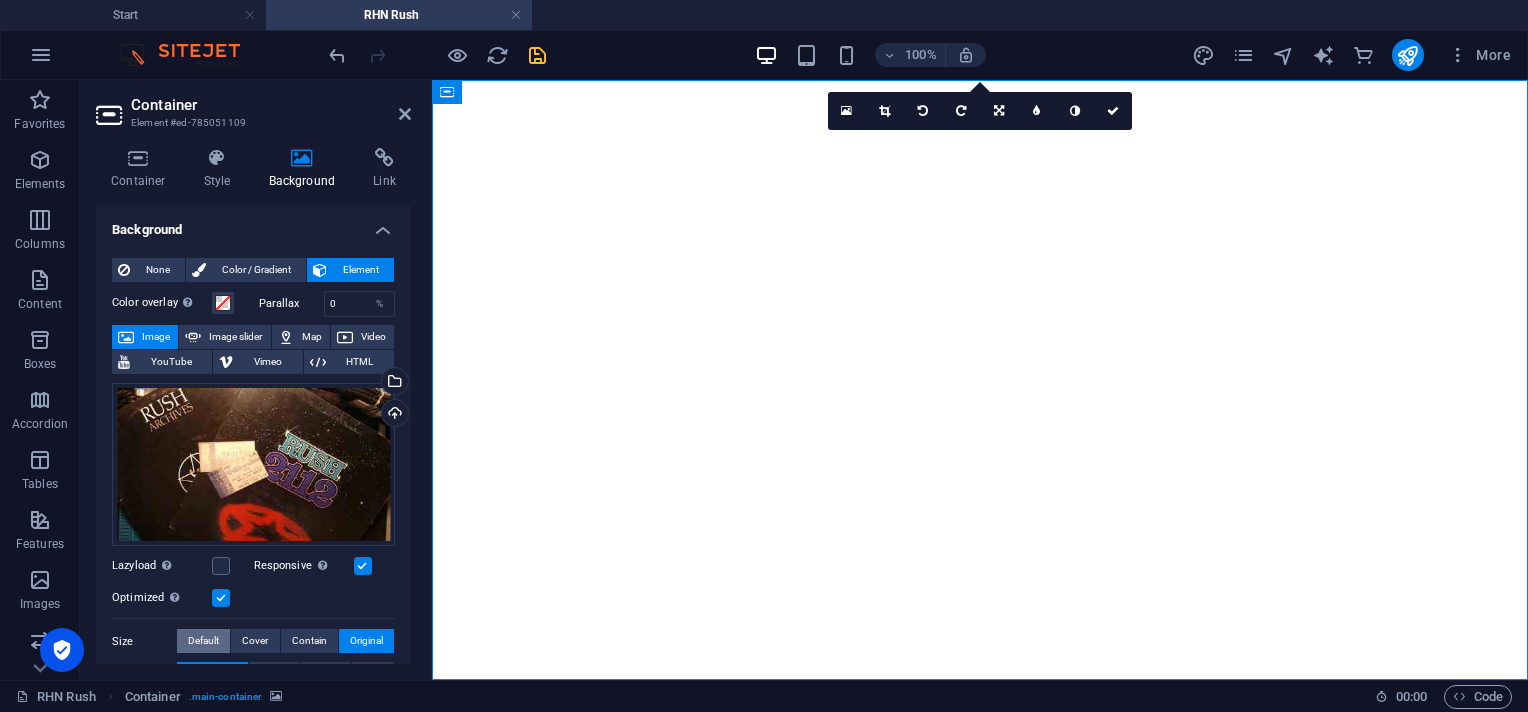 click on "Default" at bounding box center [203, 641] 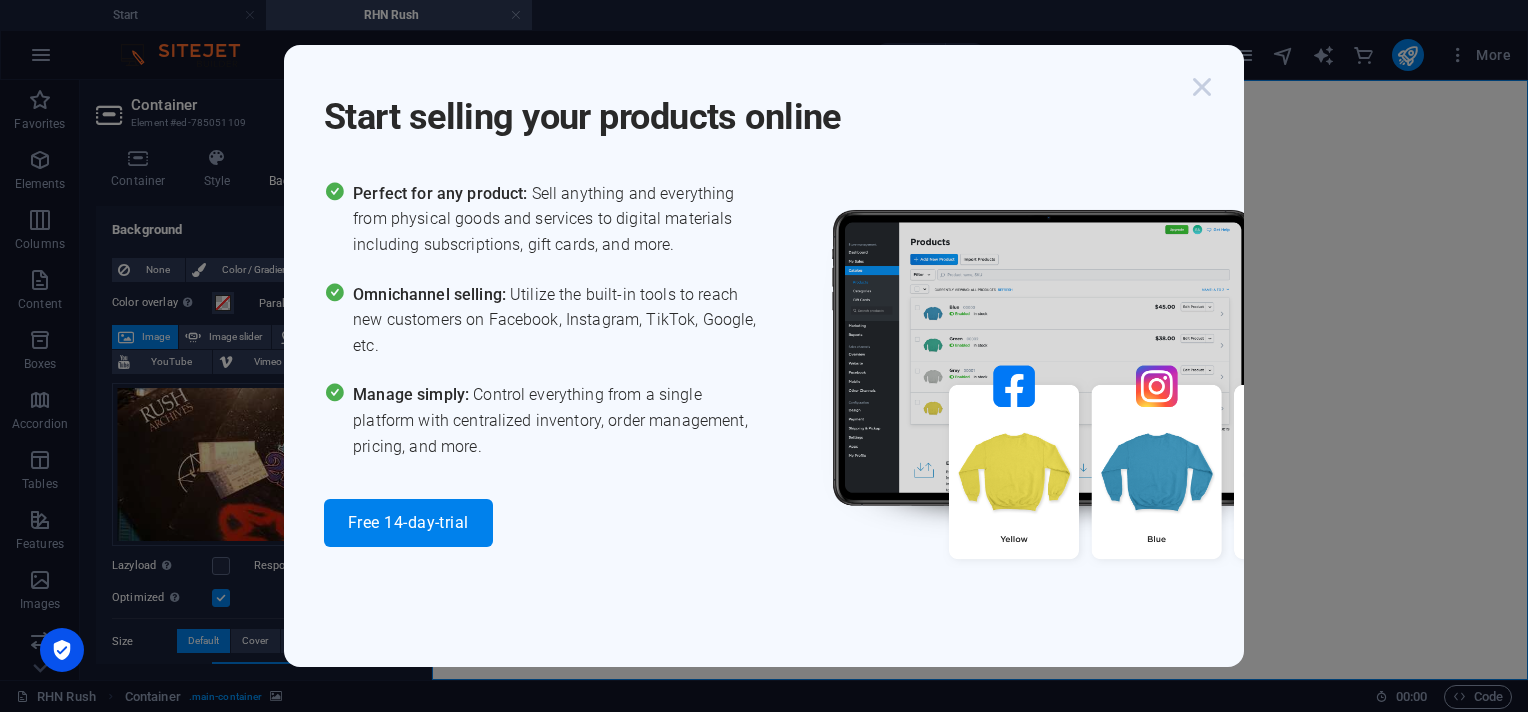 click at bounding box center [1202, 87] 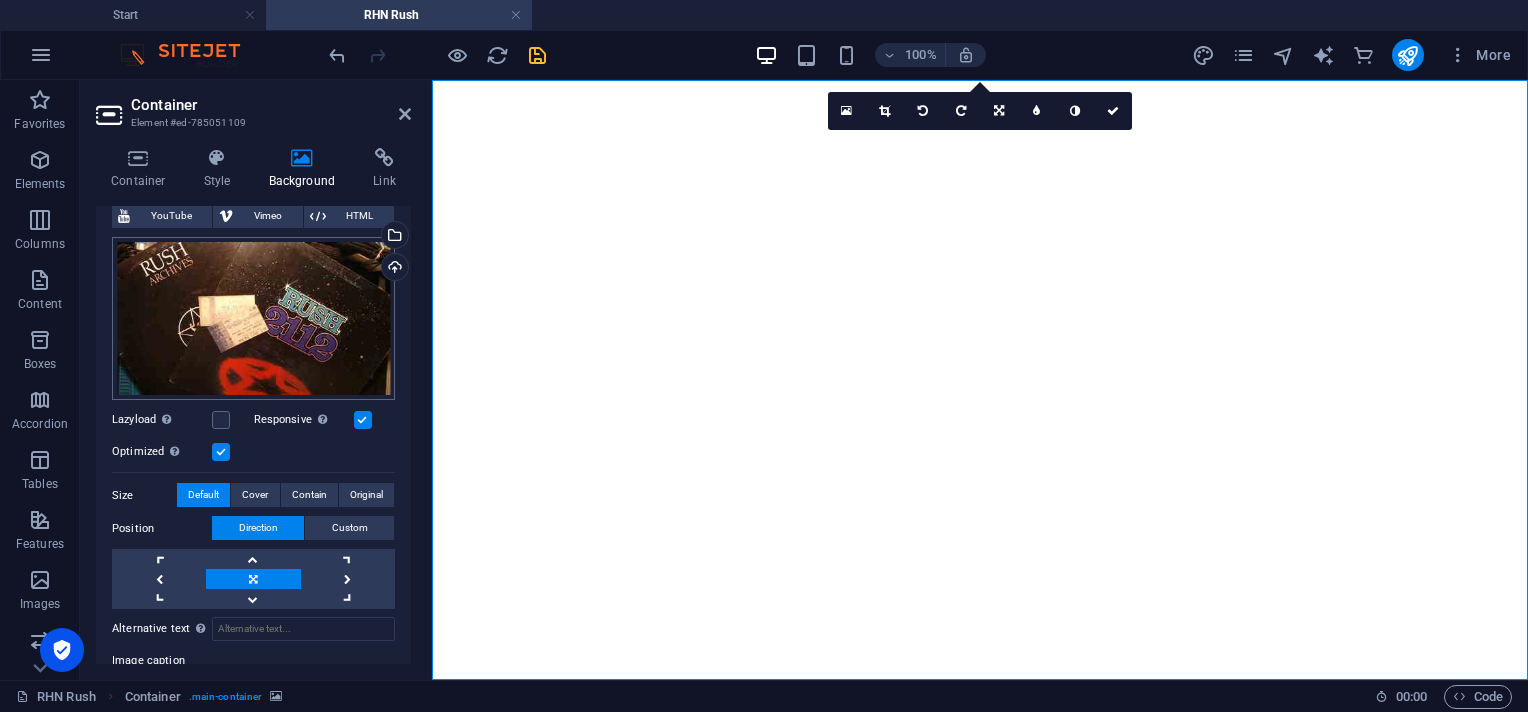 scroll, scrollTop: 13, scrollLeft: 0, axis: vertical 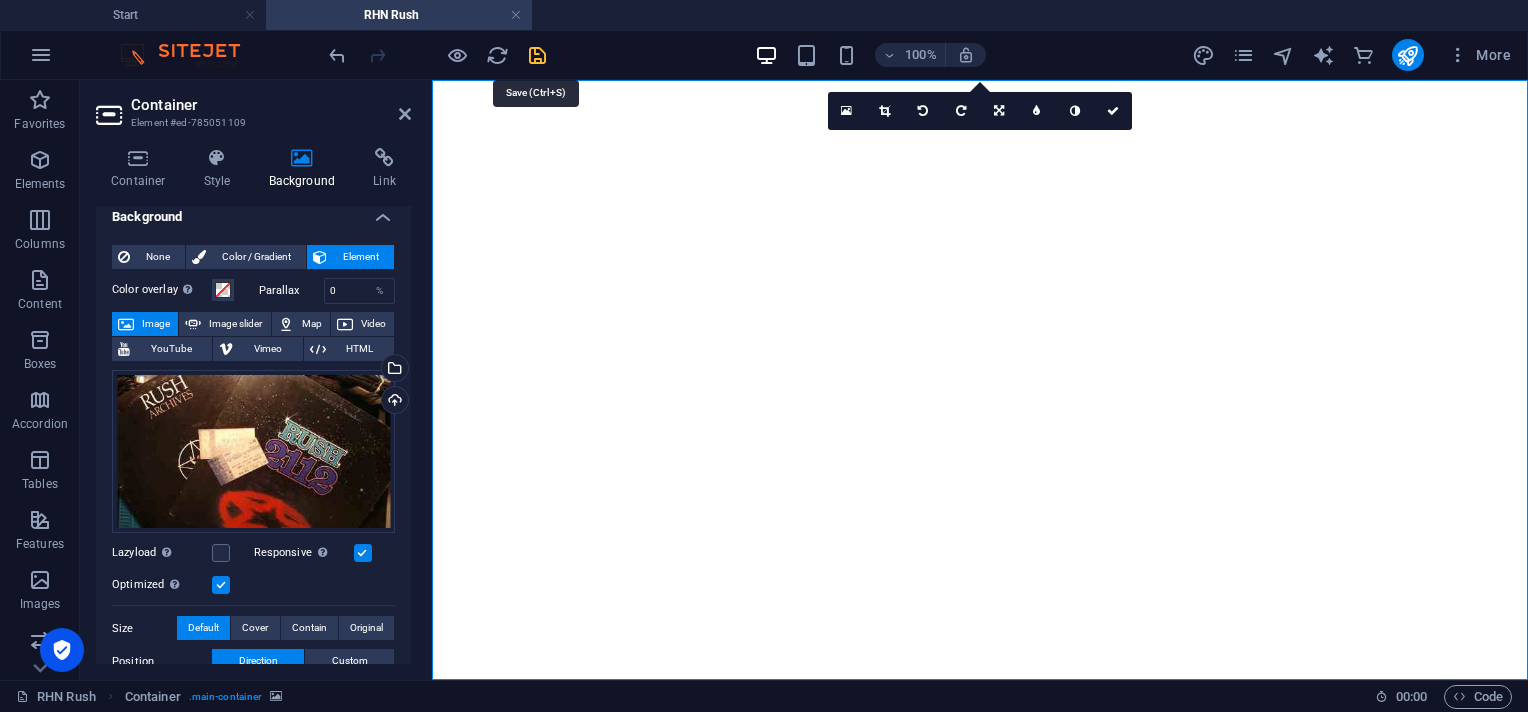 click at bounding box center (537, 55) 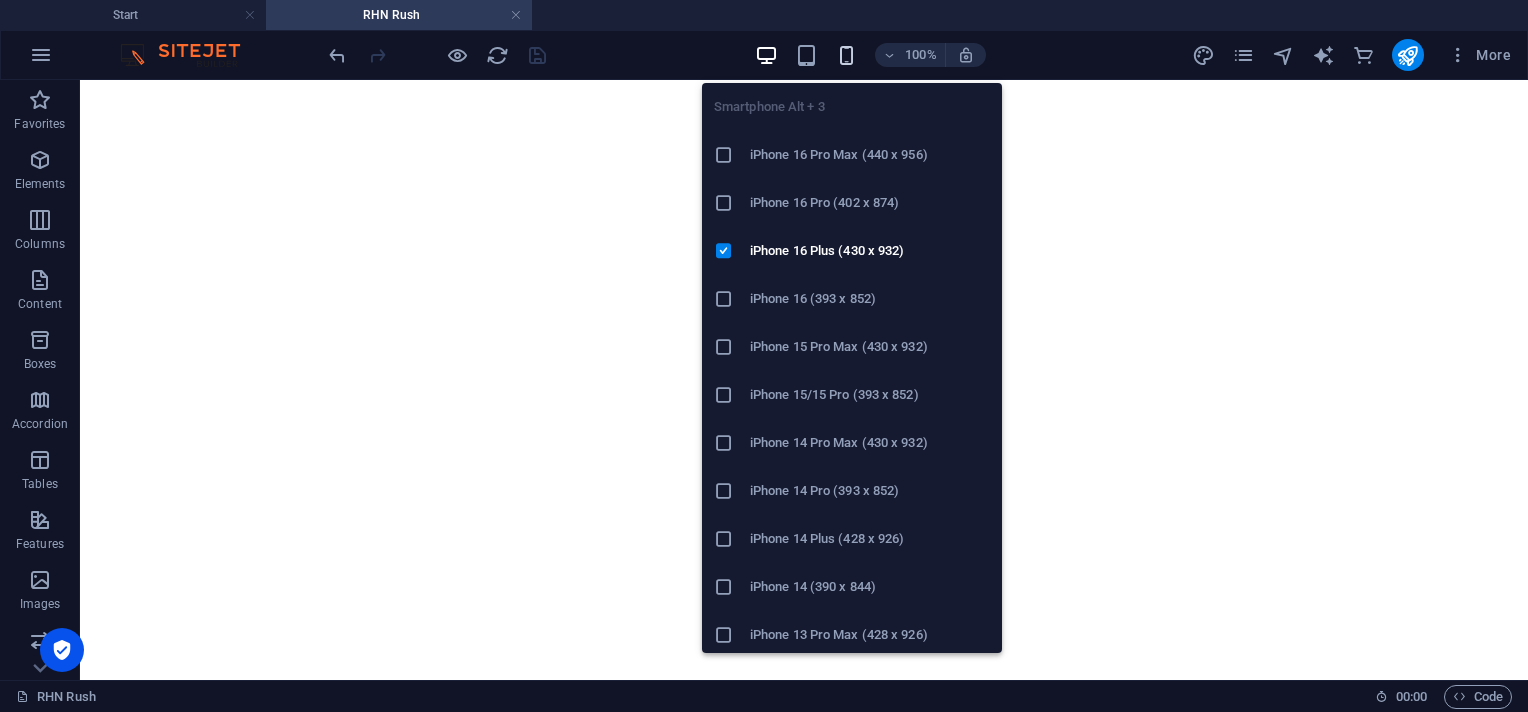 click at bounding box center [846, 55] 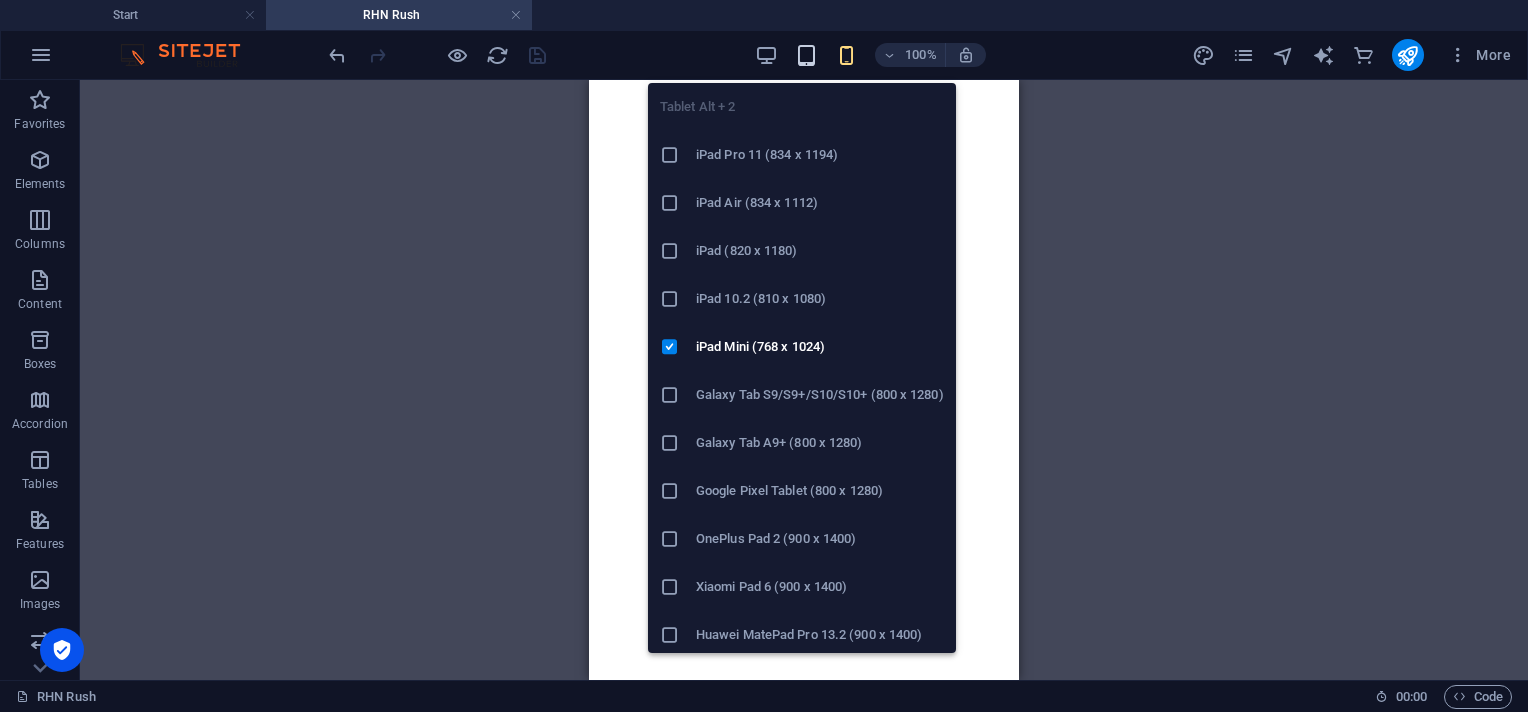 click at bounding box center (806, 55) 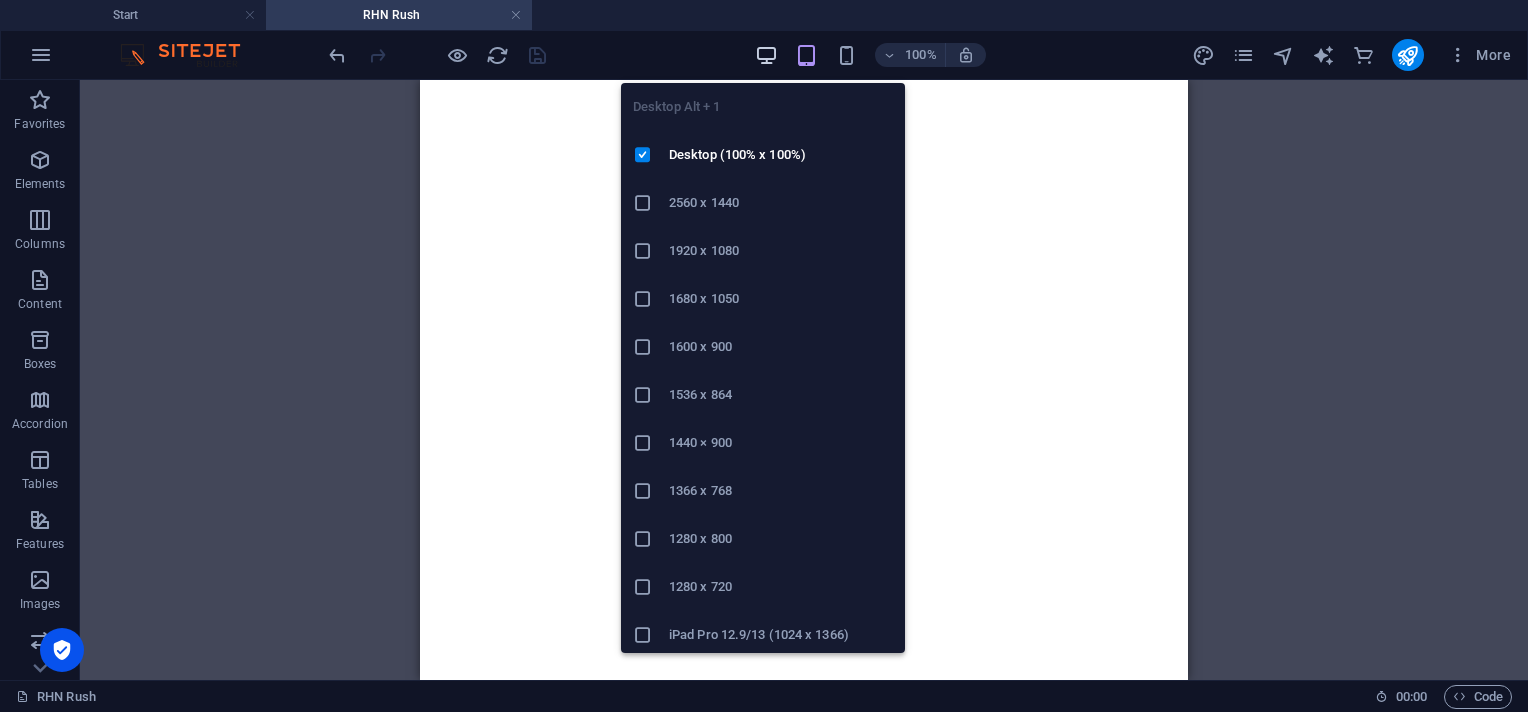 click at bounding box center (766, 55) 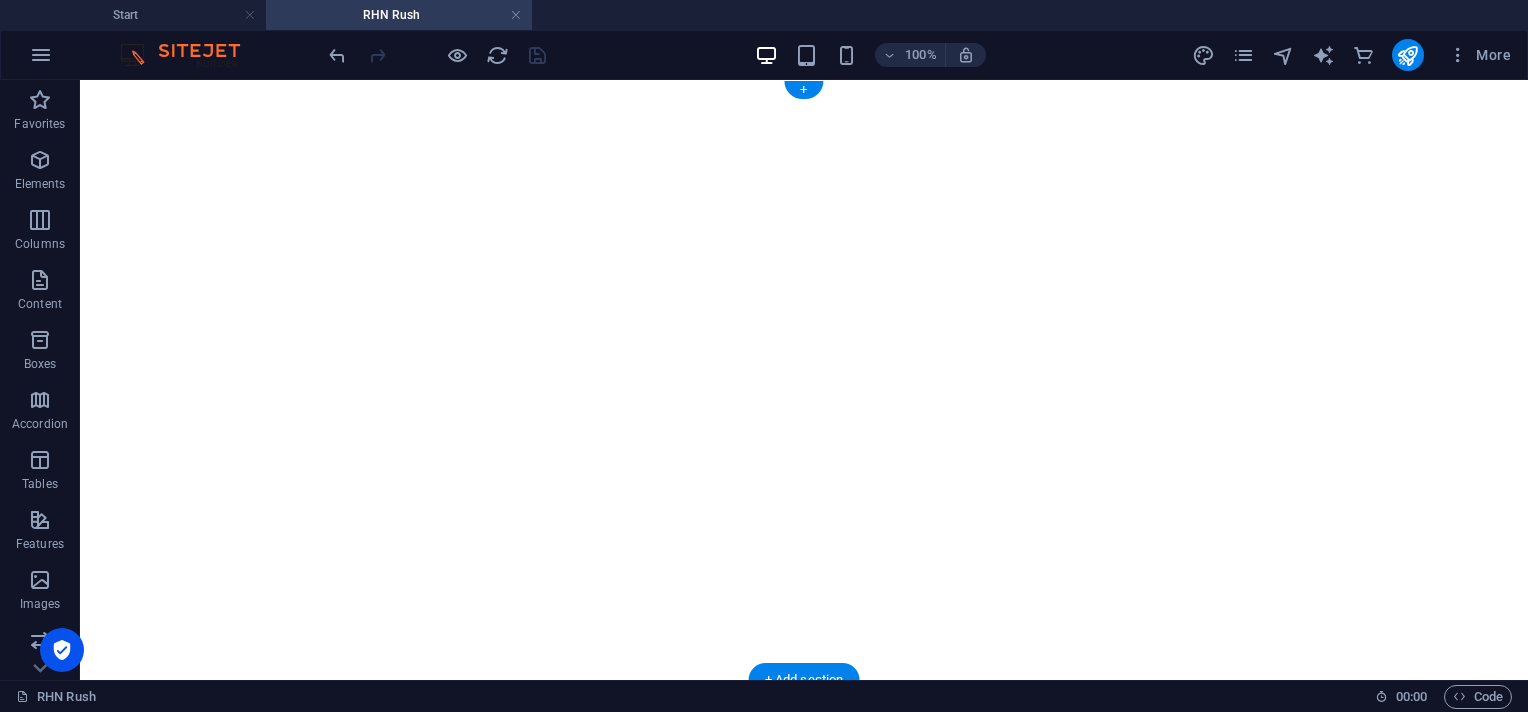 click at bounding box center [804, 88] 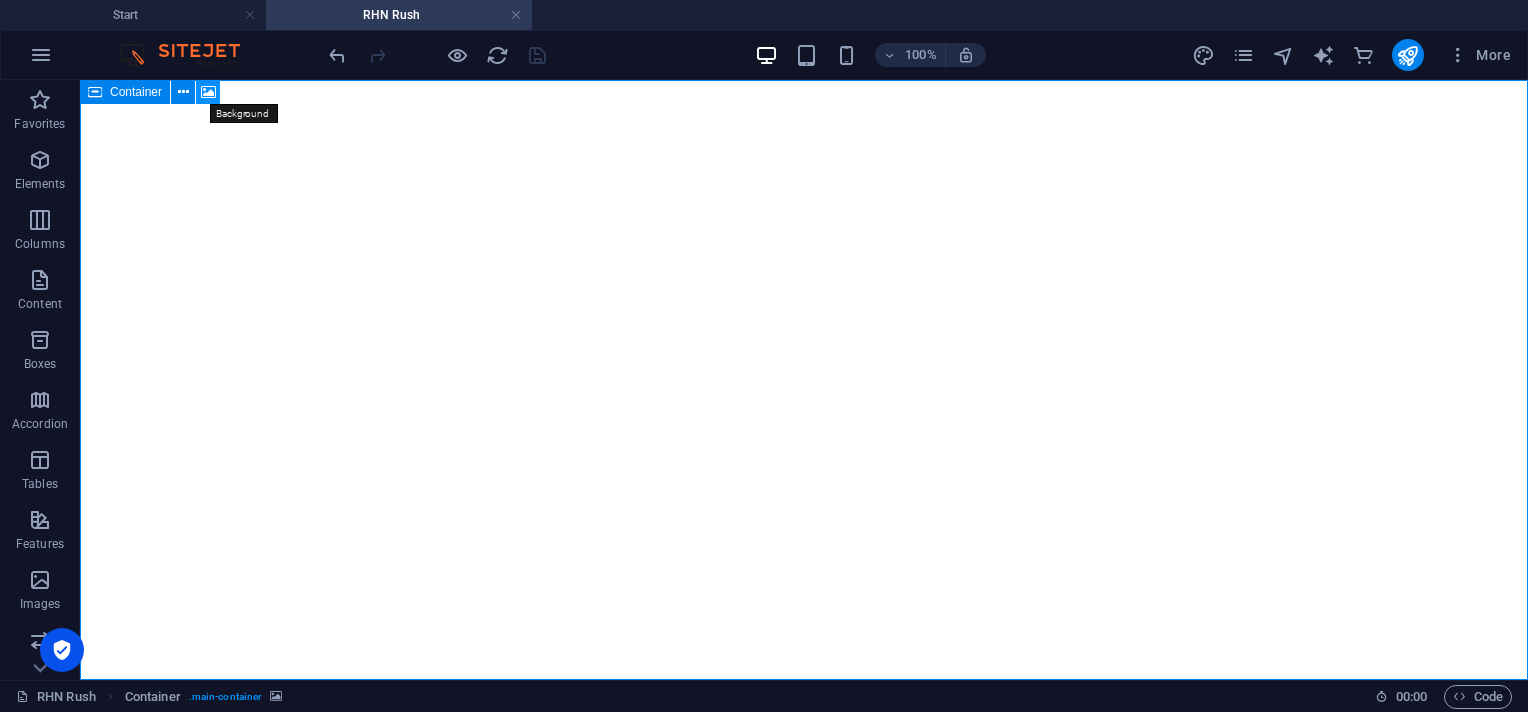 click at bounding box center [208, 92] 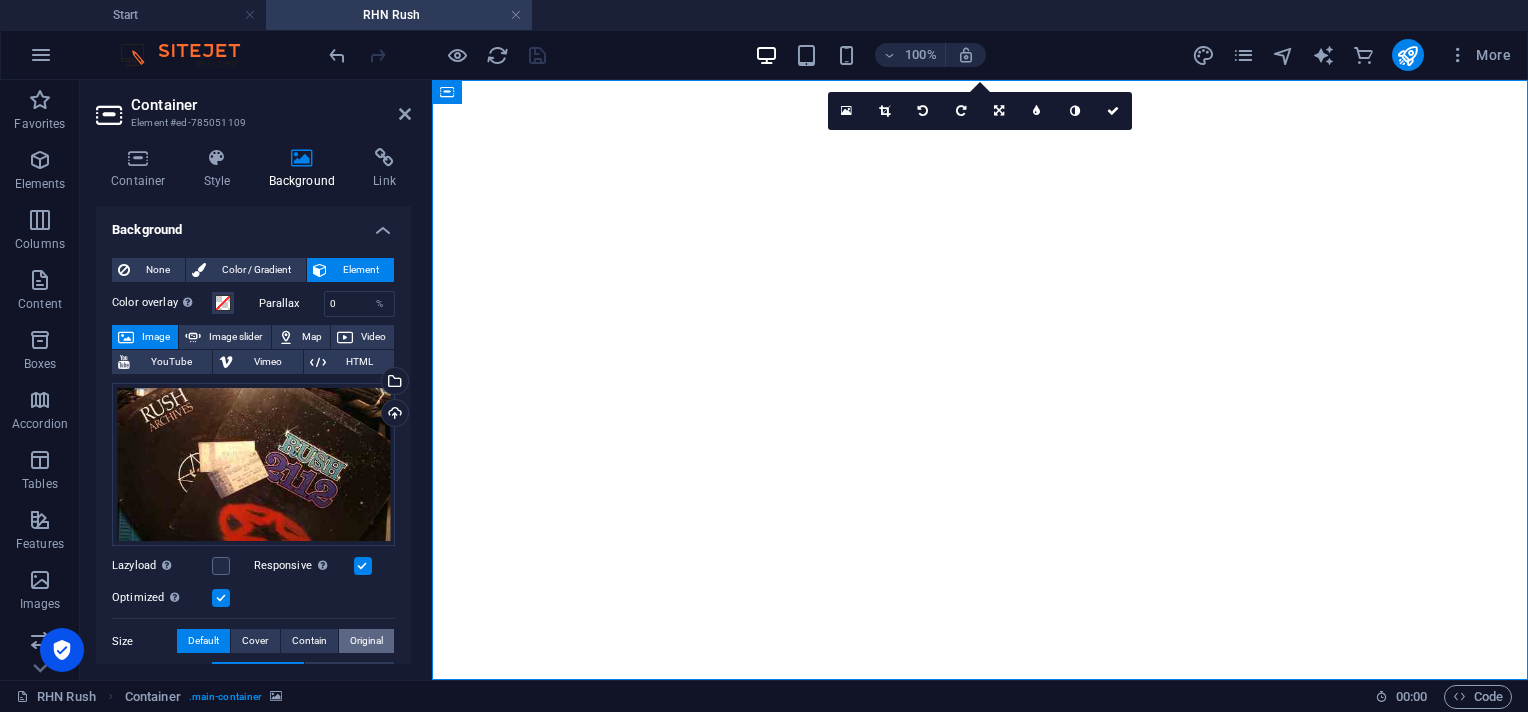click on "Original" at bounding box center [366, 641] 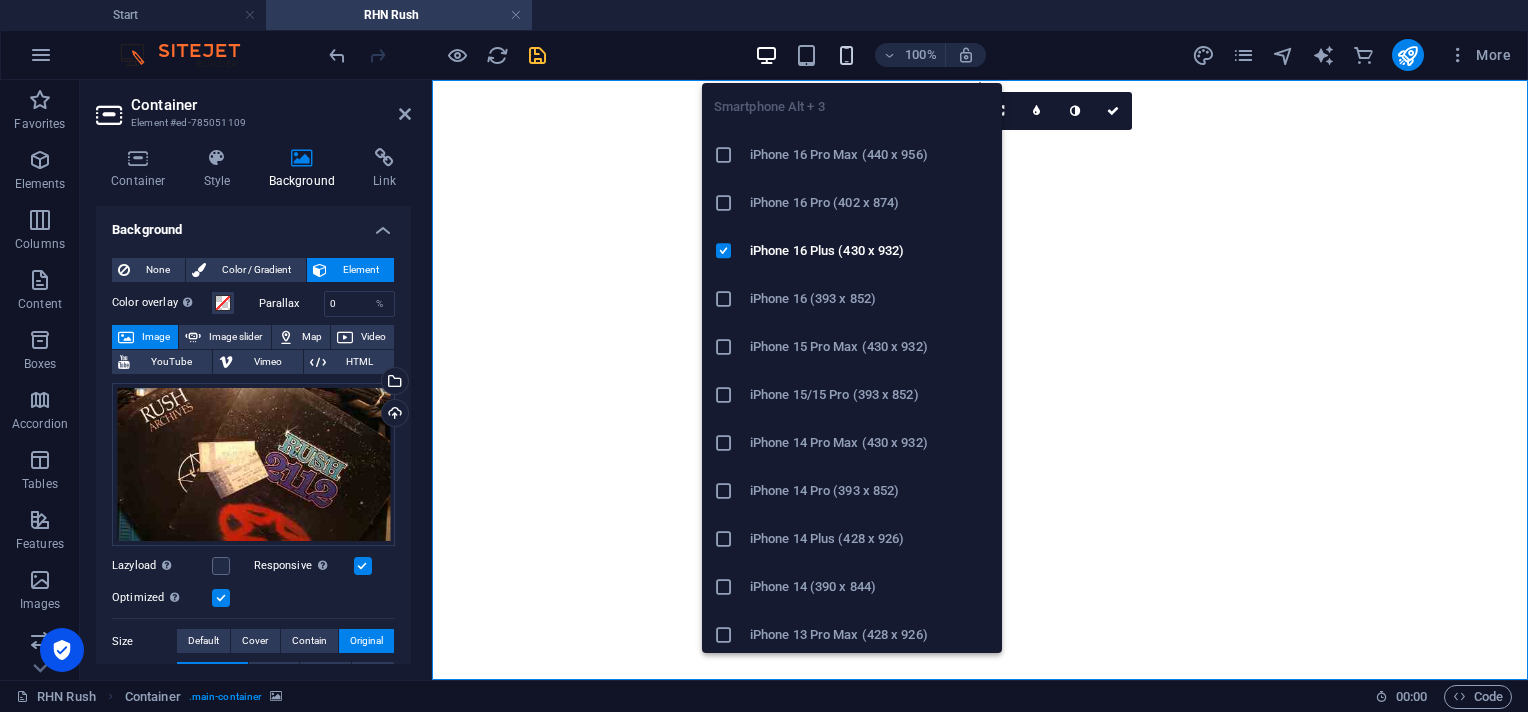 click at bounding box center [846, 55] 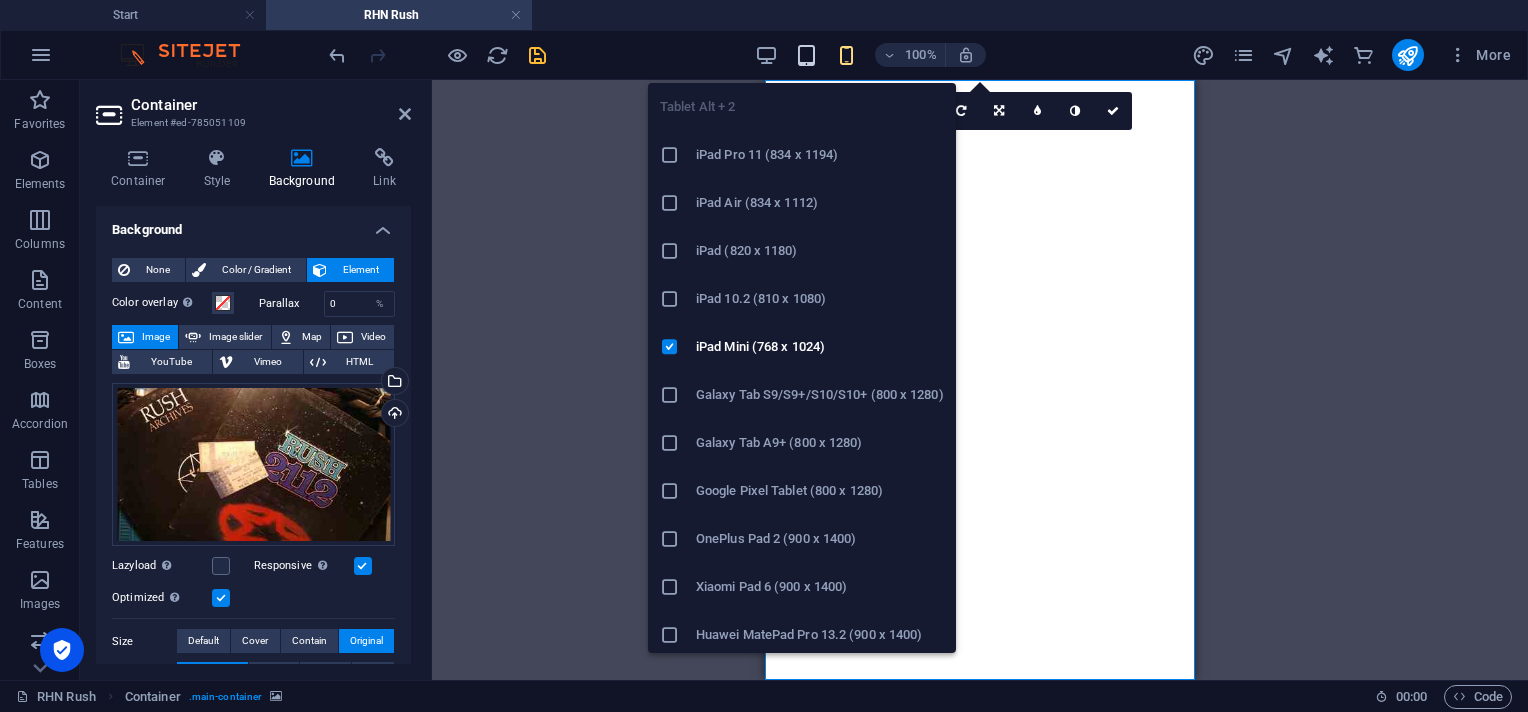 click at bounding box center [806, 55] 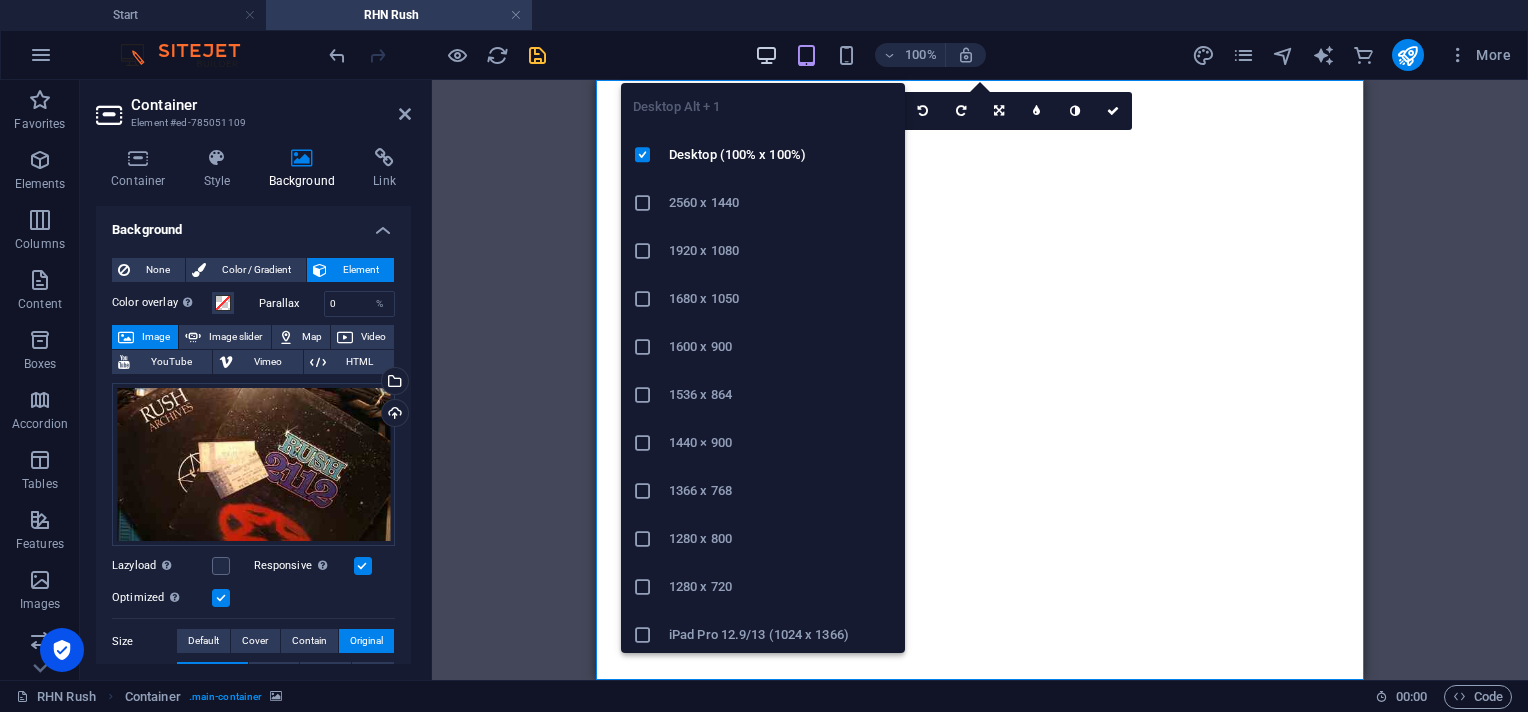 click at bounding box center (766, 55) 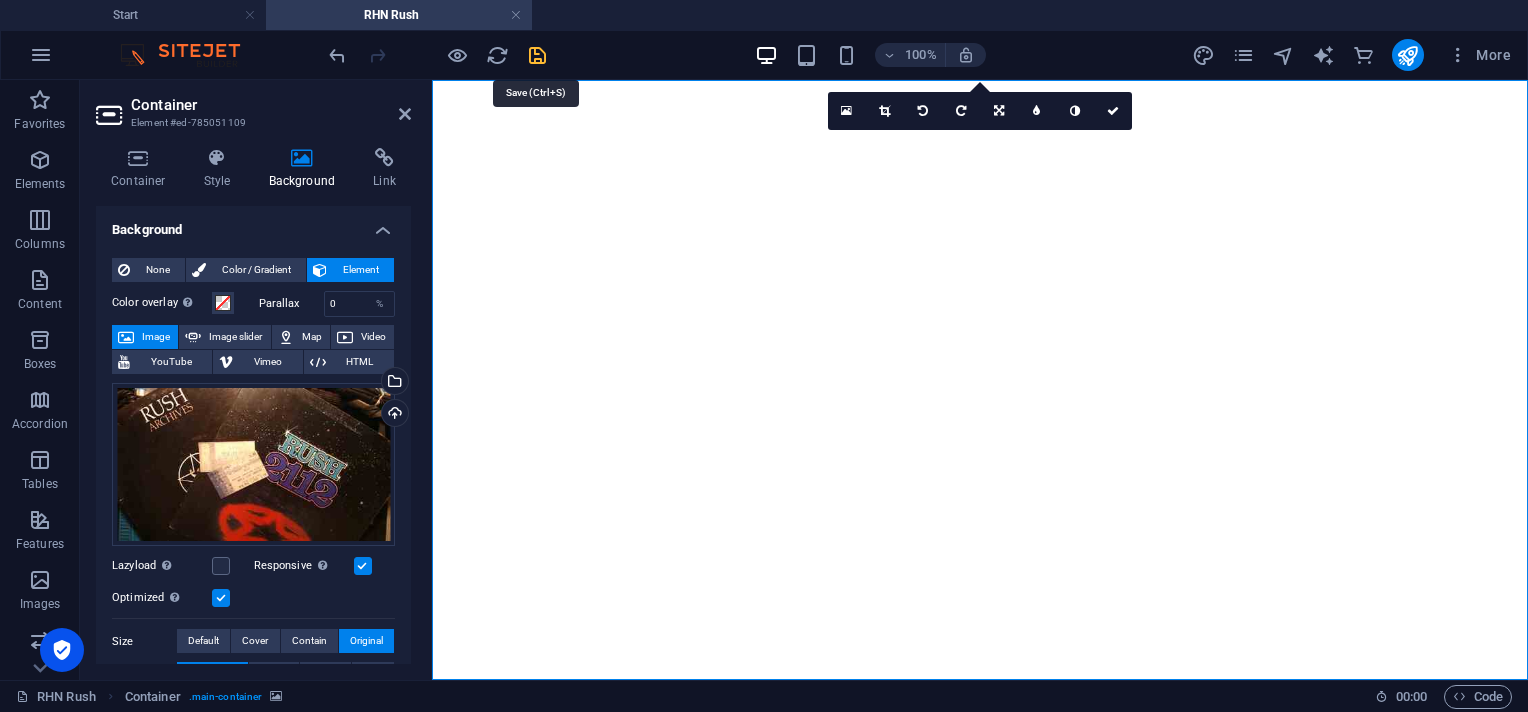 click at bounding box center [537, 55] 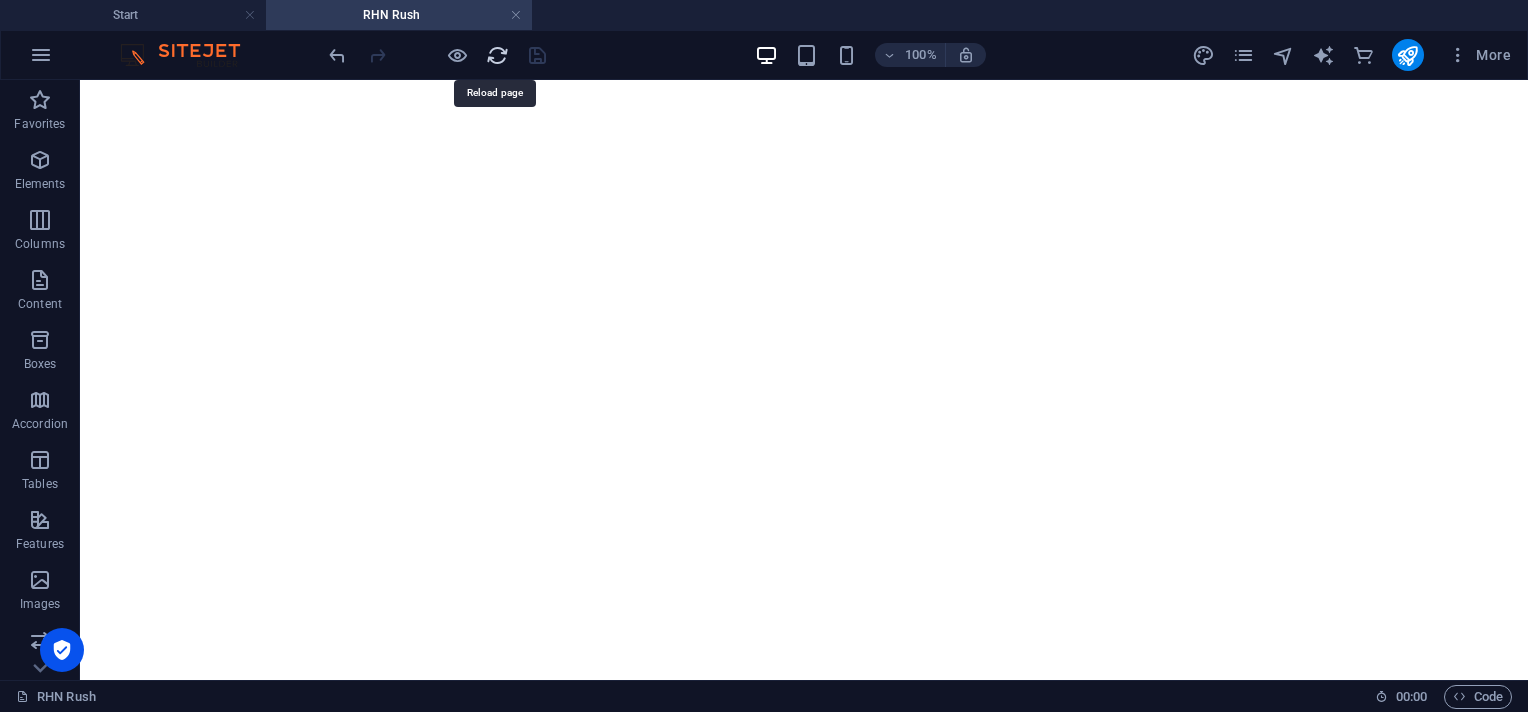click at bounding box center (497, 55) 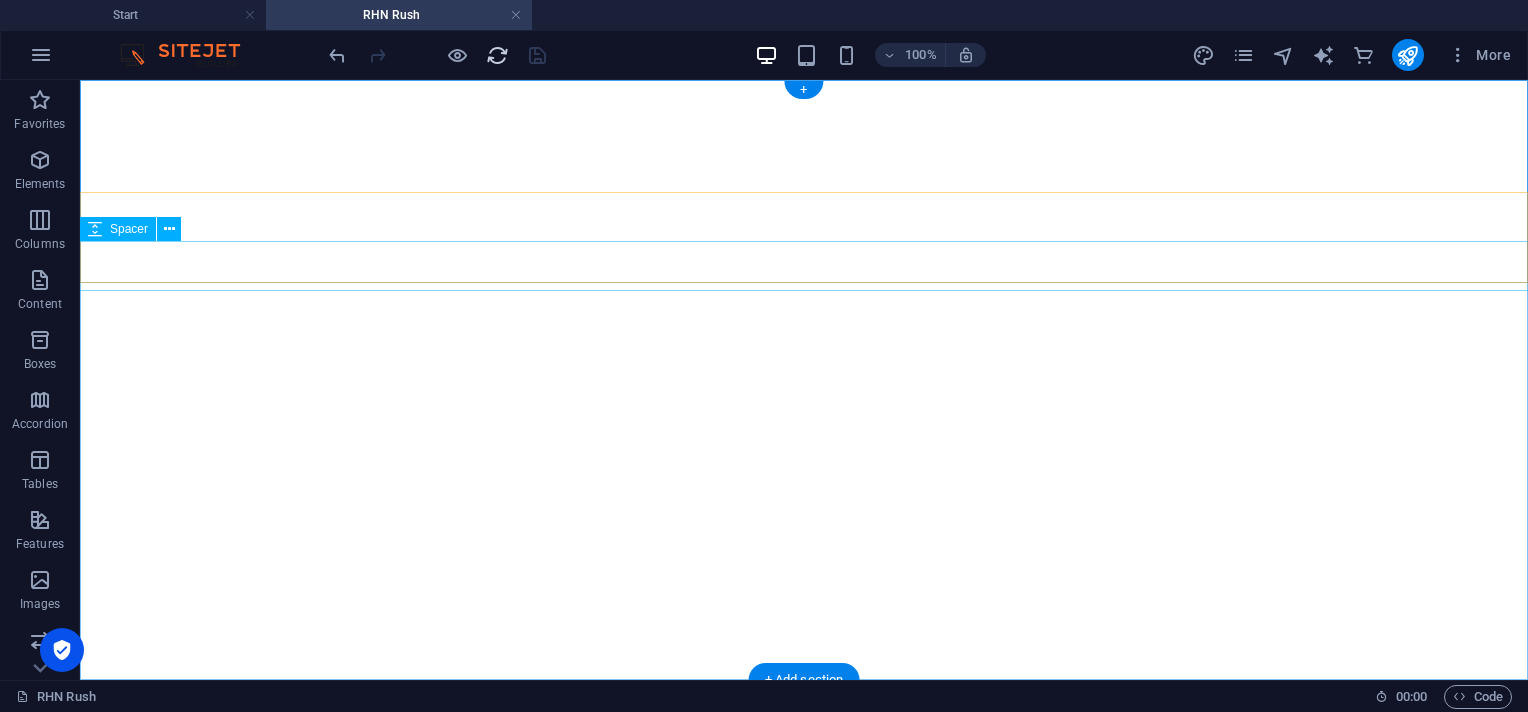 scroll, scrollTop: 0, scrollLeft: 0, axis: both 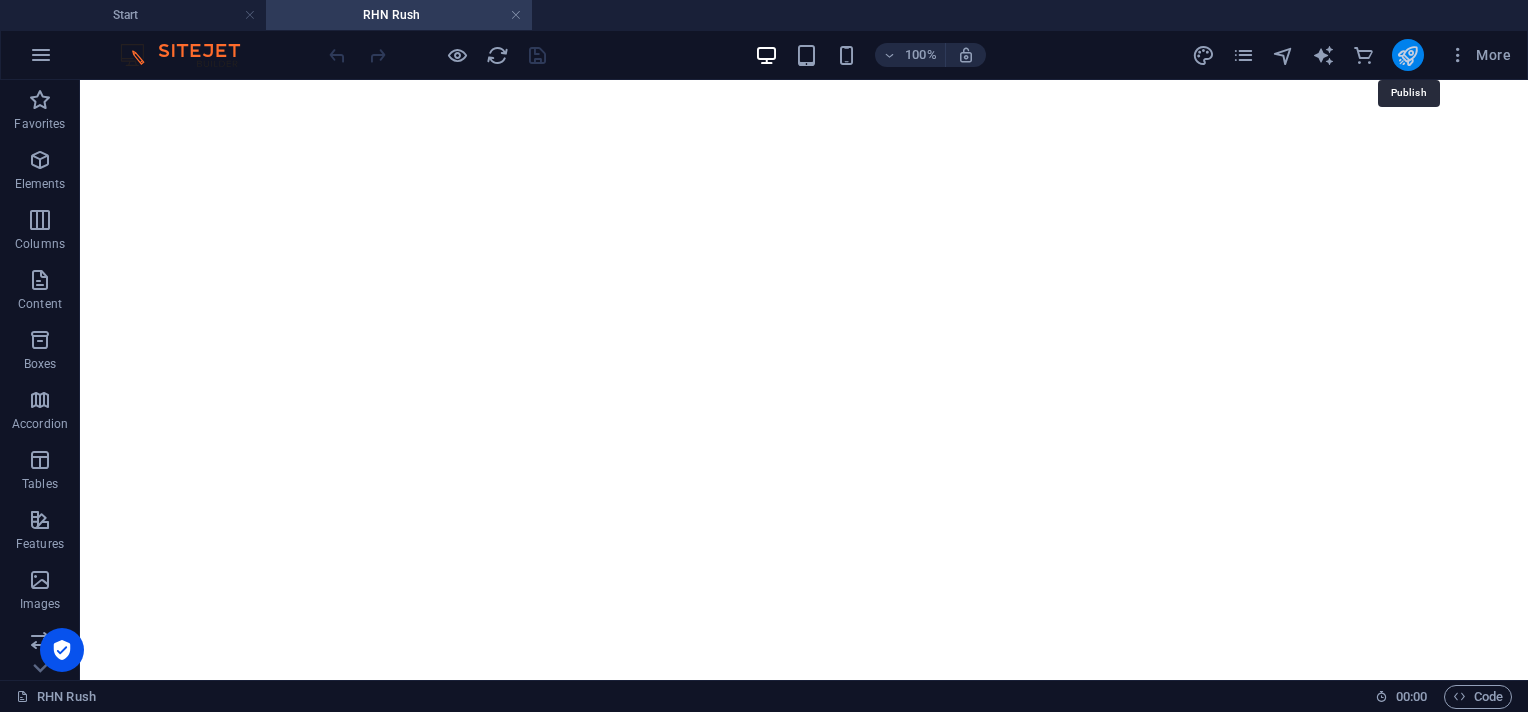 click at bounding box center [1407, 55] 